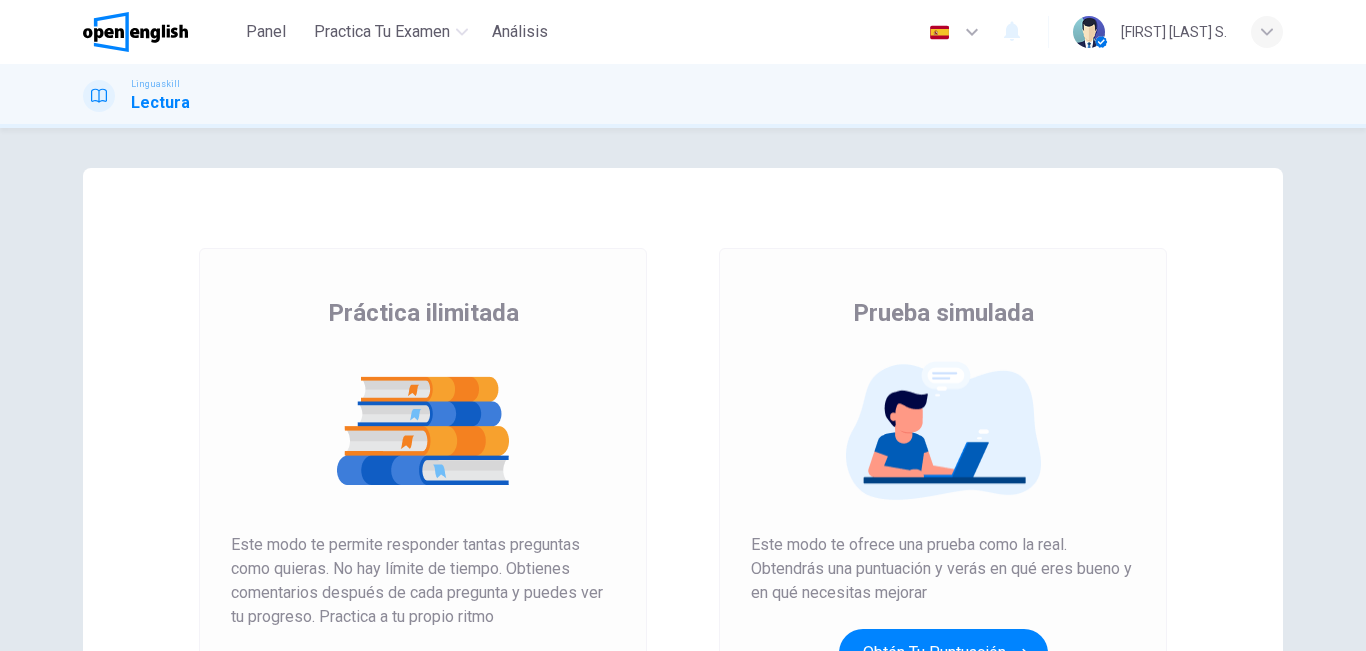 scroll, scrollTop: 0, scrollLeft: 0, axis: both 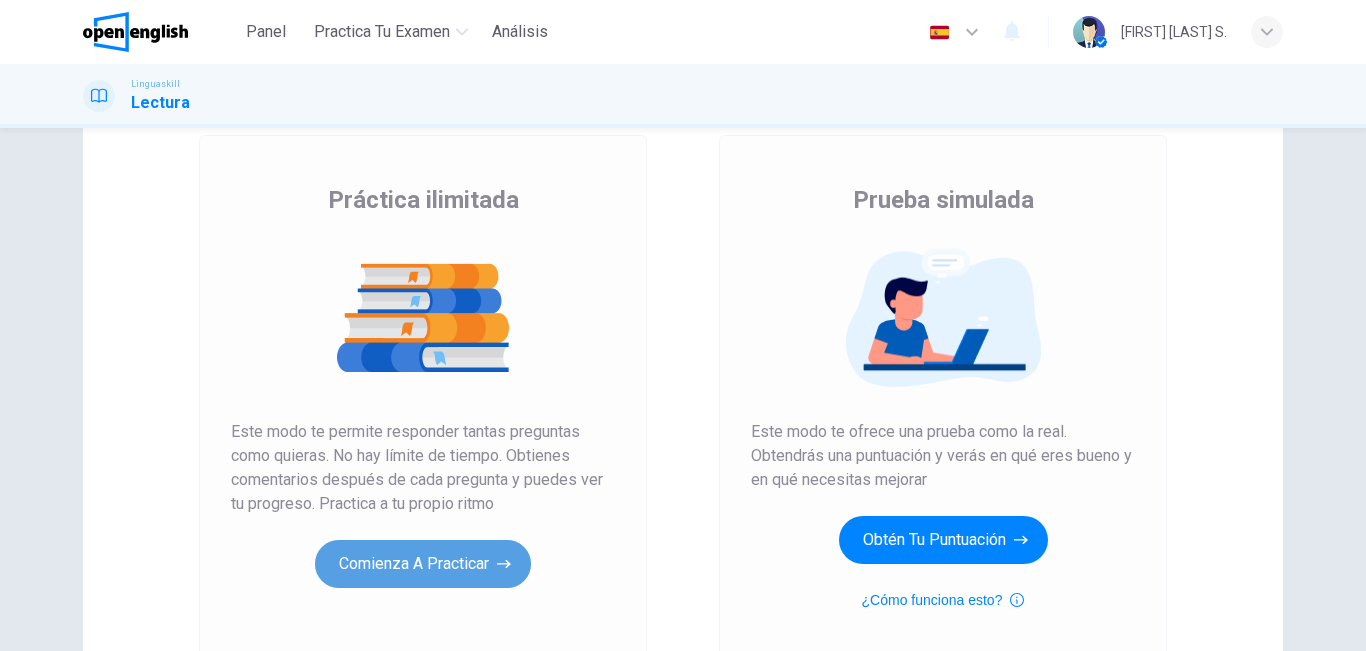 click on "Comienza a practicar" at bounding box center [423, 564] 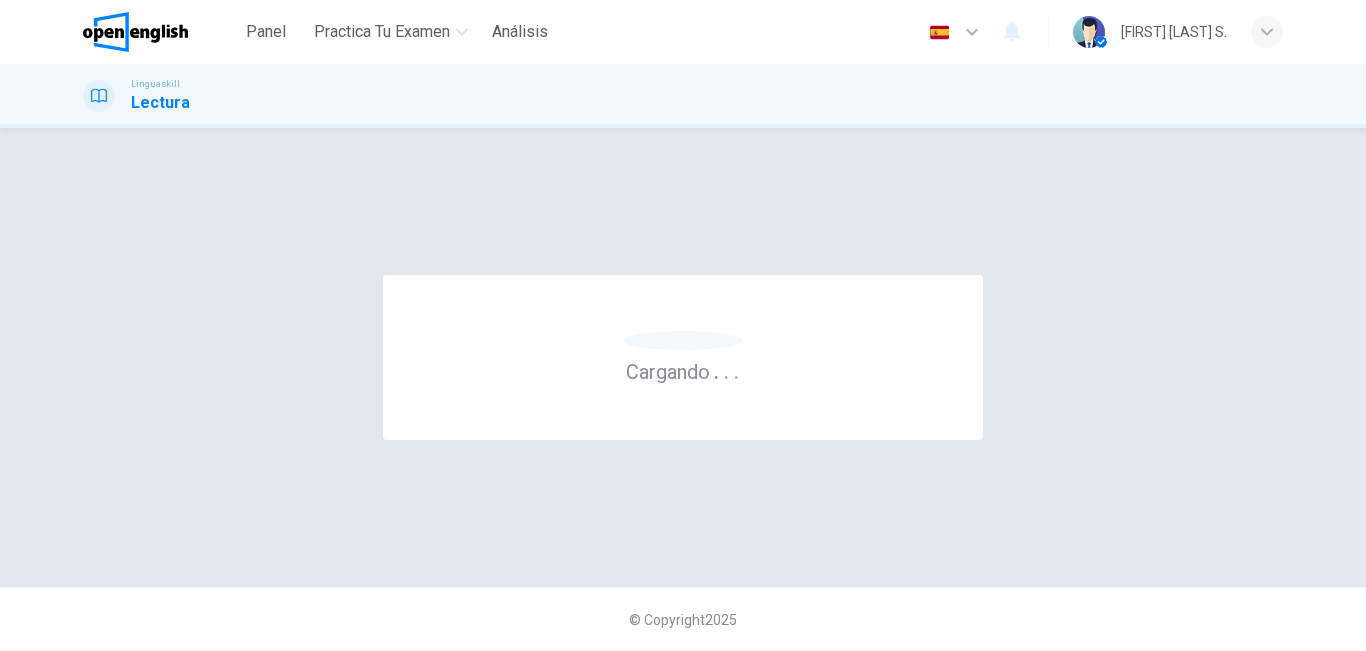 scroll, scrollTop: 0, scrollLeft: 0, axis: both 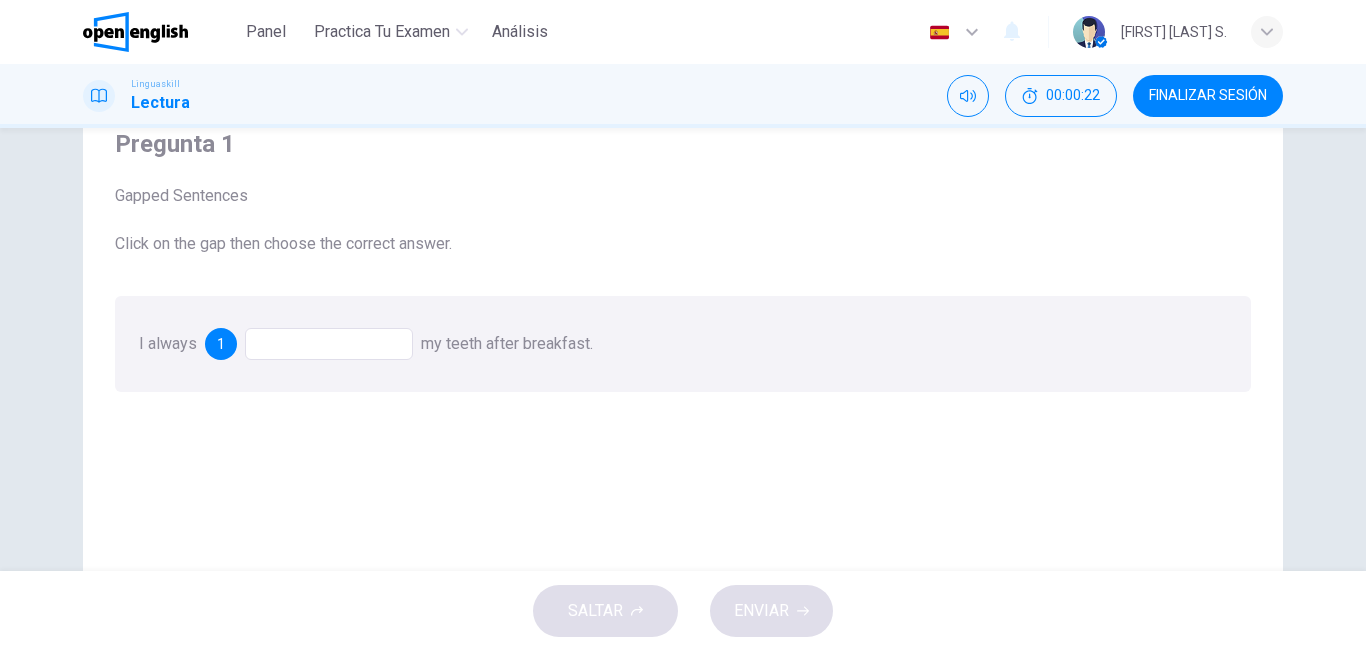 click at bounding box center [329, 344] 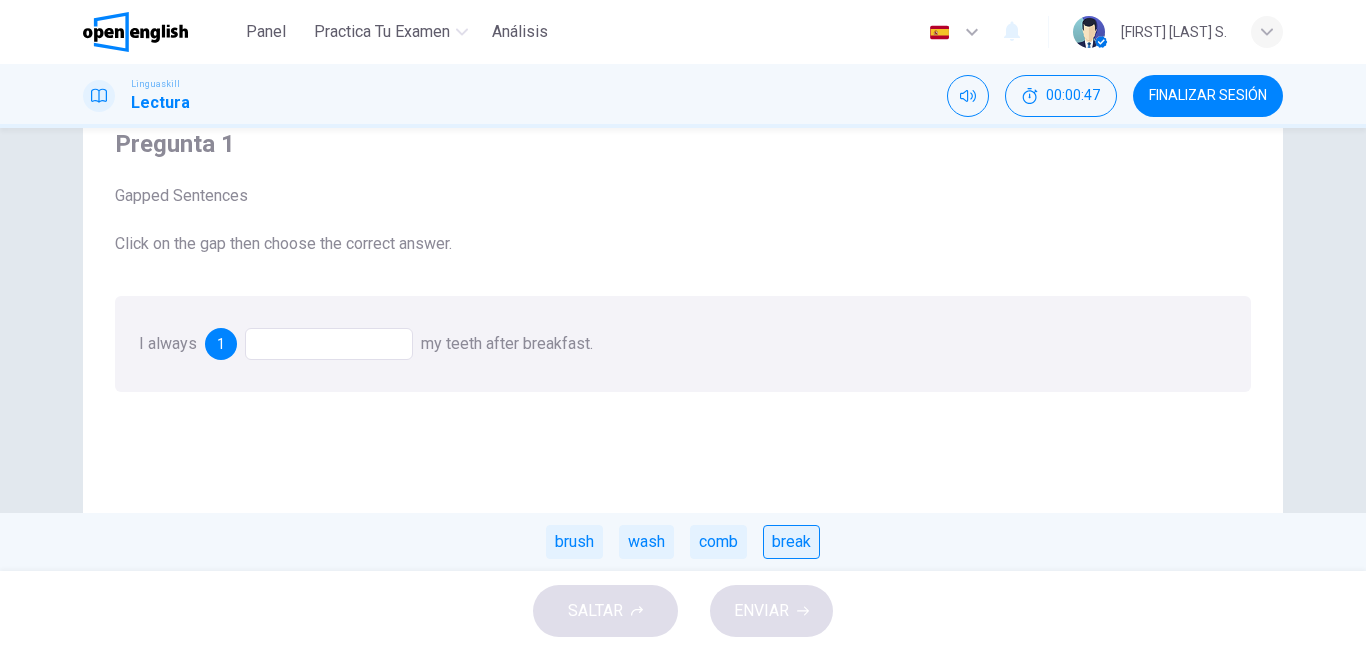 click on "break" at bounding box center (791, 542) 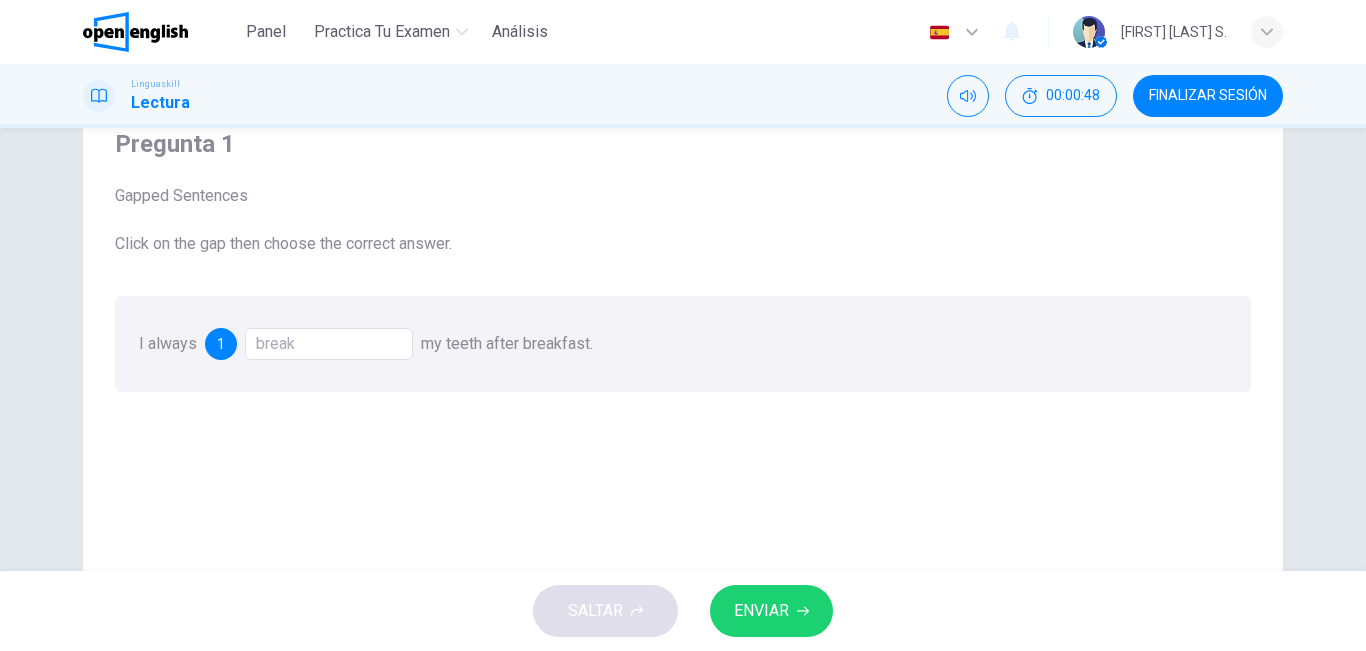 click on "ENVIAR" at bounding box center [761, 611] 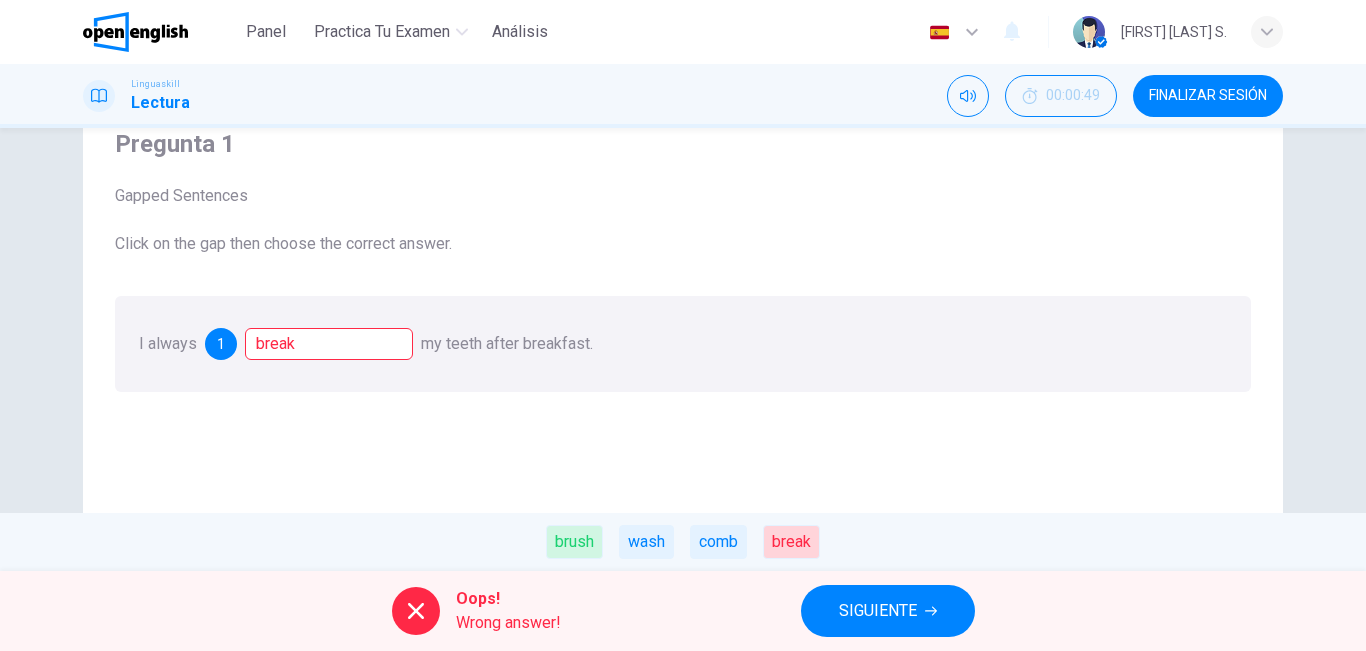 click on "SIGUIENTE" at bounding box center [878, 611] 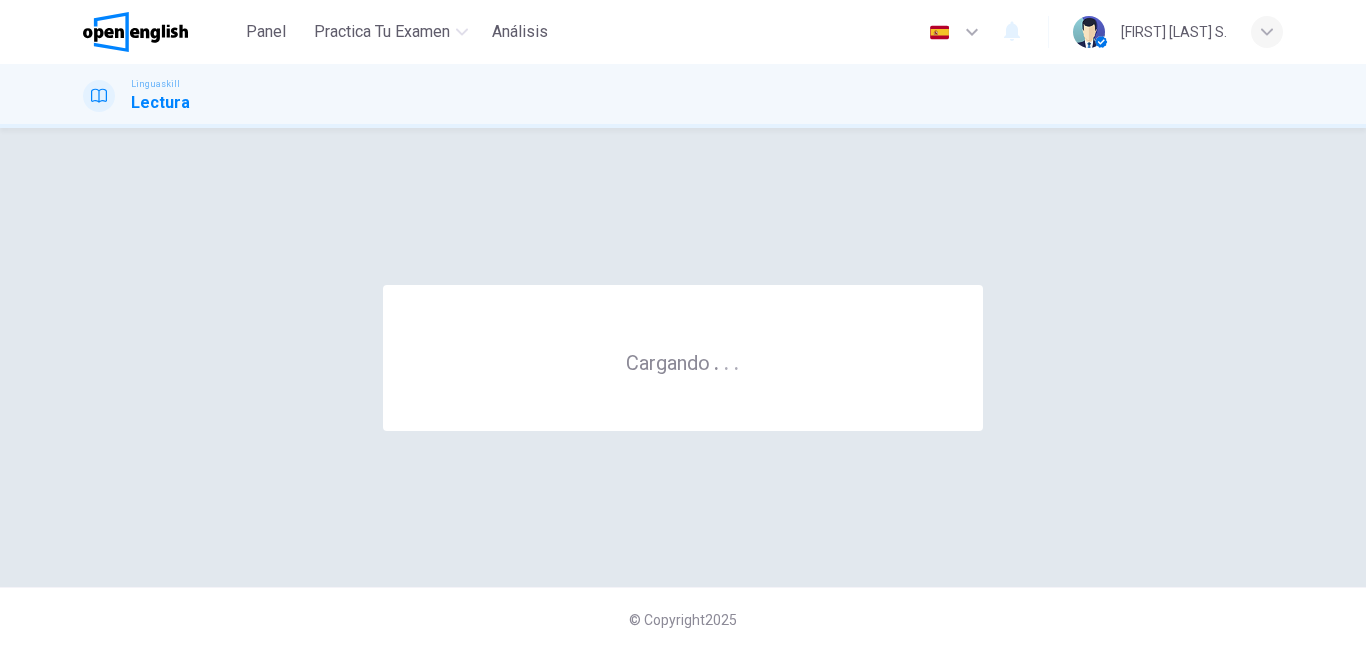 scroll, scrollTop: 0, scrollLeft: 0, axis: both 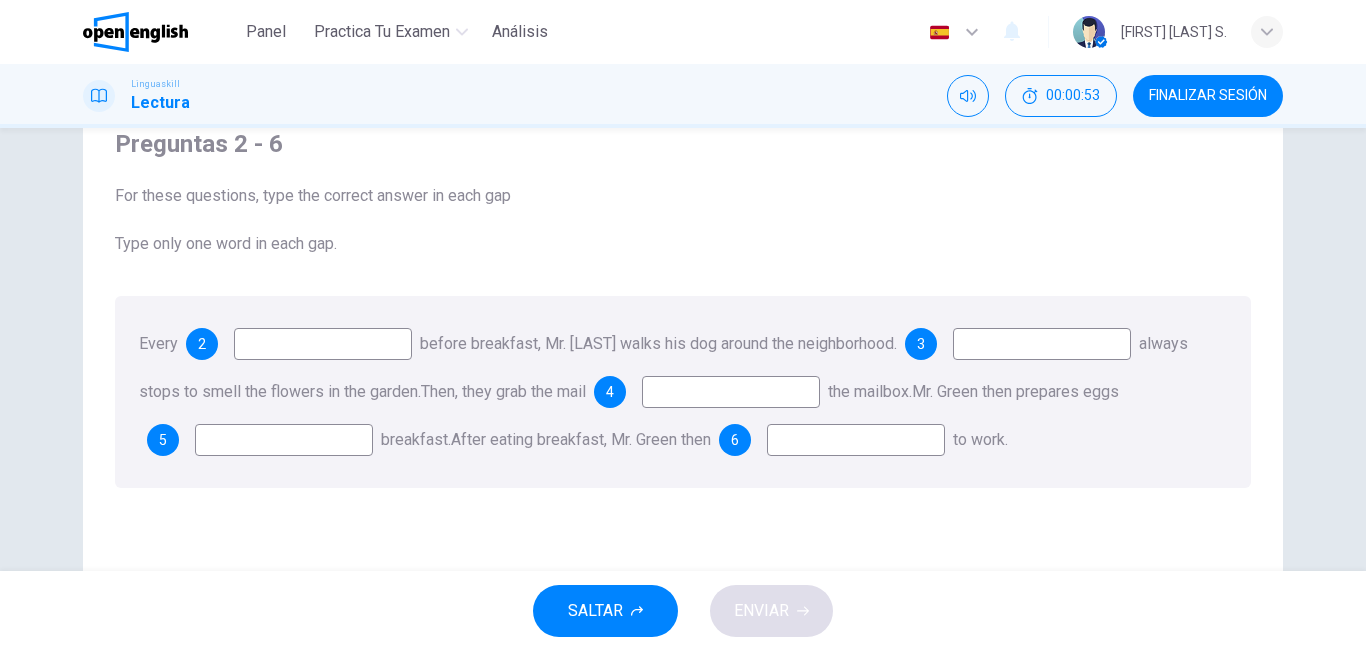 click at bounding box center (323, 344) 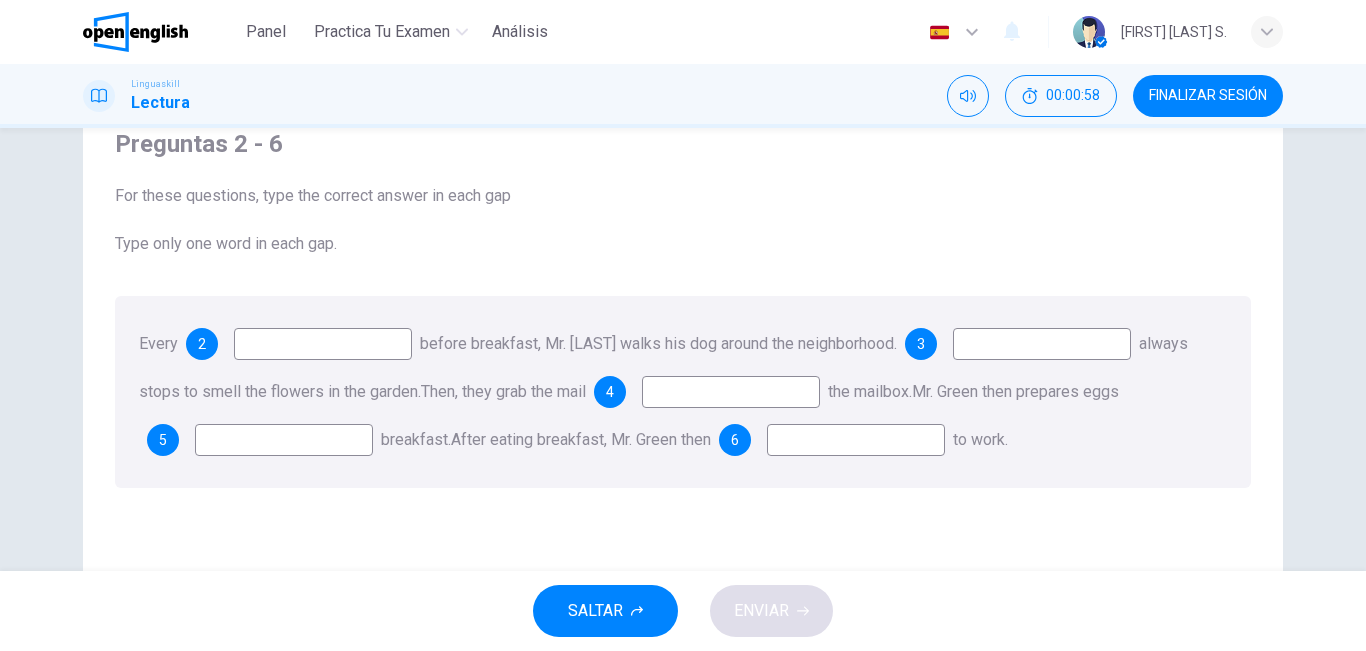 scroll, scrollTop: 76, scrollLeft: 0, axis: vertical 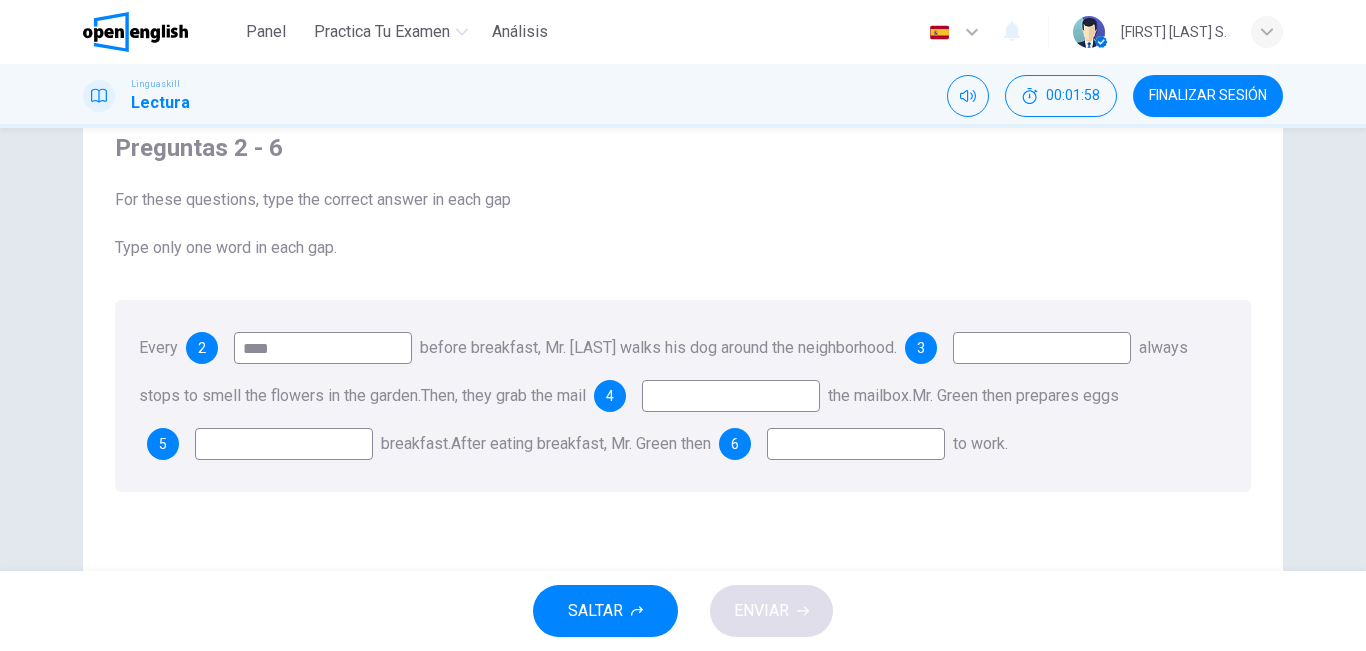 type on "****" 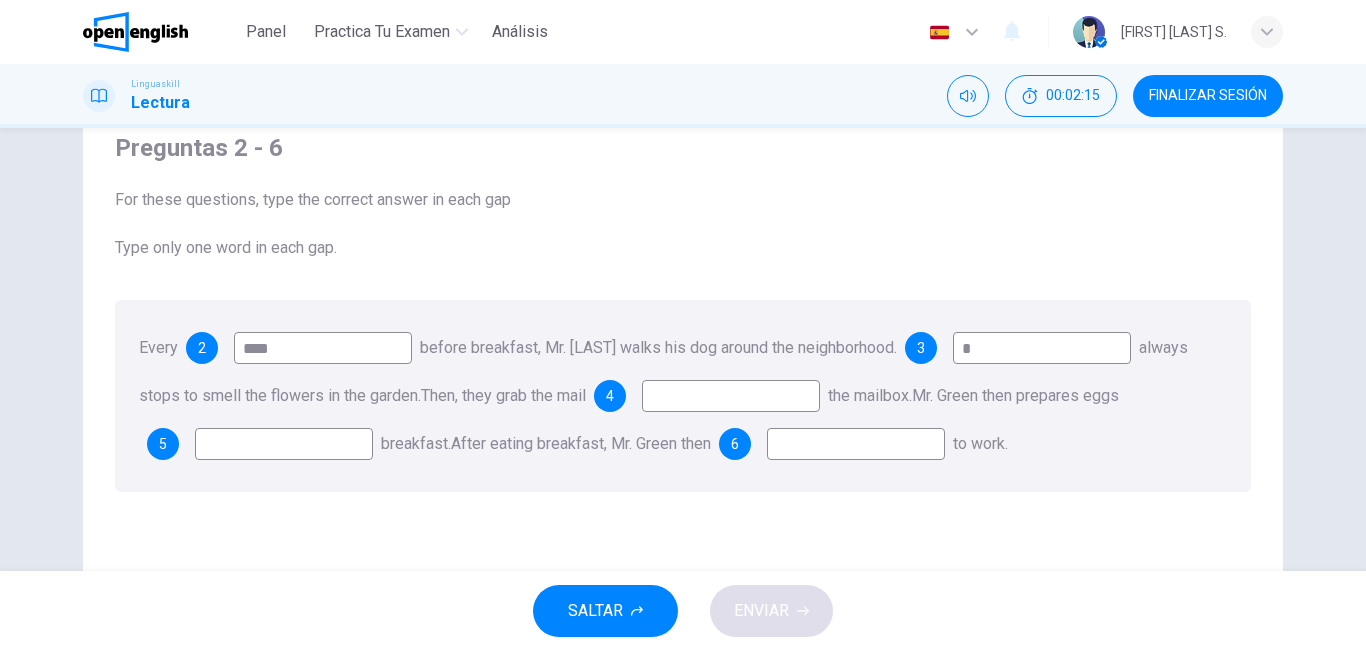 type on "*" 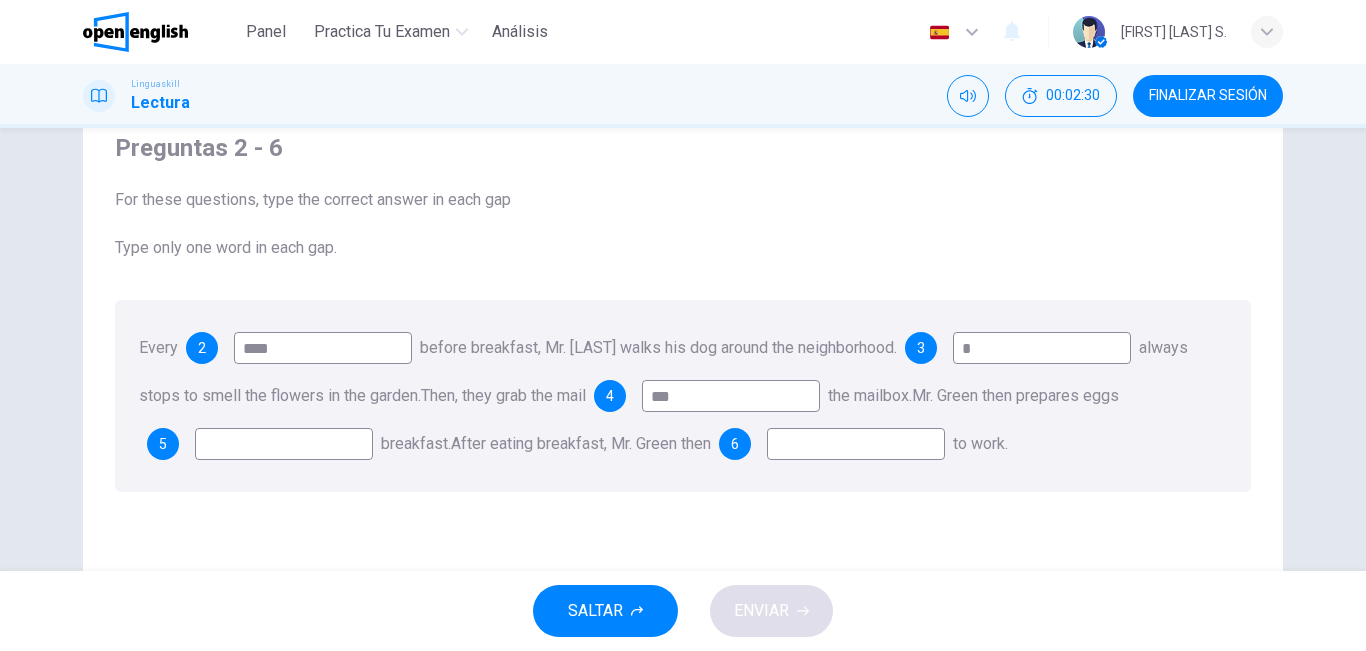 type on "**" 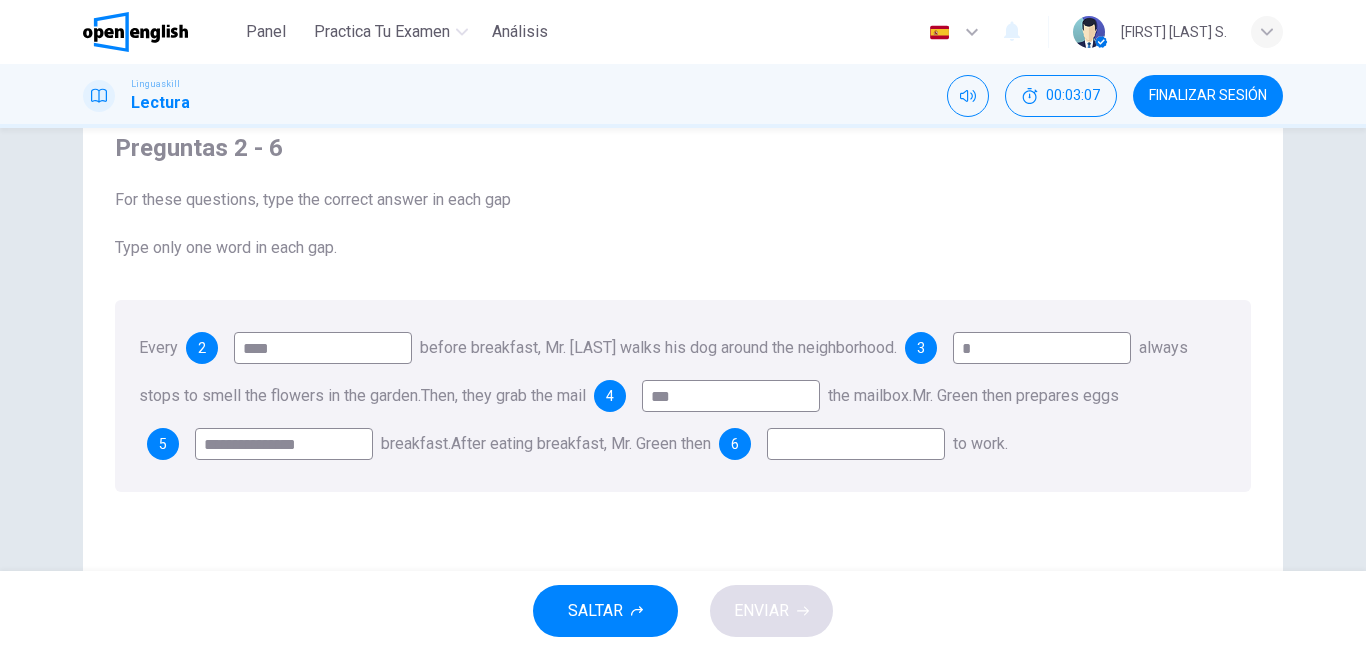 type on "**********" 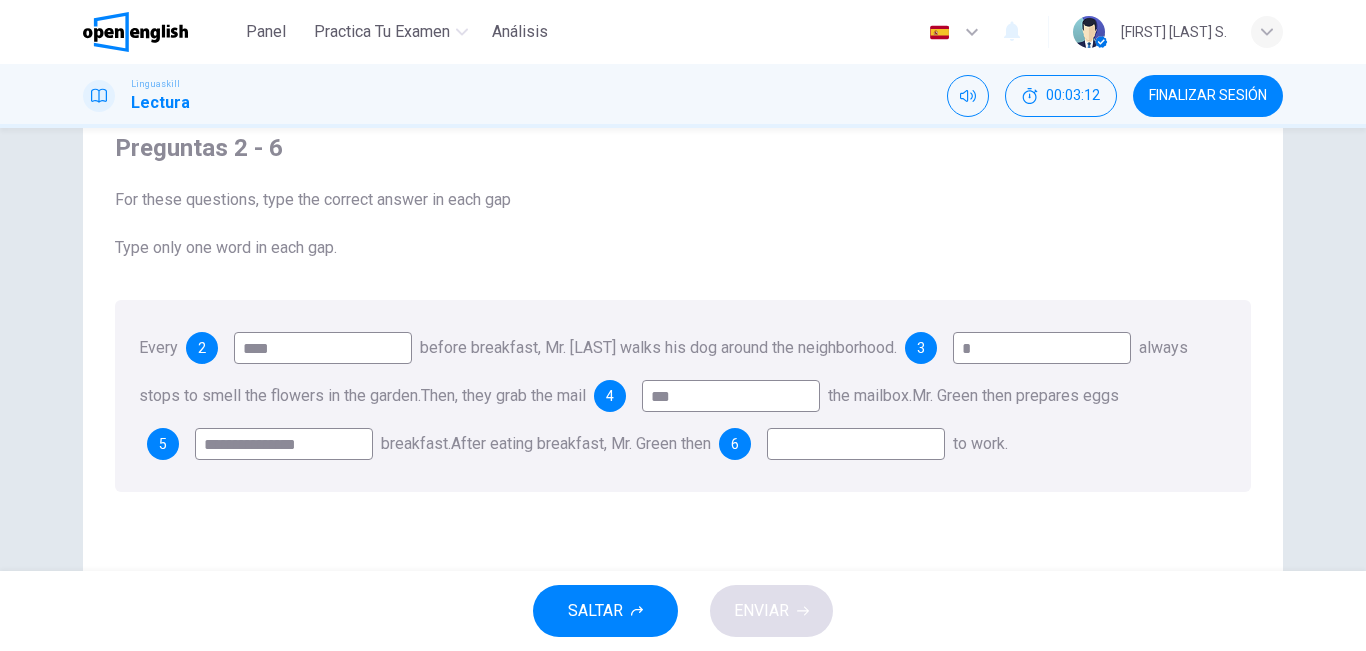 click at bounding box center [856, 444] 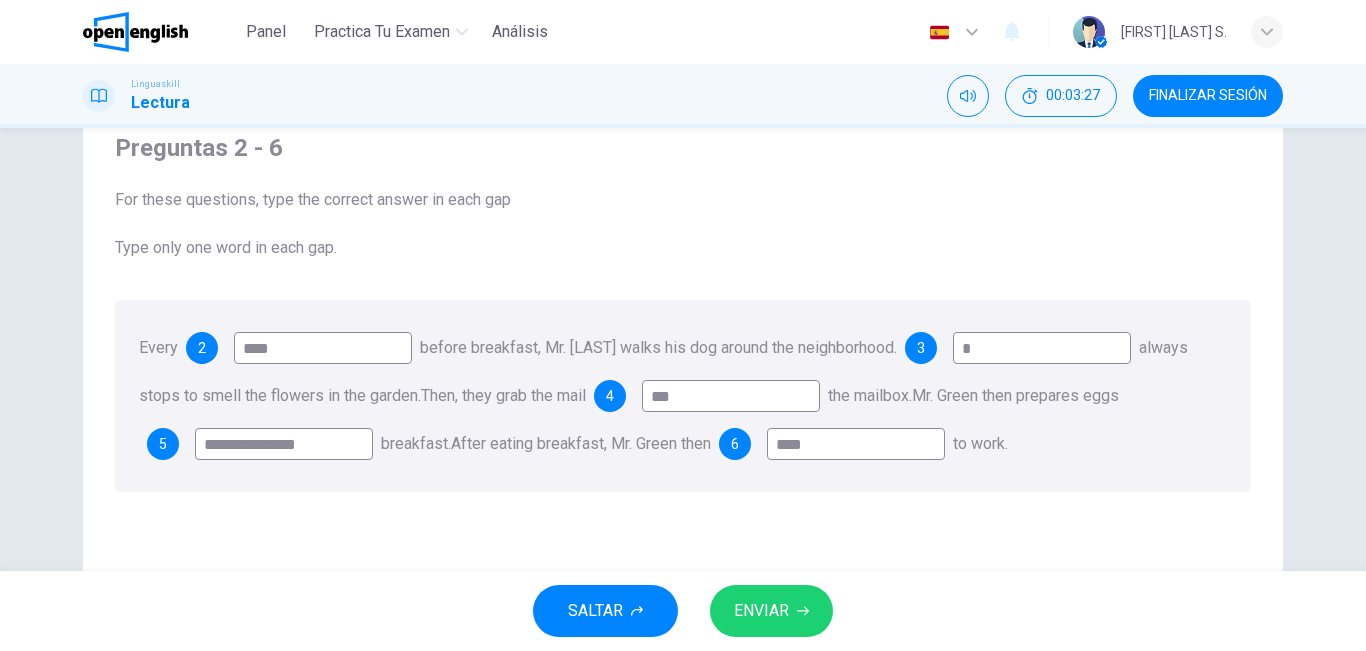 type on "****" 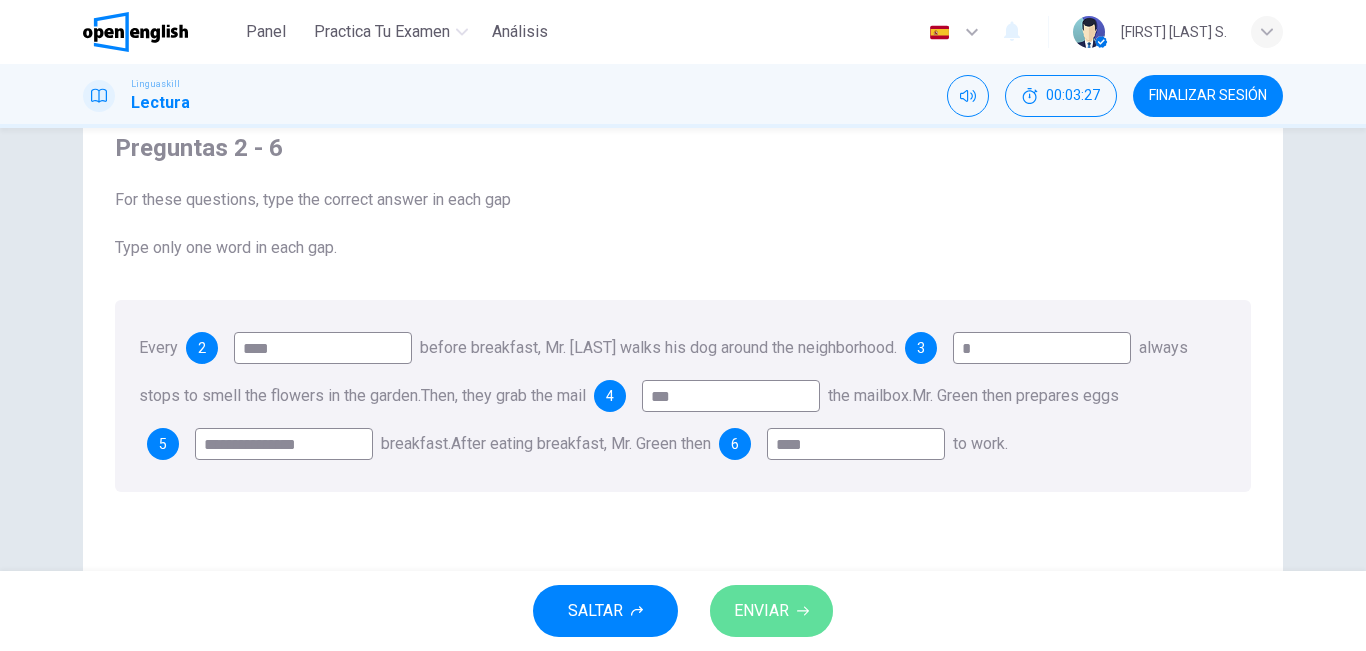 click on "ENVIAR" at bounding box center [761, 611] 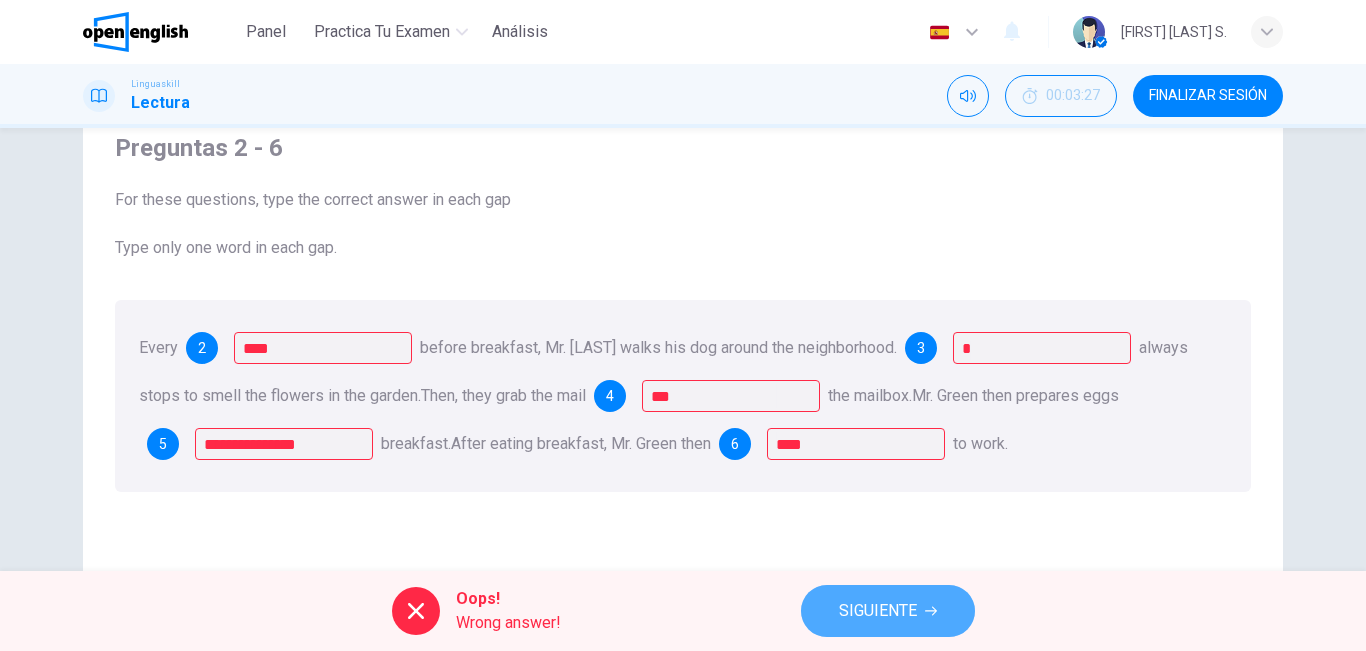 click on "SIGUIENTE" at bounding box center (878, 611) 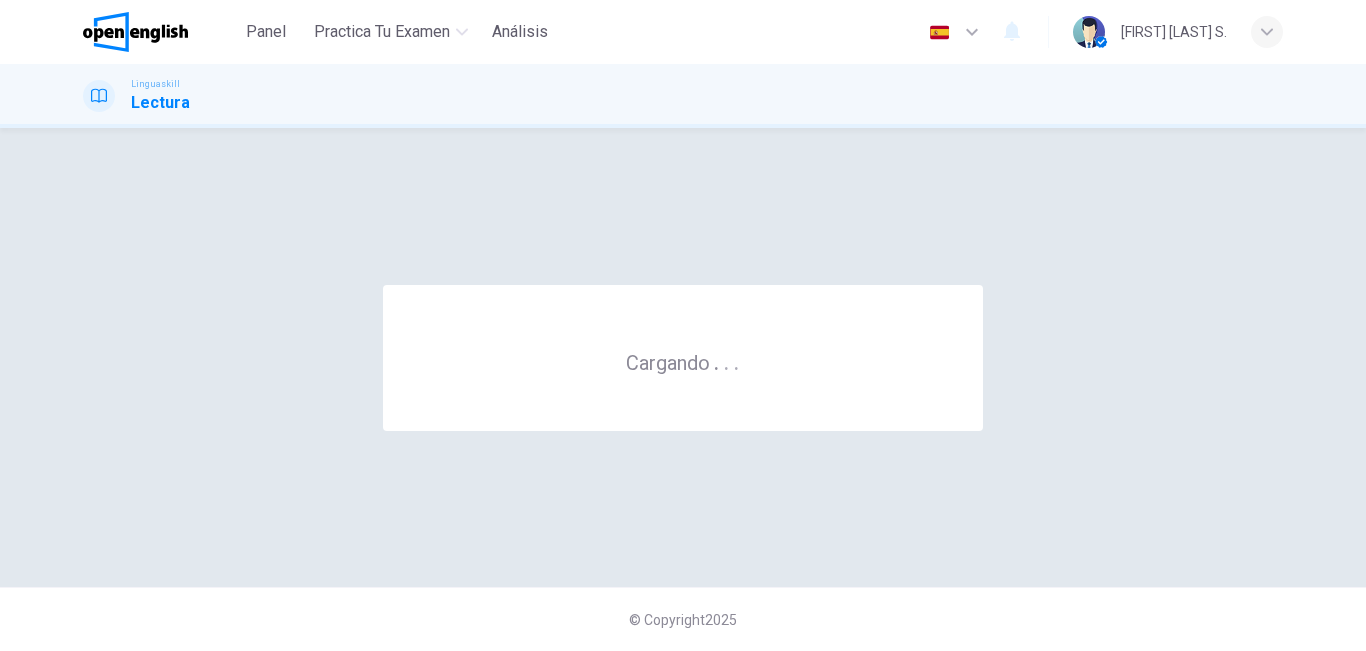scroll, scrollTop: 0, scrollLeft: 0, axis: both 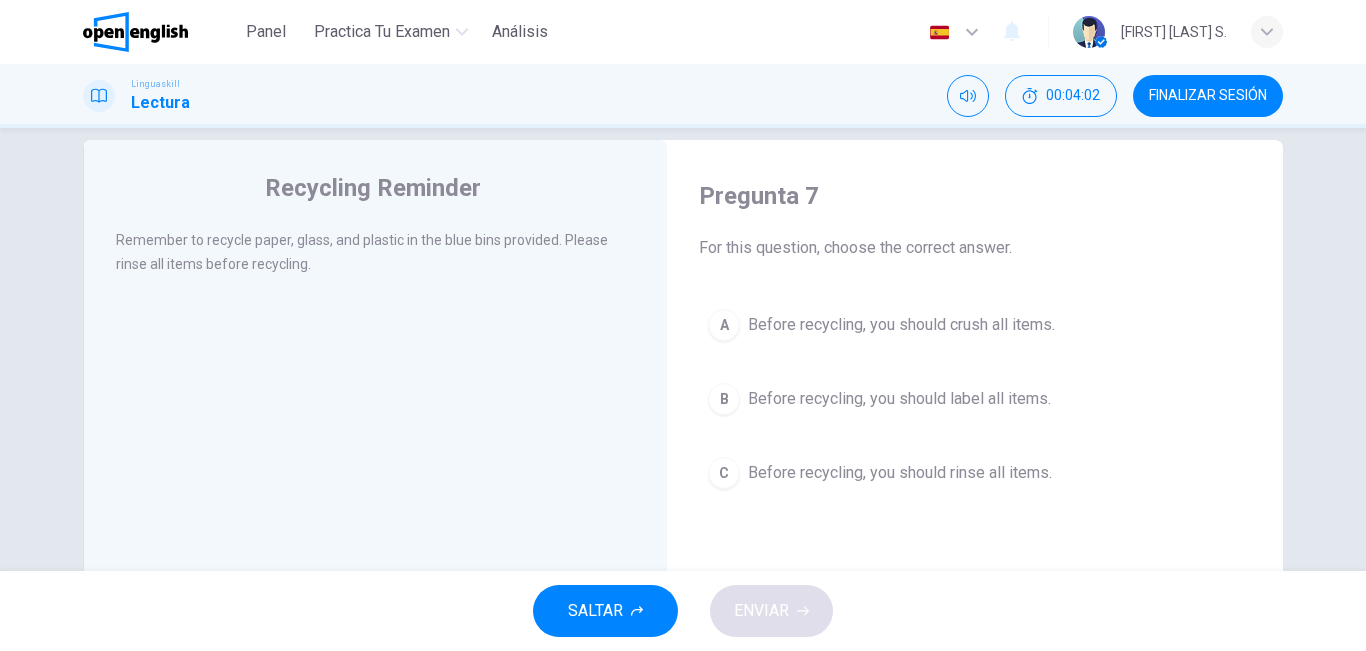 click on "Before recycling, you should rinse all items." at bounding box center (900, 473) 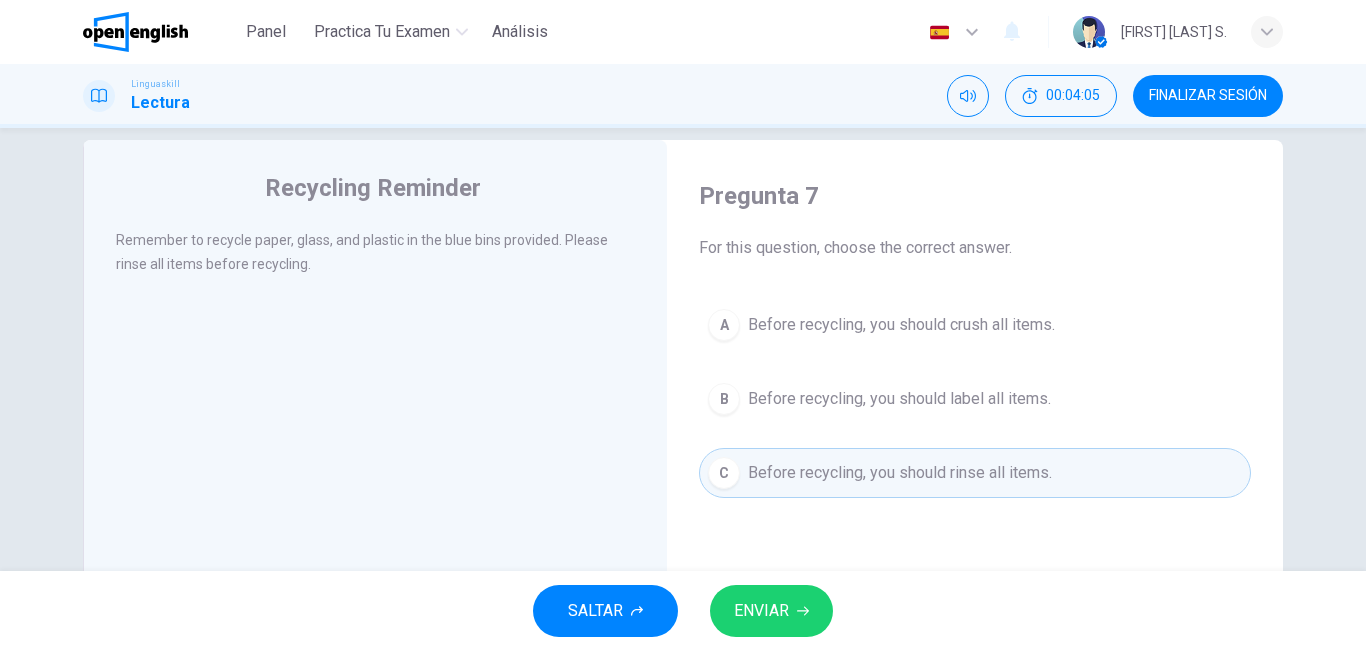 click on "ENVIAR" at bounding box center (761, 611) 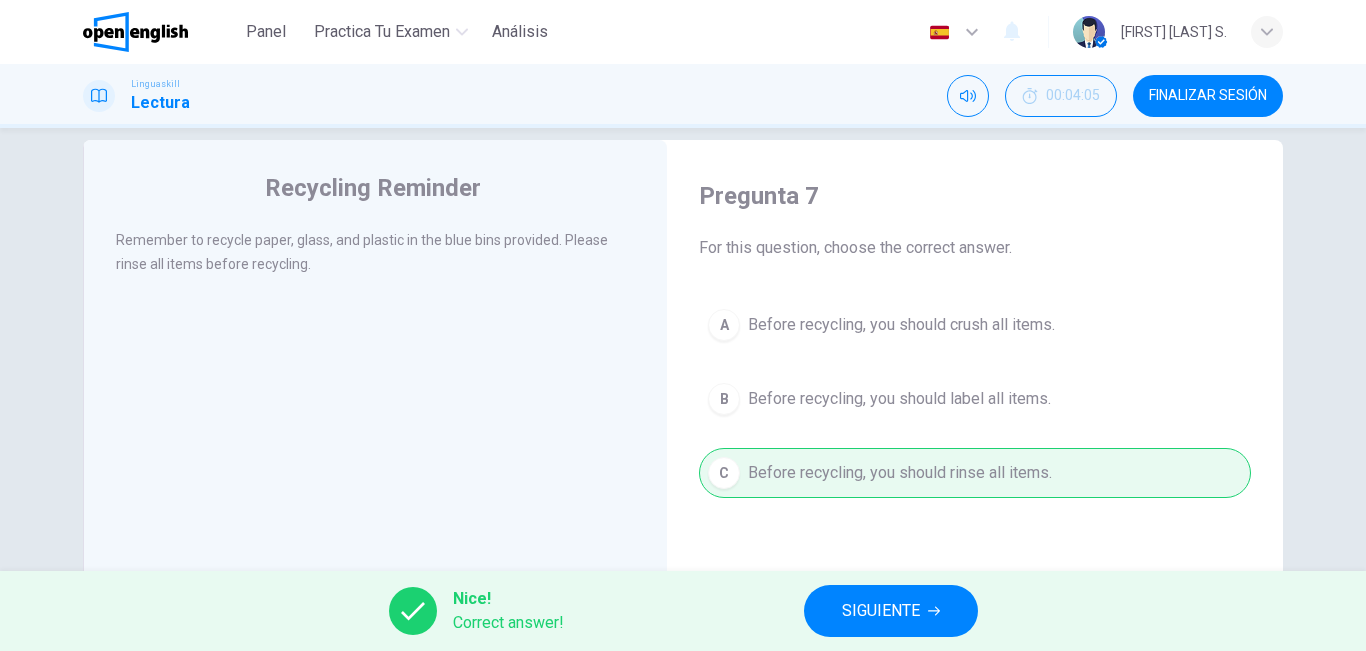 click on "SIGUIENTE" at bounding box center [891, 611] 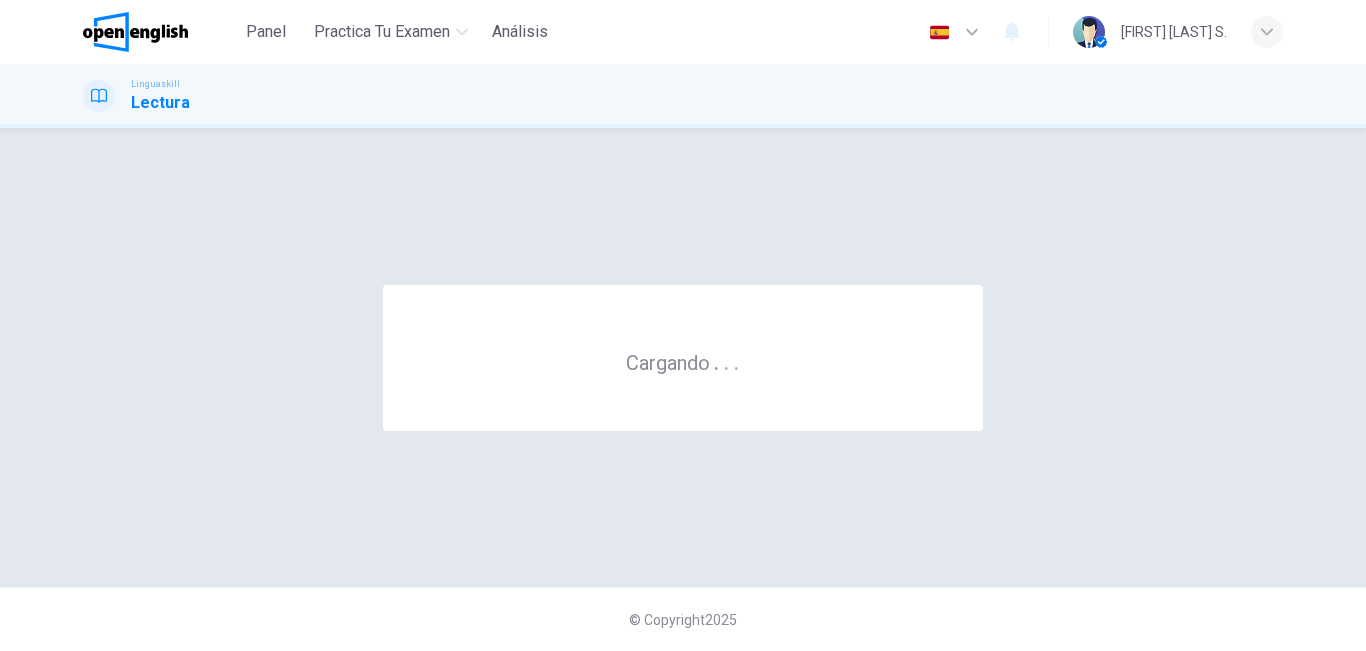 scroll, scrollTop: 0, scrollLeft: 0, axis: both 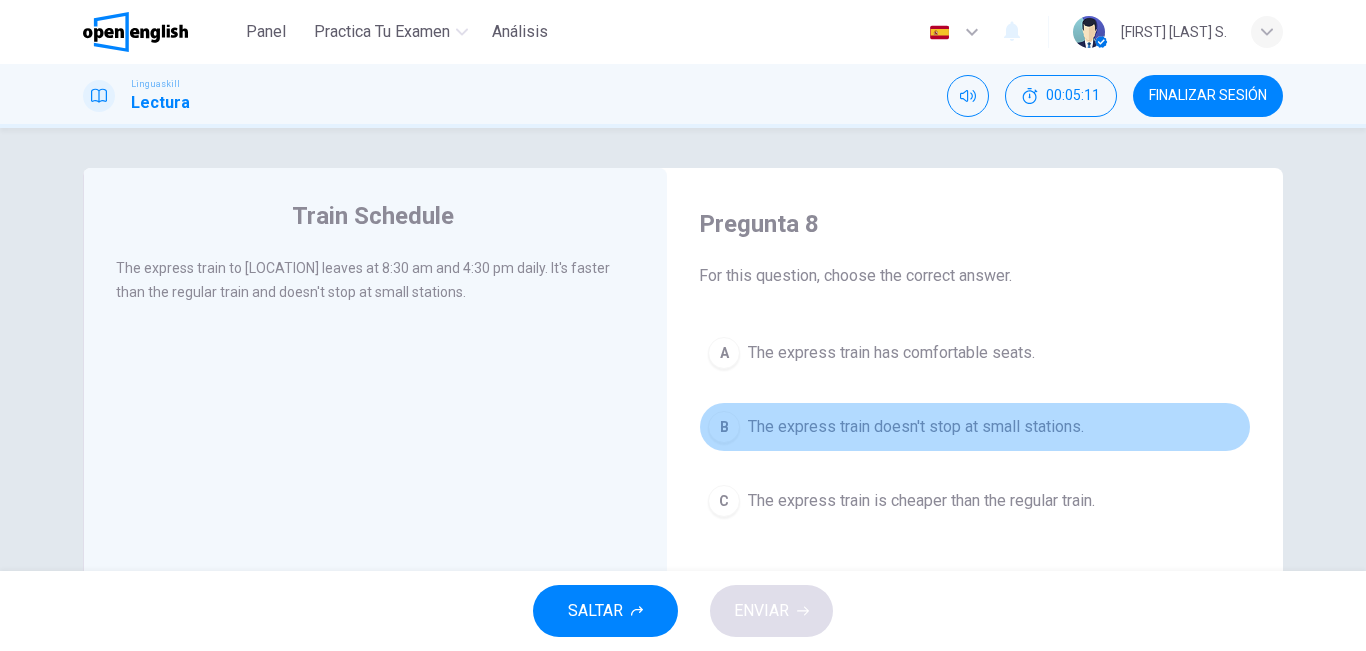 click on "The express train doesn't stop at small stations." at bounding box center [916, 427] 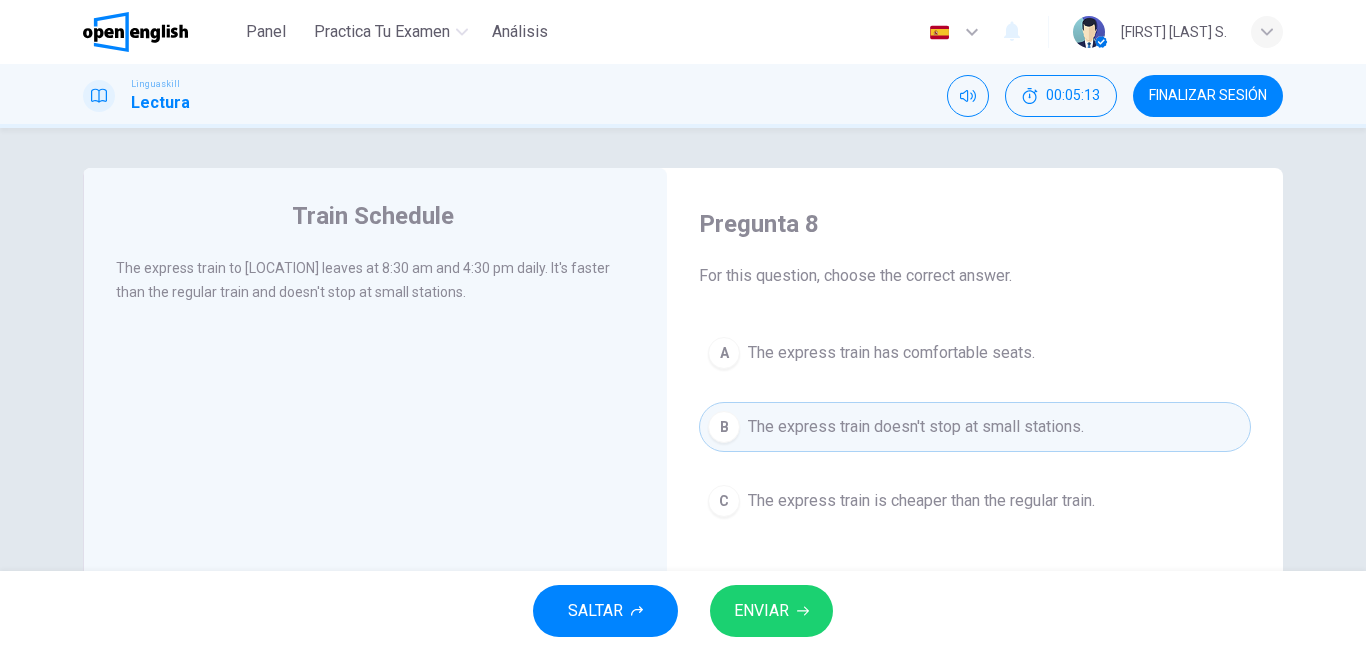 click on "ENVIAR" at bounding box center [761, 611] 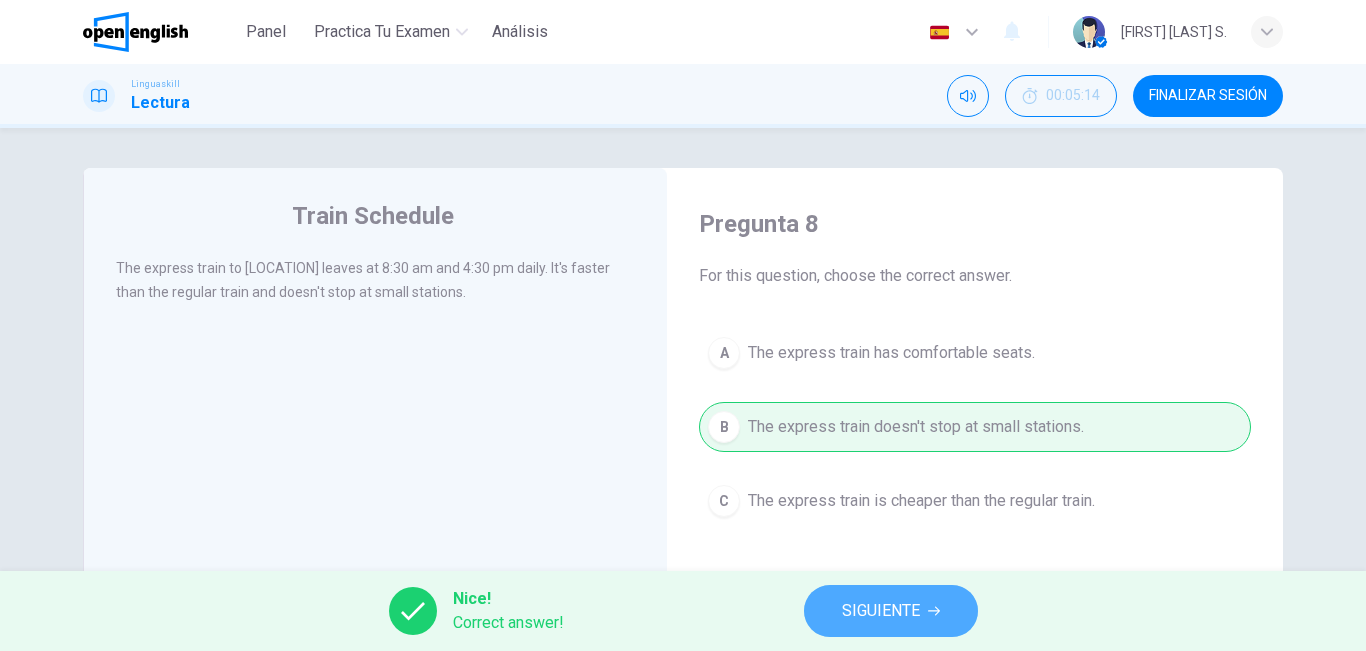 click on "SIGUIENTE" at bounding box center (891, 611) 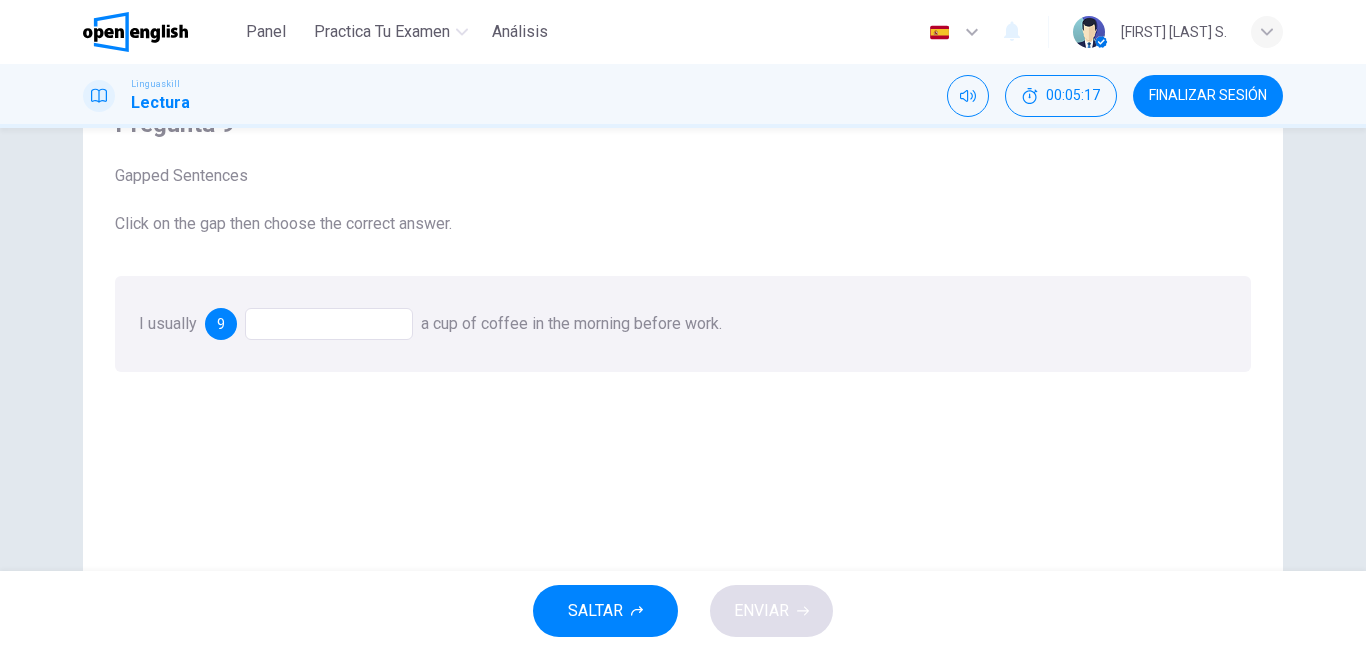 scroll, scrollTop: 113, scrollLeft: 0, axis: vertical 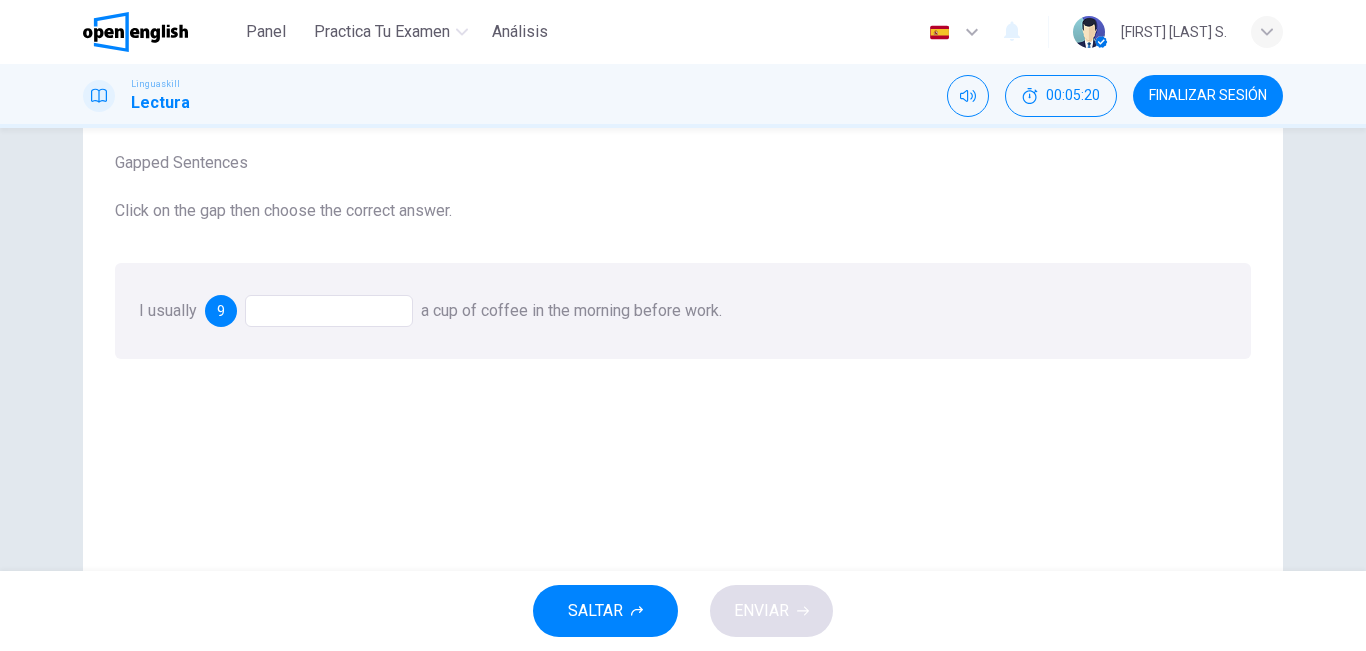 click at bounding box center [329, 311] 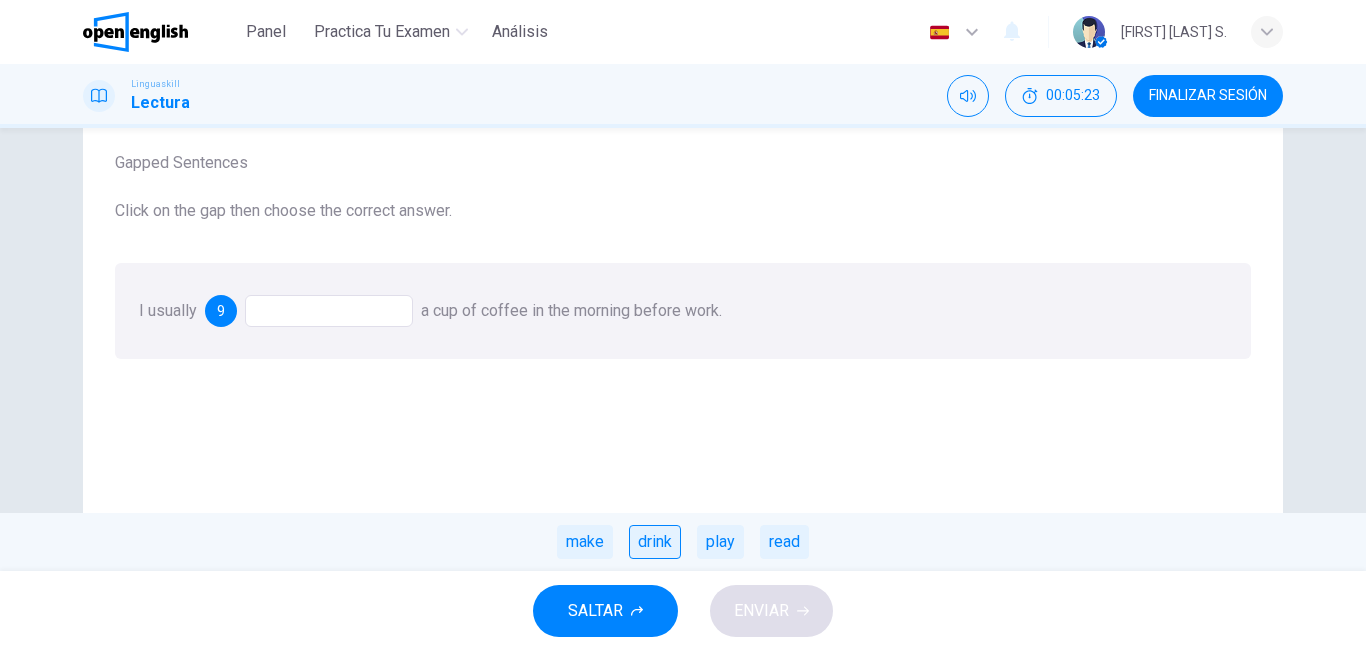 click on "drink" at bounding box center [655, 542] 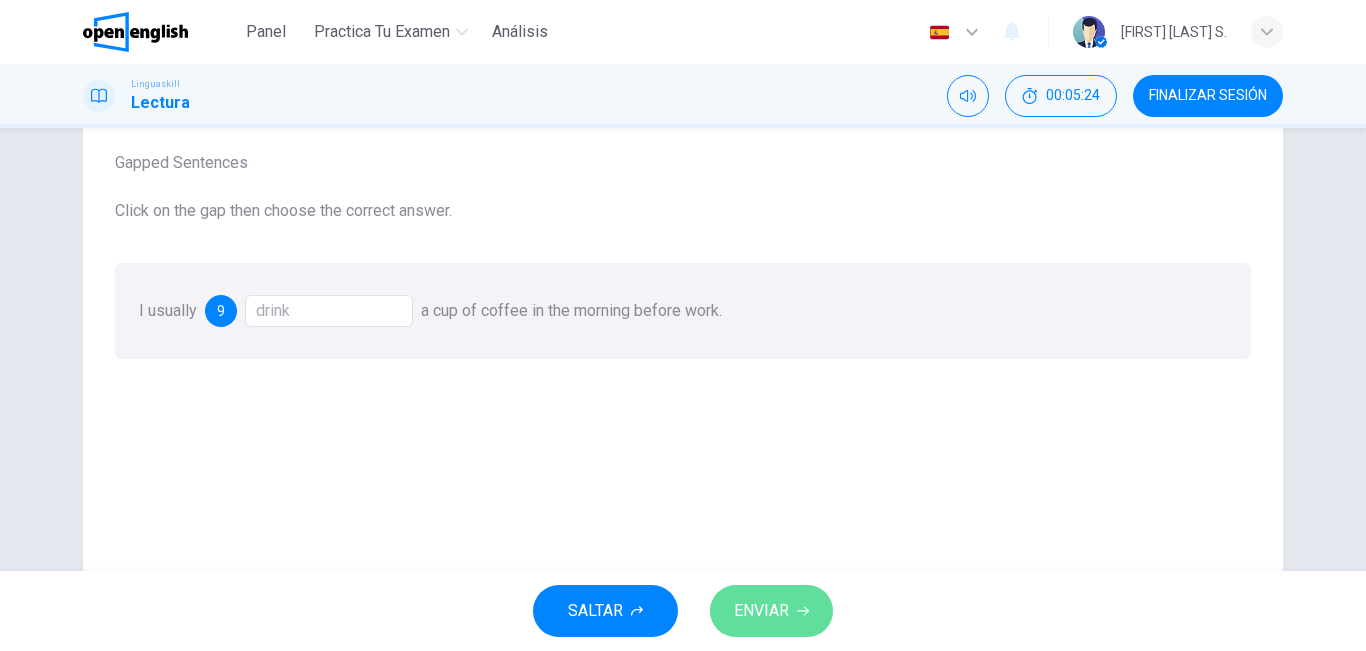click on "ENVIAR" at bounding box center [761, 611] 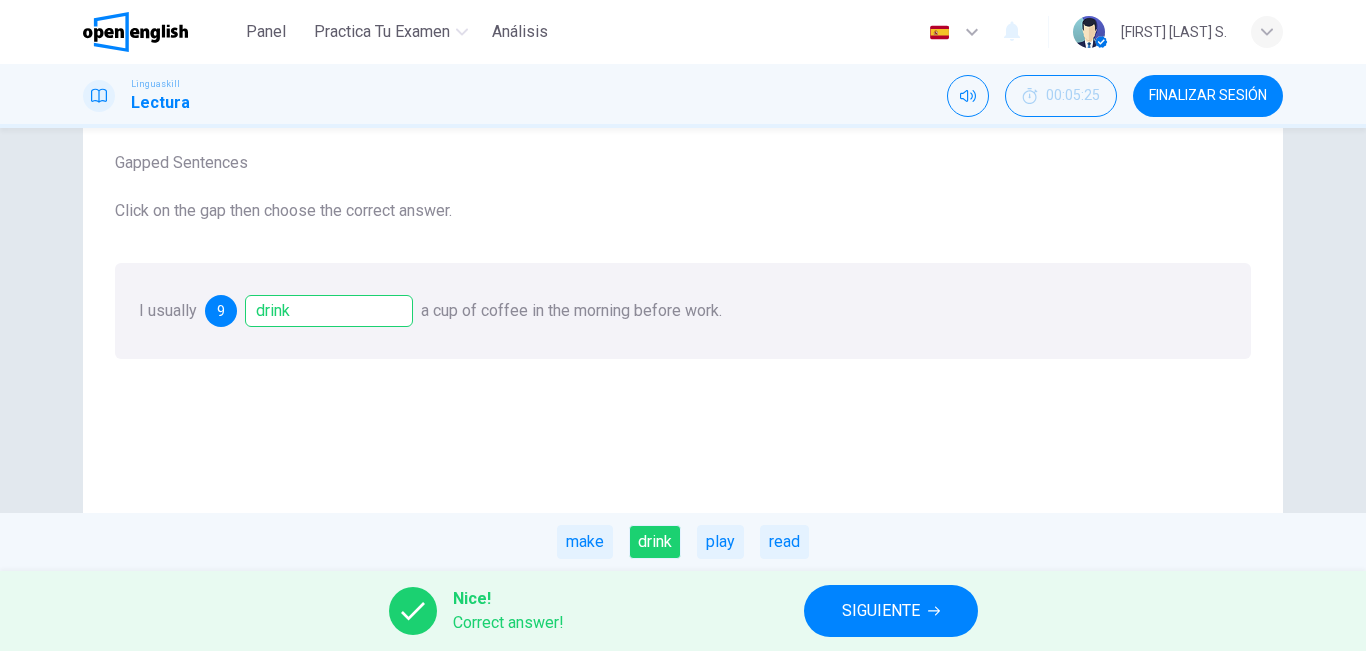 click on "SIGUIENTE" at bounding box center [881, 611] 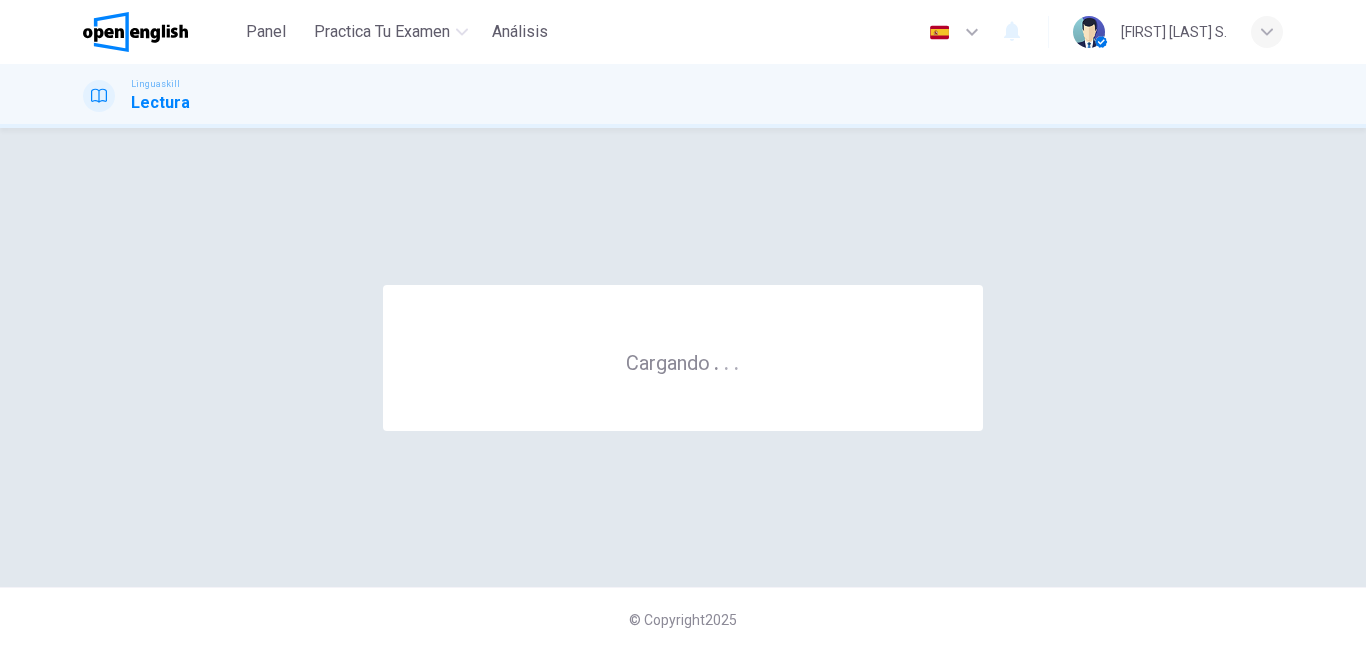 scroll, scrollTop: 0, scrollLeft: 0, axis: both 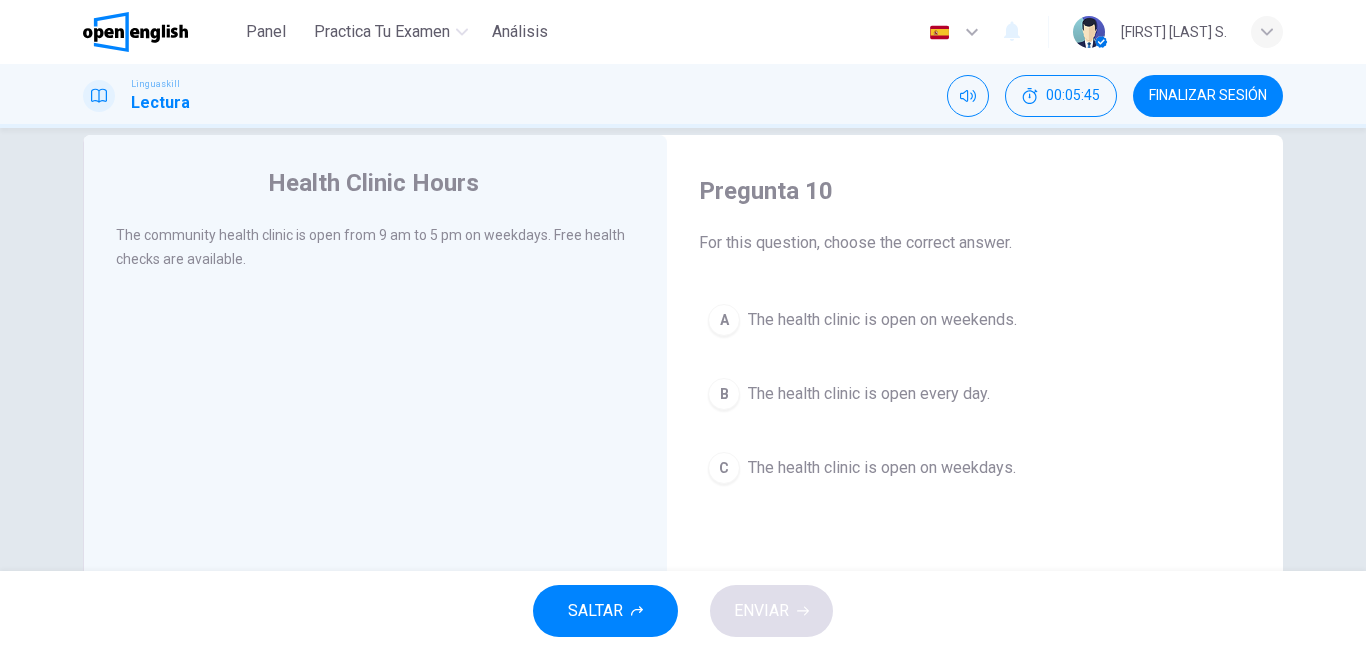 click on "C" at bounding box center [724, 468] 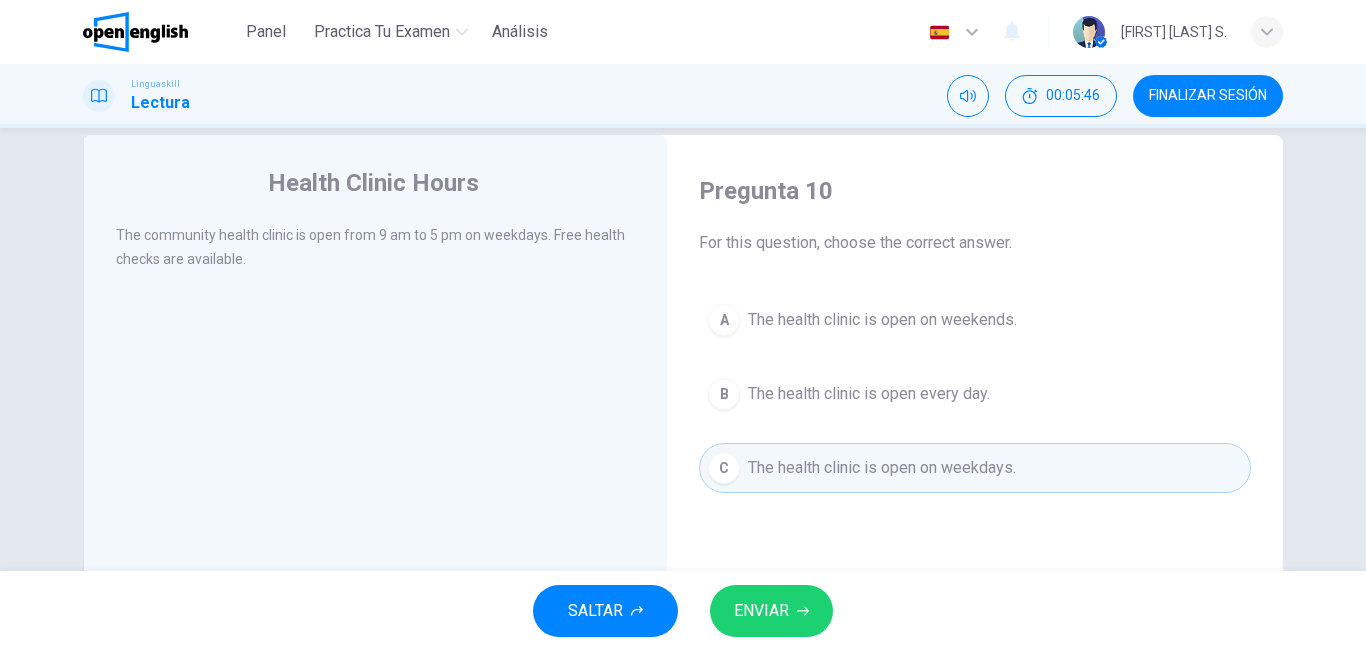 click on "ENVIAR" at bounding box center [761, 611] 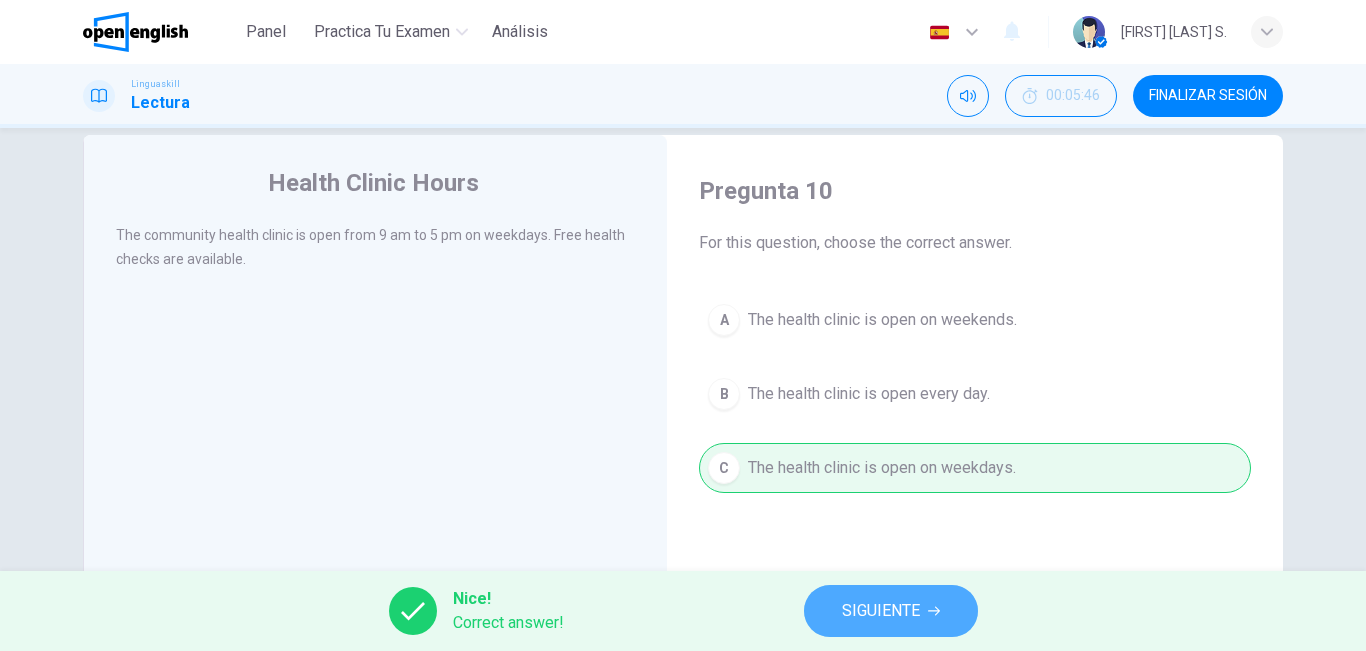 click on "SIGUIENTE" at bounding box center [881, 611] 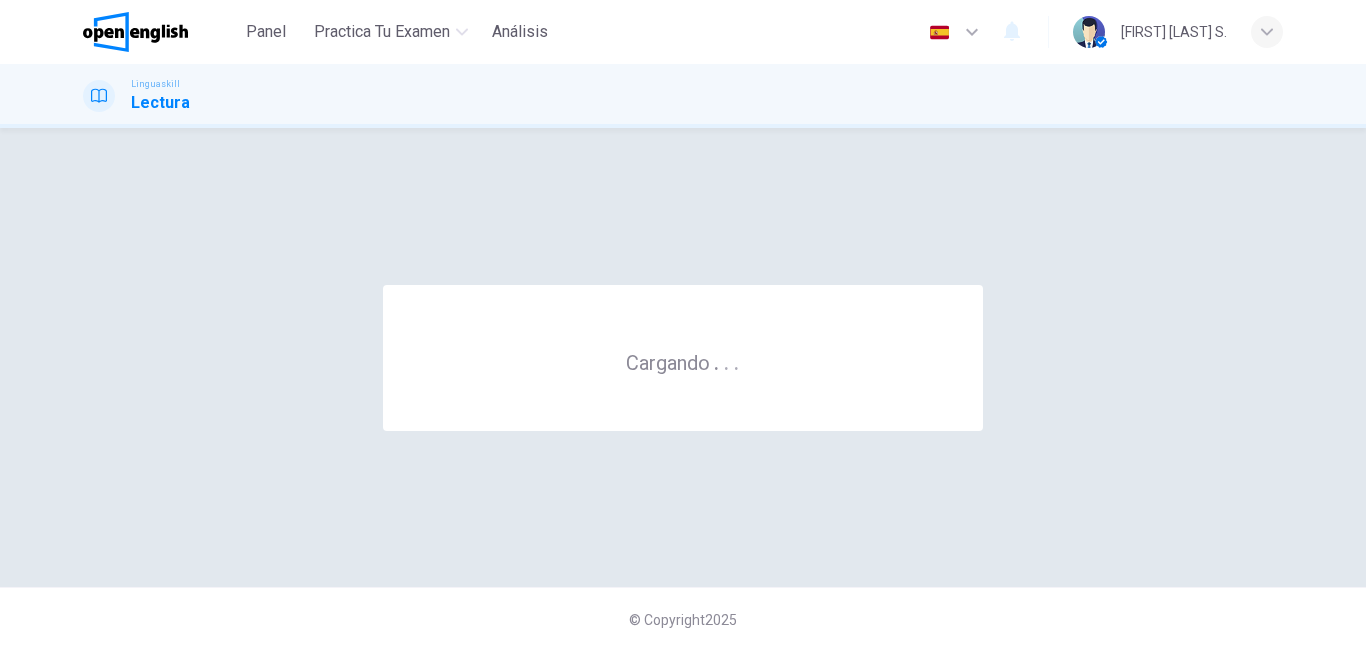 scroll, scrollTop: 0, scrollLeft: 0, axis: both 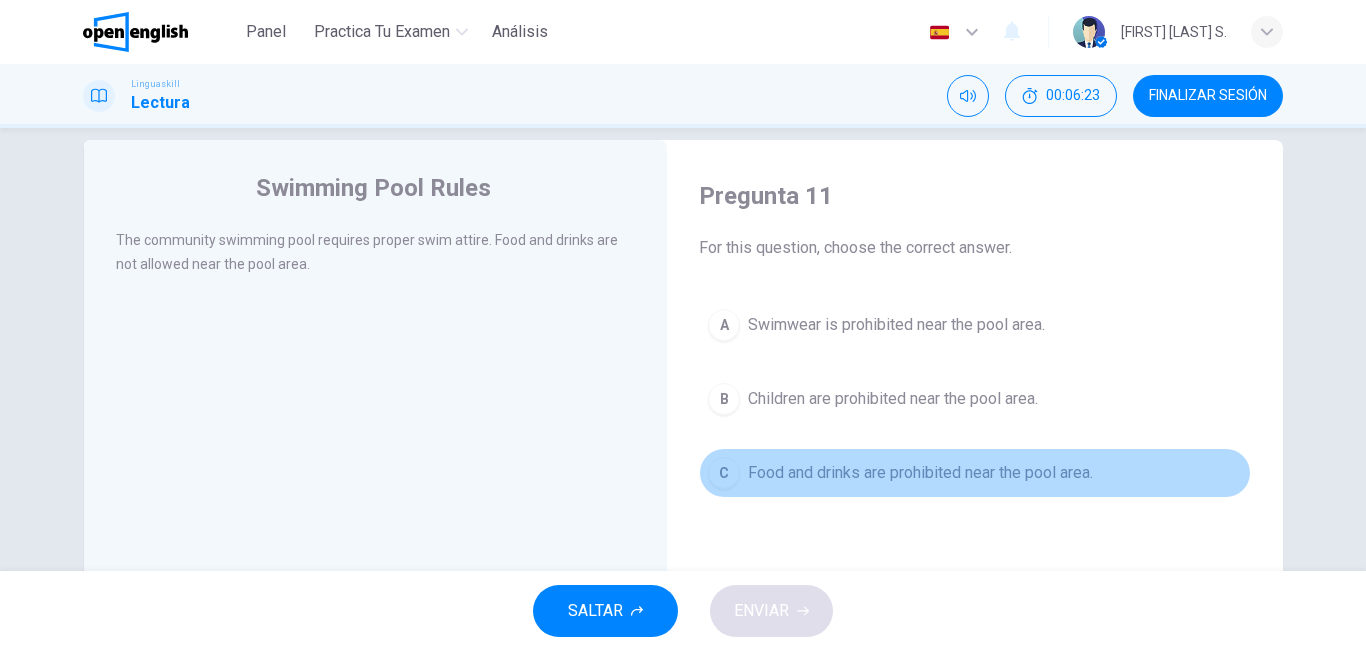 click on "Food and drinks are prohibited near the pool area." at bounding box center (920, 473) 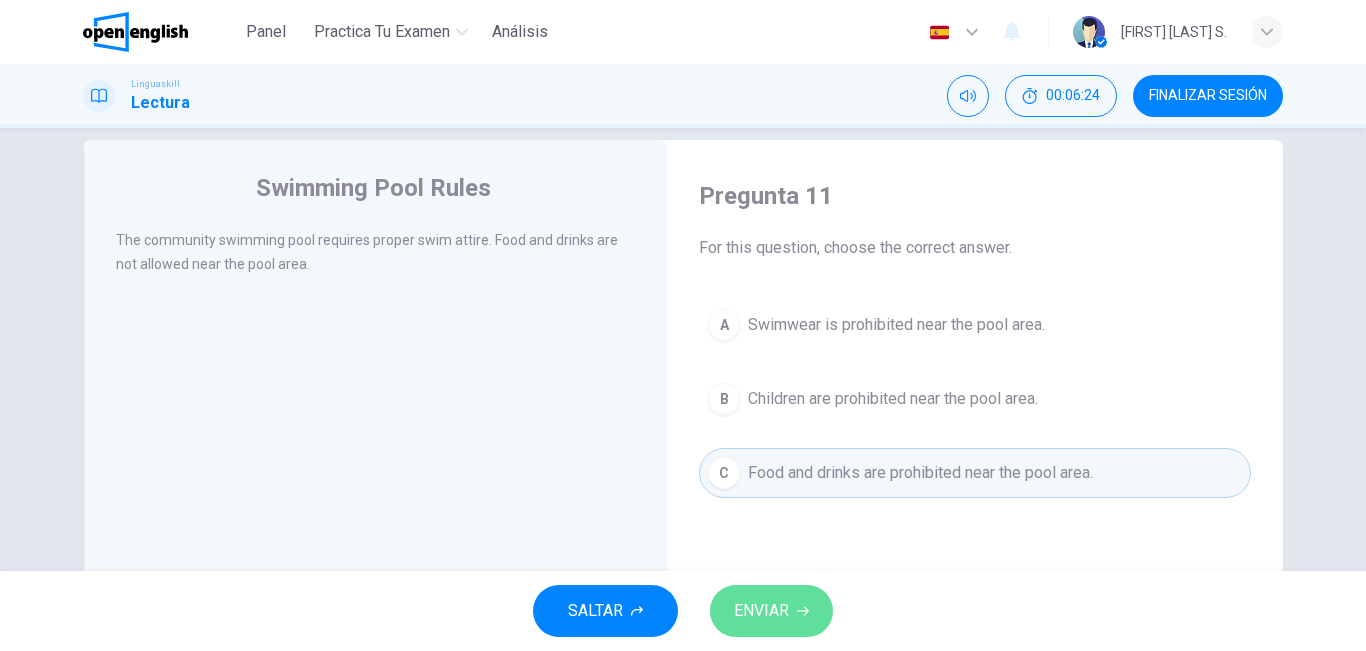 click on "ENVIAR" at bounding box center (771, 611) 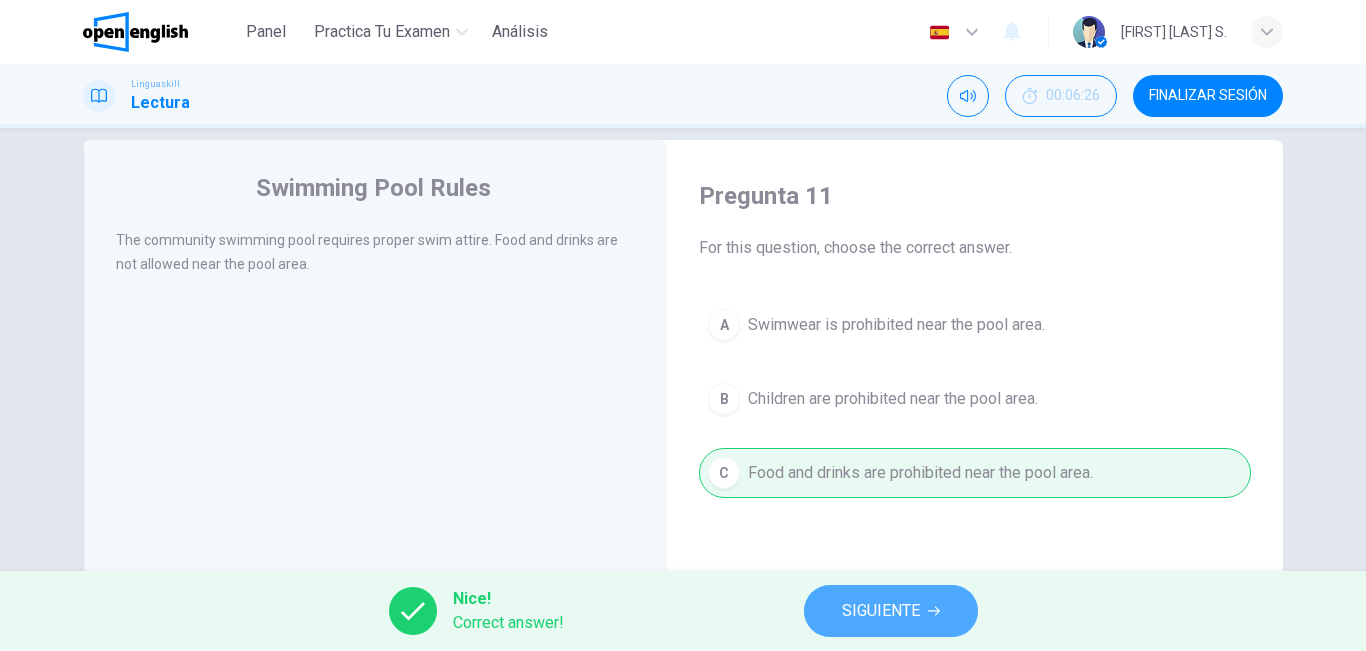 click on "SIGUIENTE" at bounding box center [891, 611] 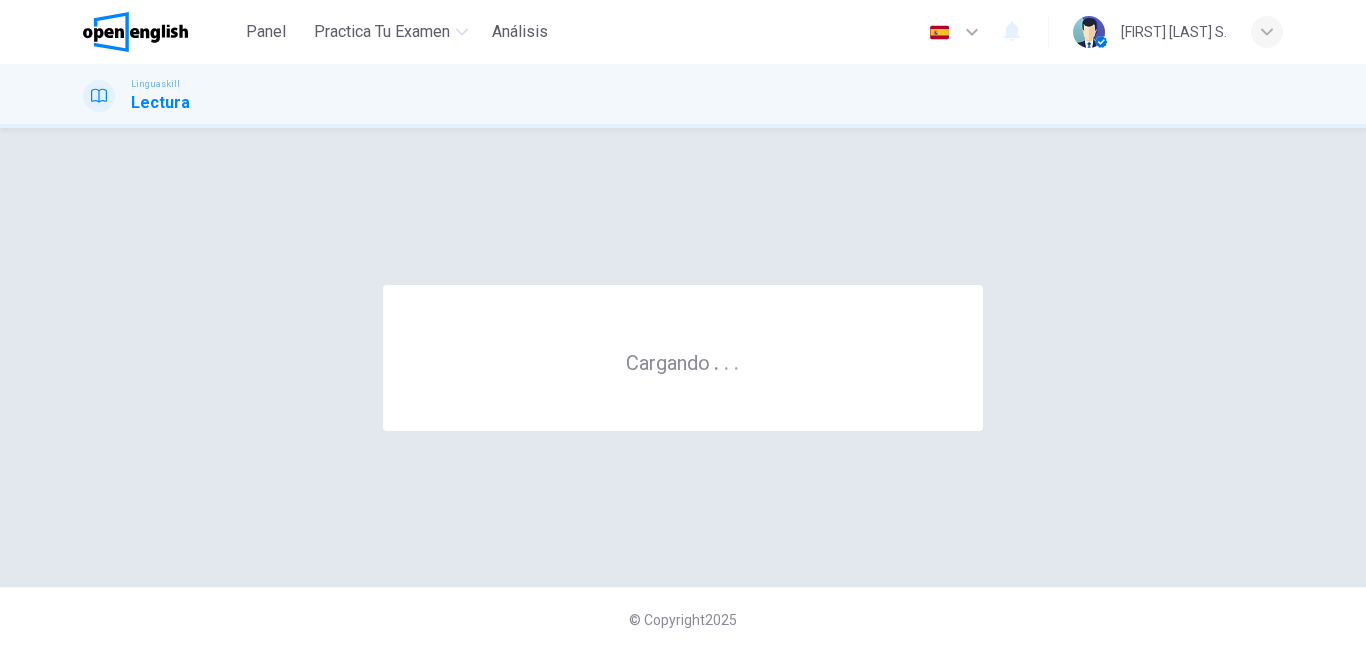 scroll, scrollTop: 0, scrollLeft: 0, axis: both 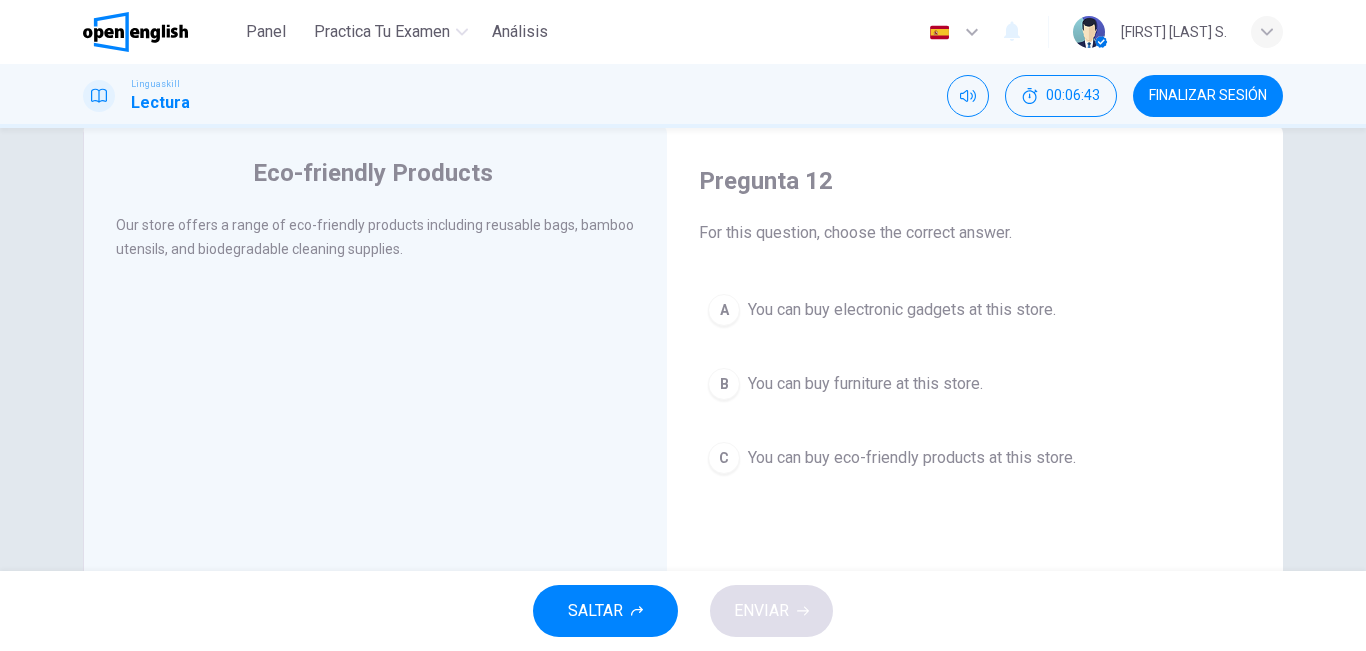 click on "C" at bounding box center [724, 458] 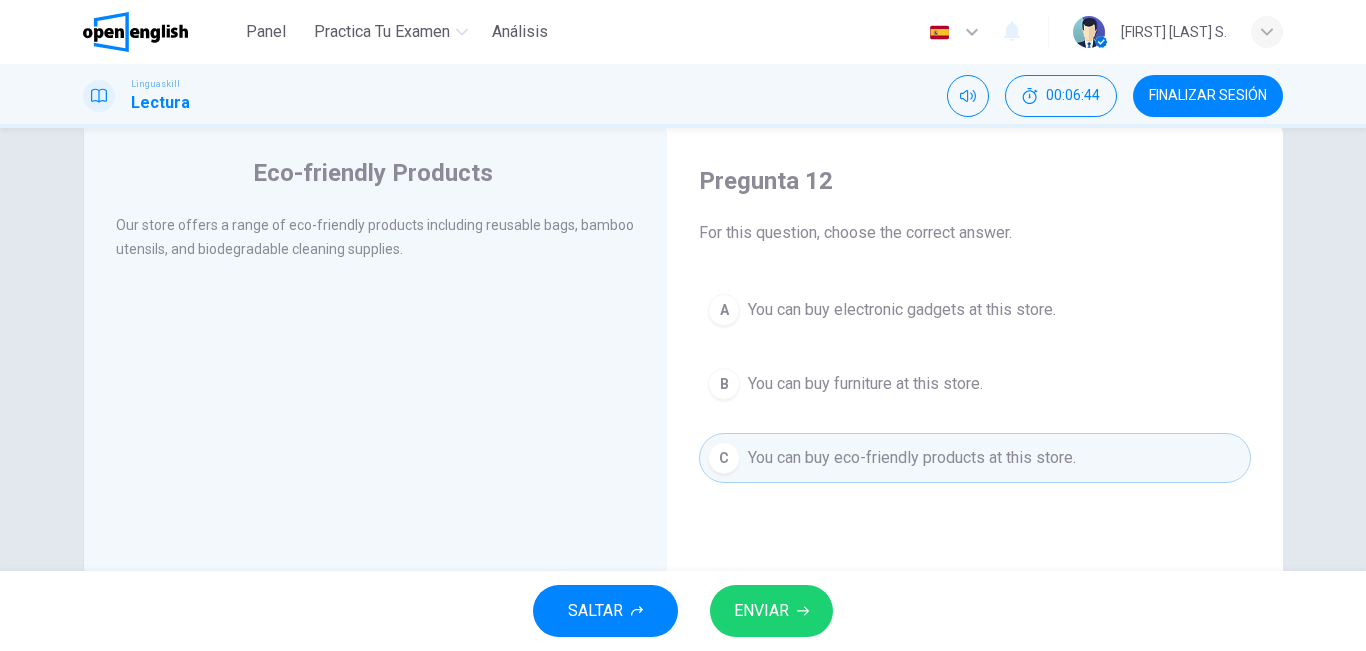 click on "ENVIAR" at bounding box center [761, 611] 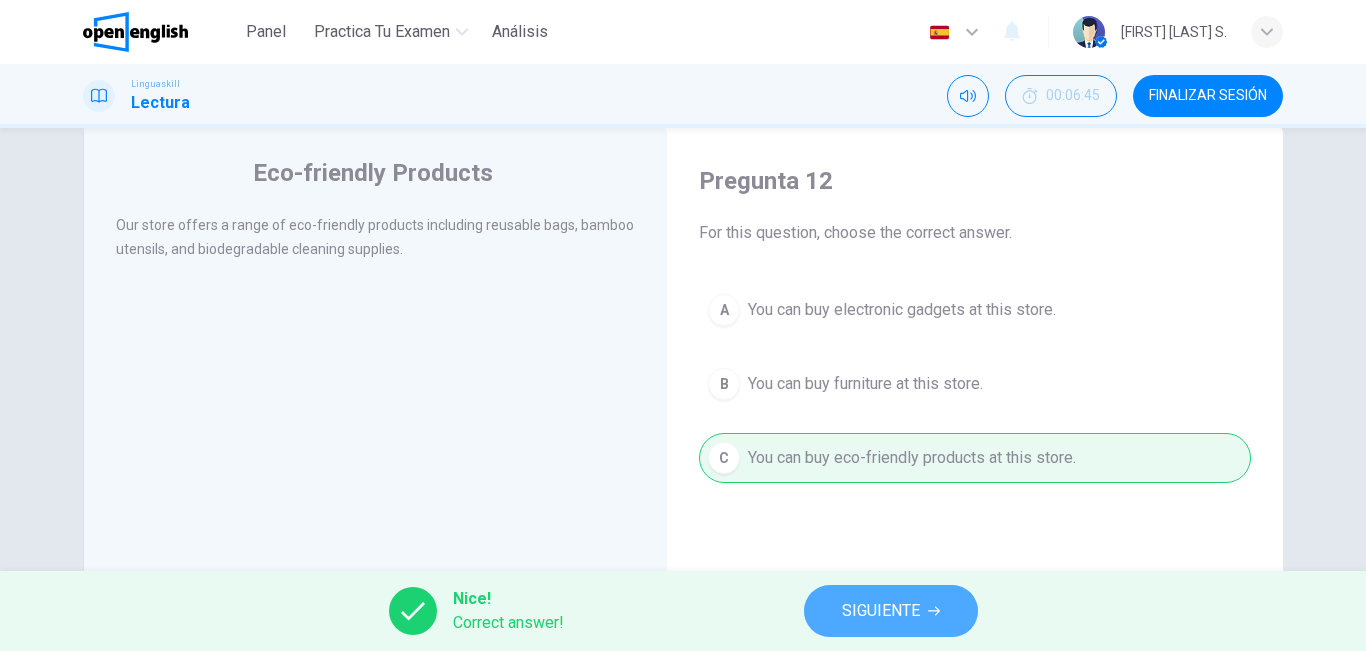 click on "SIGUIENTE" at bounding box center (881, 611) 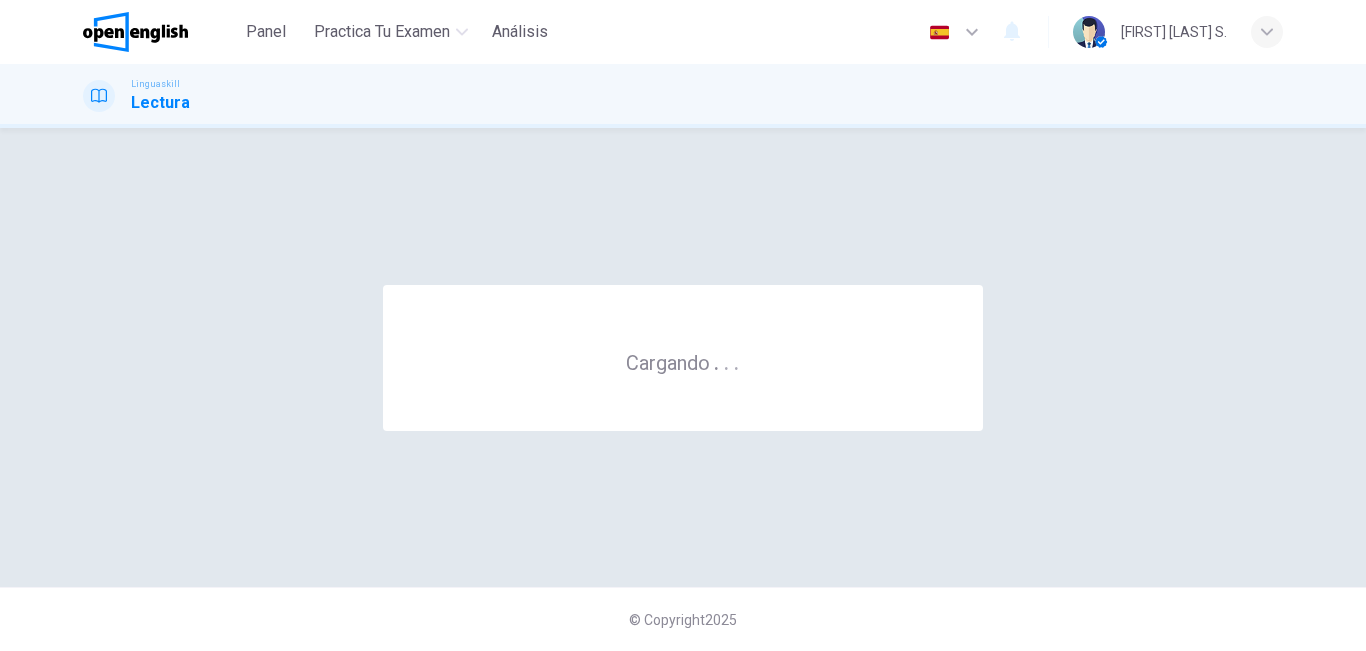 scroll, scrollTop: 0, scrollLeft: 0, axis: both 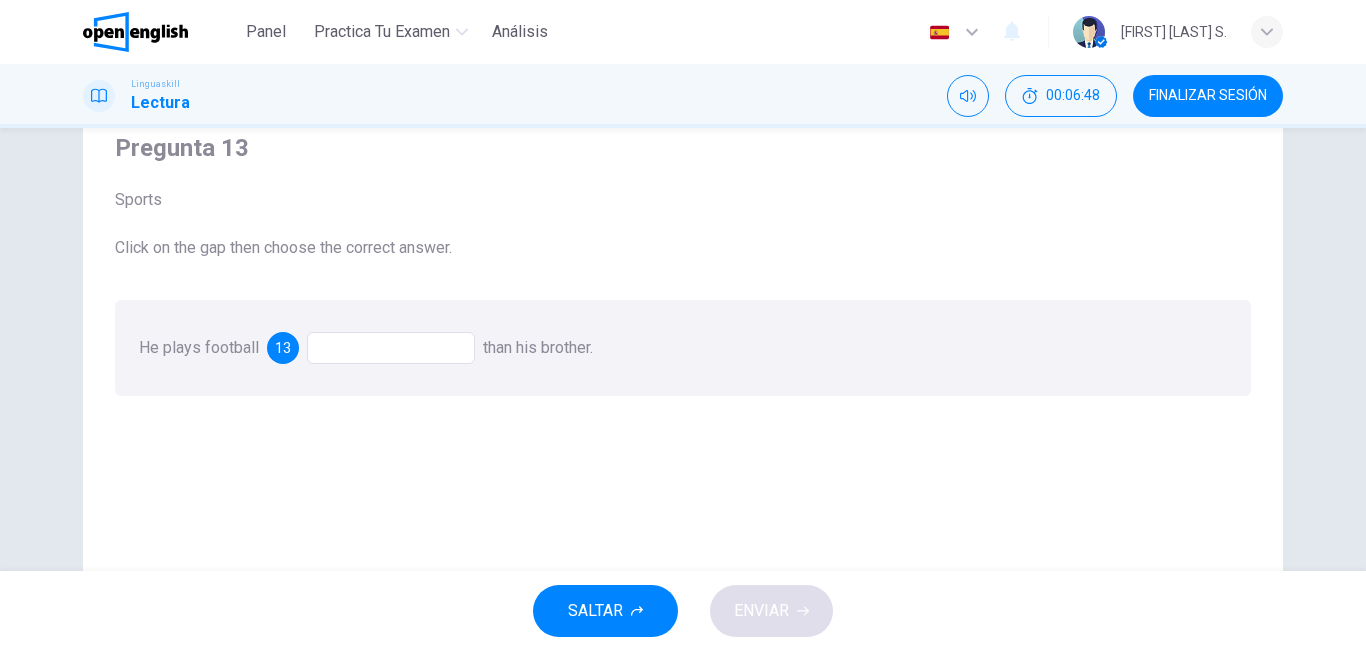 click at bounding box center (391, 348) 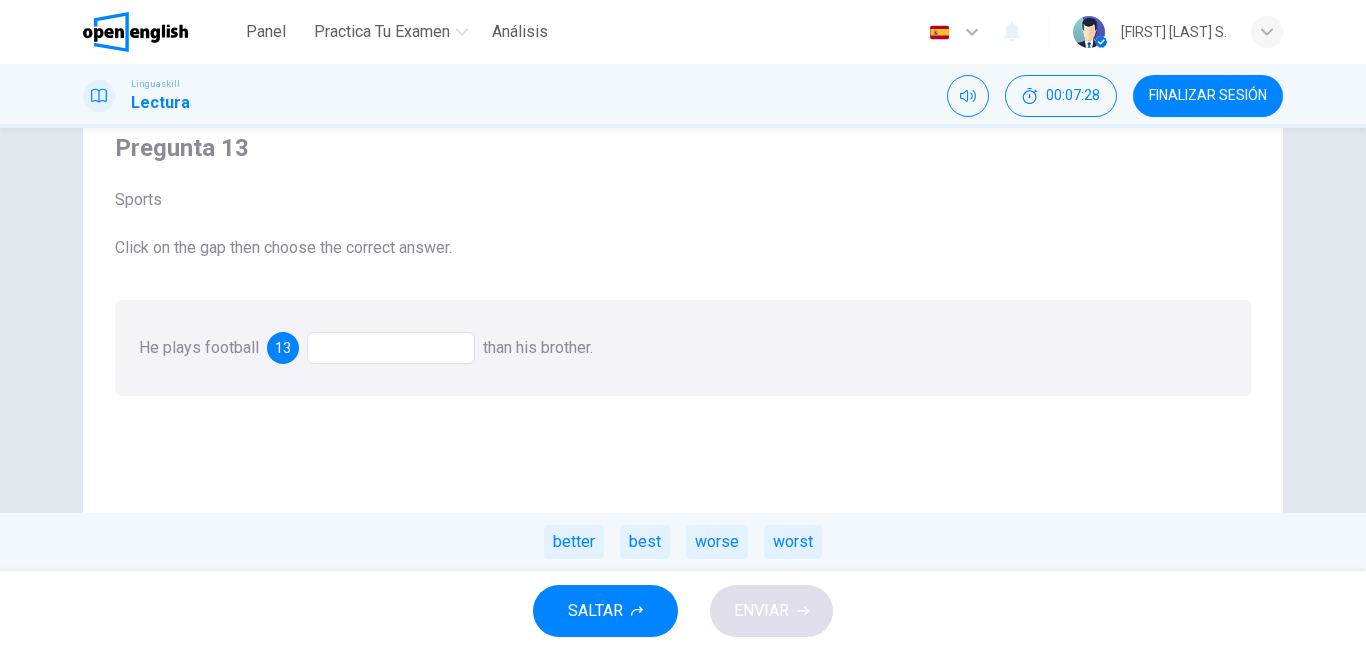 click on "better" at bounding box center (574, 542) 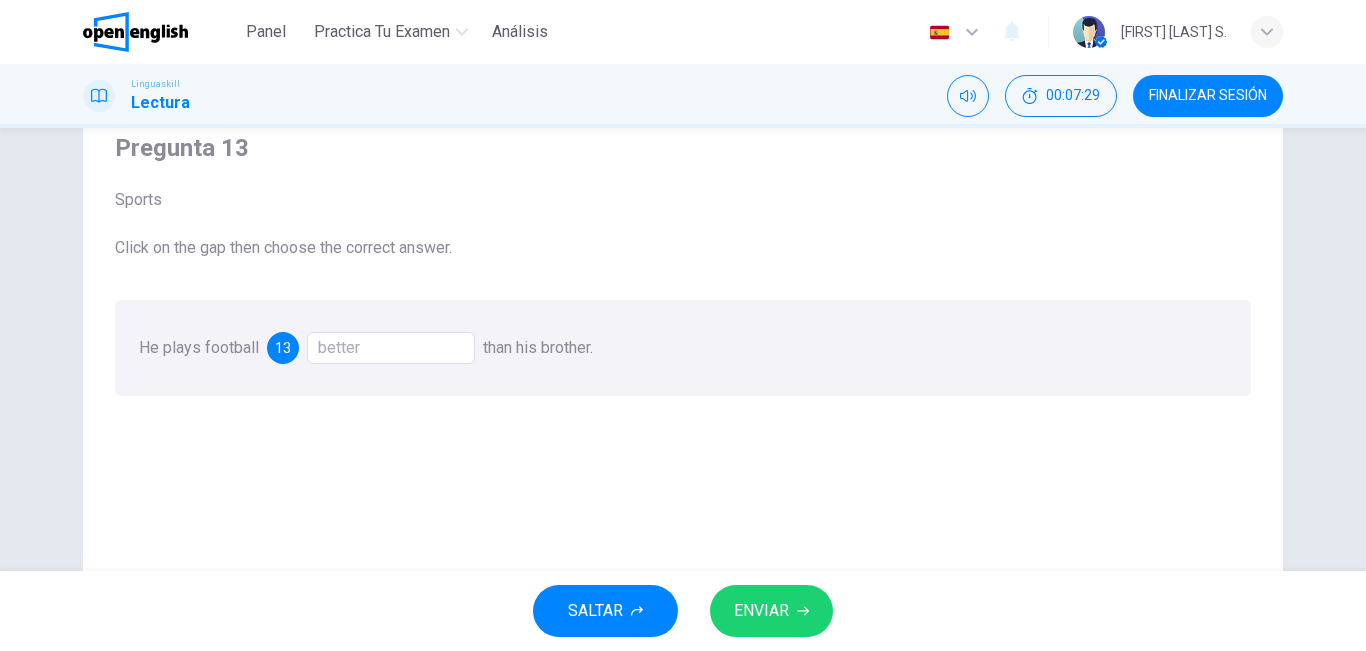 click on "ENVIAR" at bounding box center (761, 611) 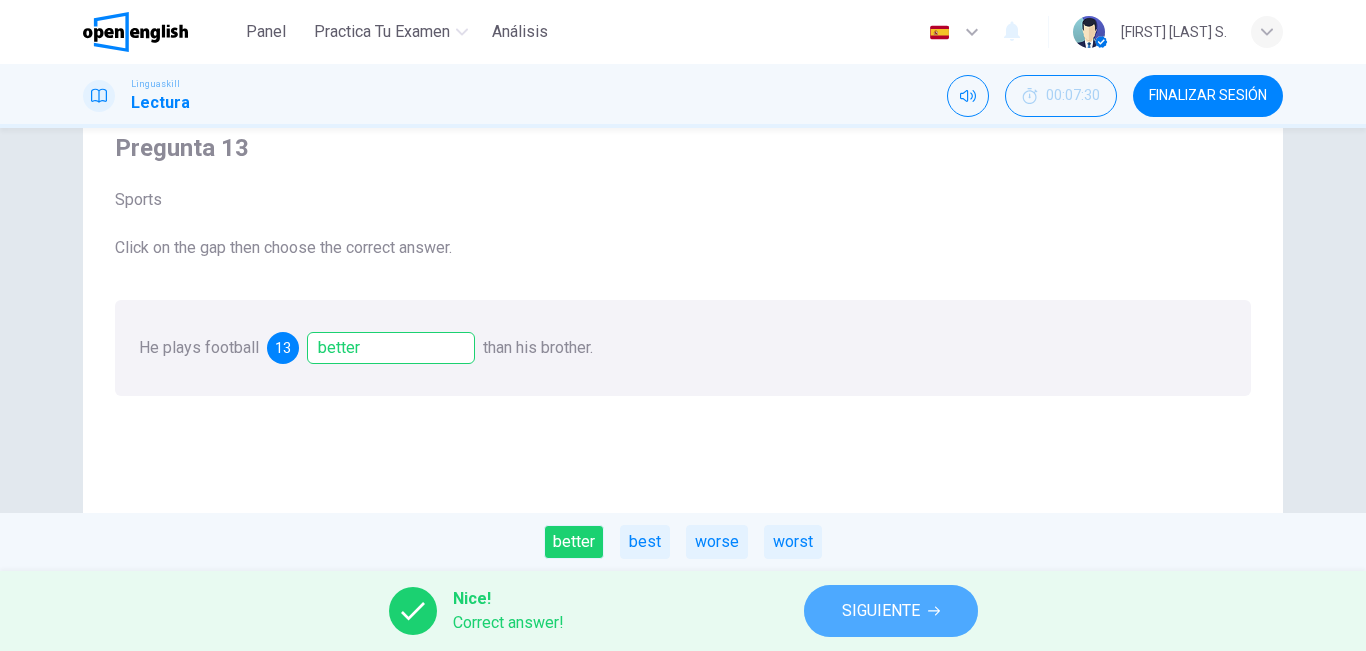 click on "SIGUIENTE" at bounding box center [891, 611] 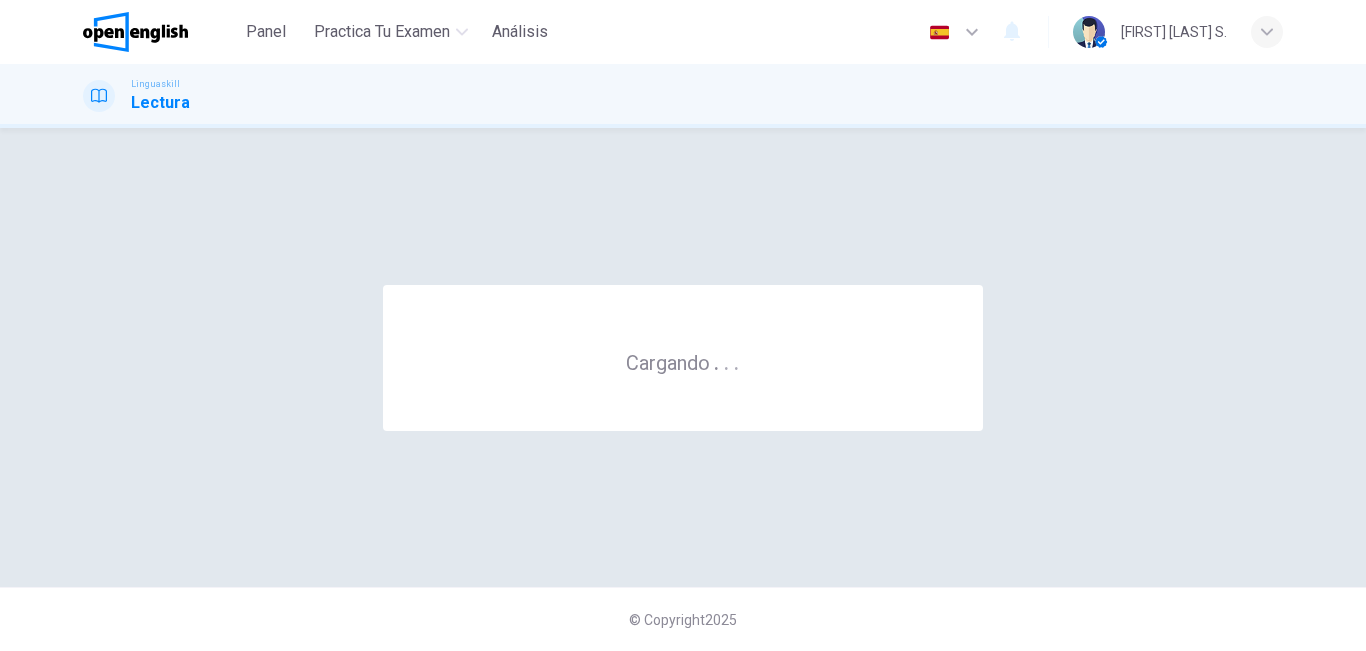 scroll, scrollTop: 0, scrollLeft: 0, axis: both 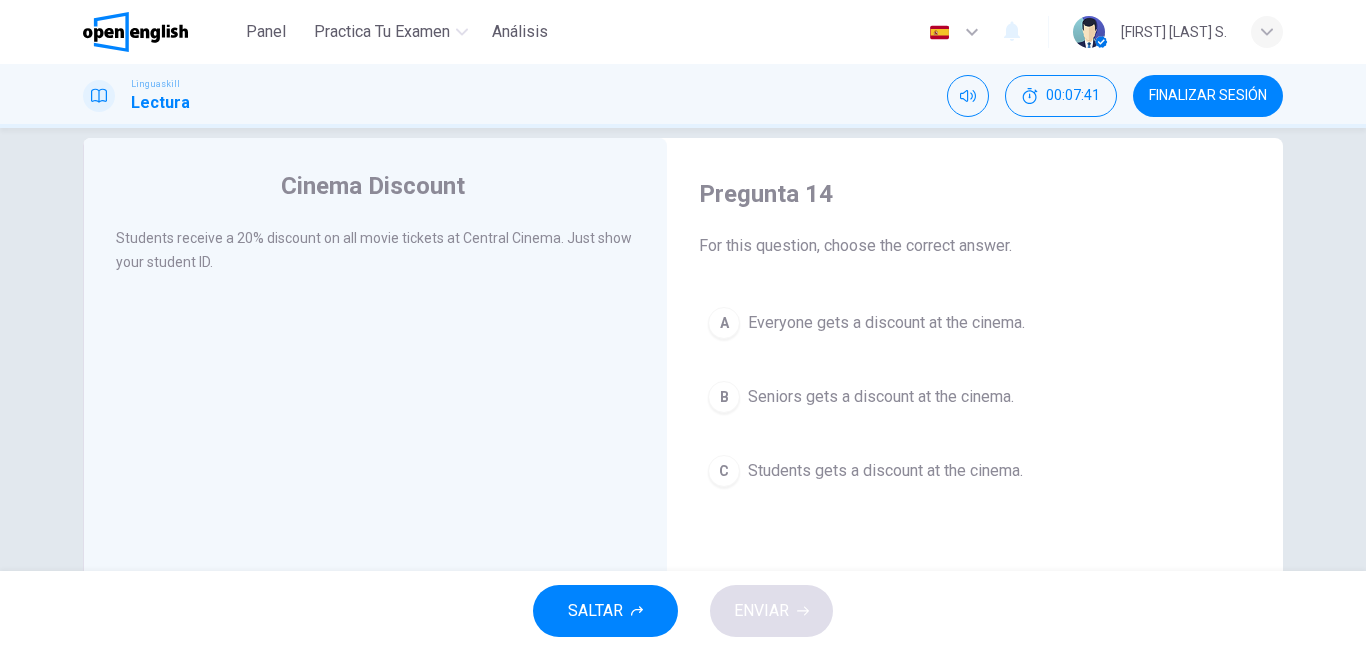click on "Students gets a discount at the cinema." at bounding box center (885, 471) 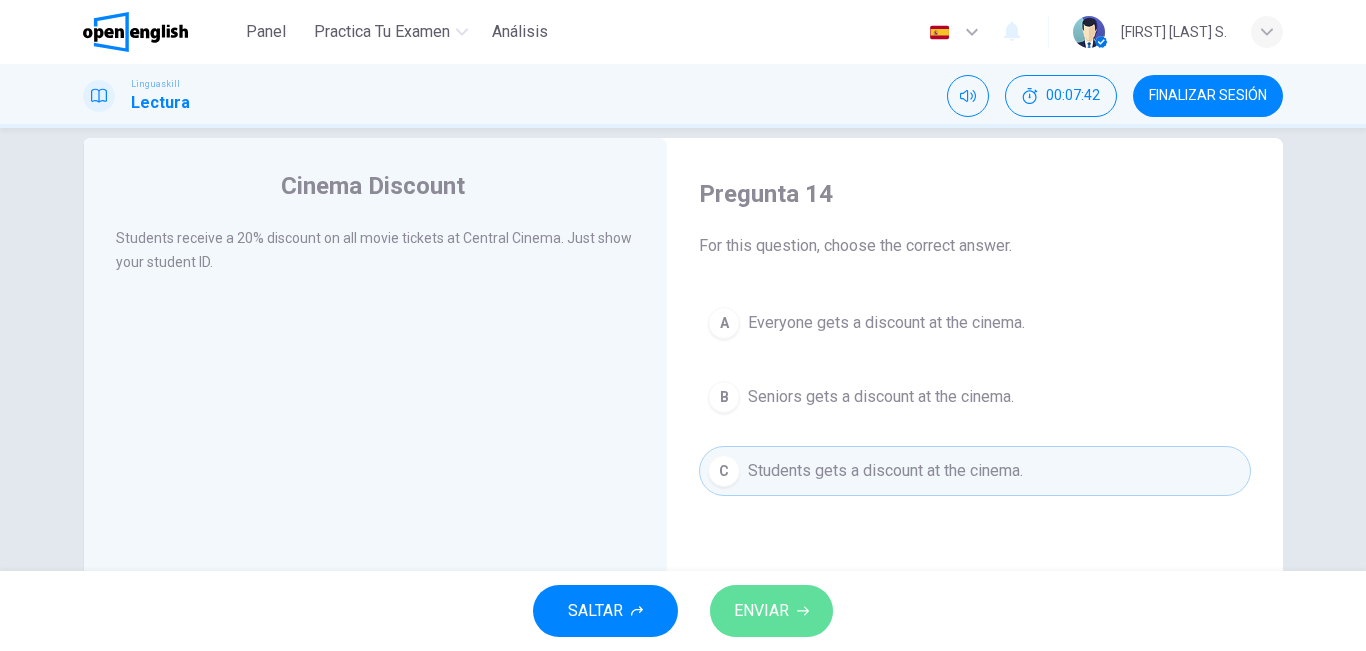 click on "ENVIAR" at bounding box center [771, 611] 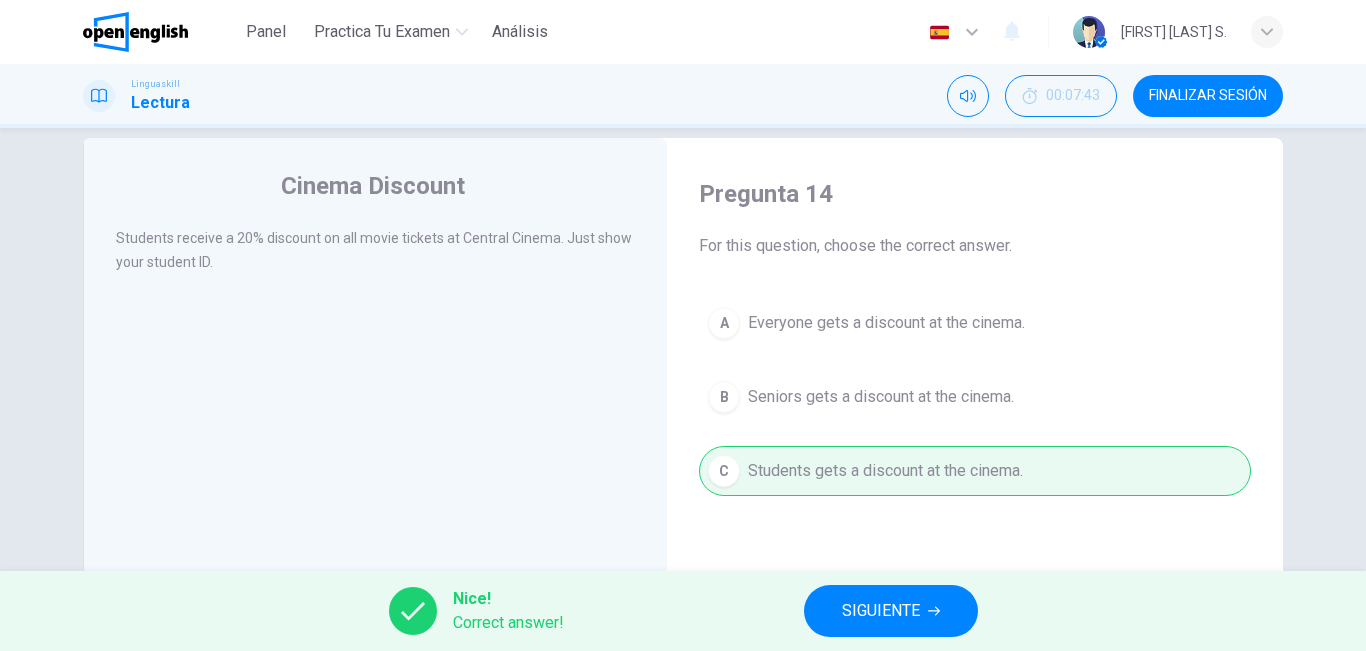click on "SIGUIENTE" at bounding box center [881, 611] 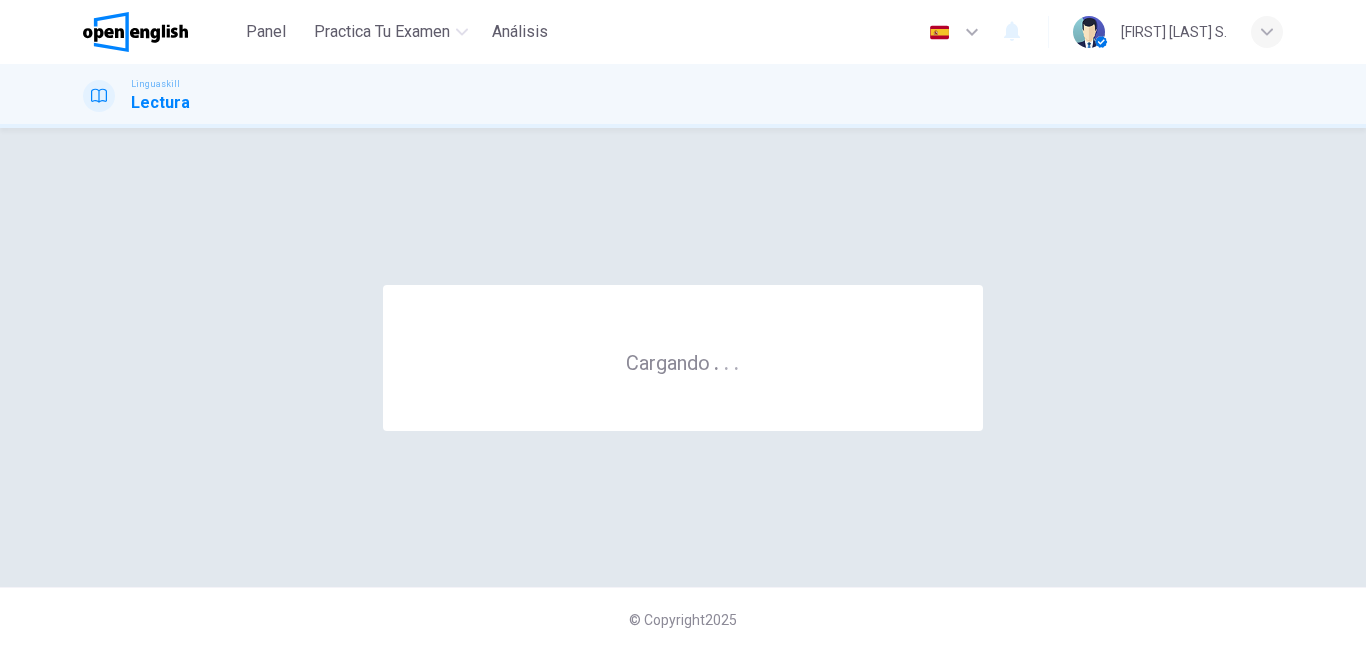 scroll, scrollTop: 0, scrollLeft: 0, axis: both 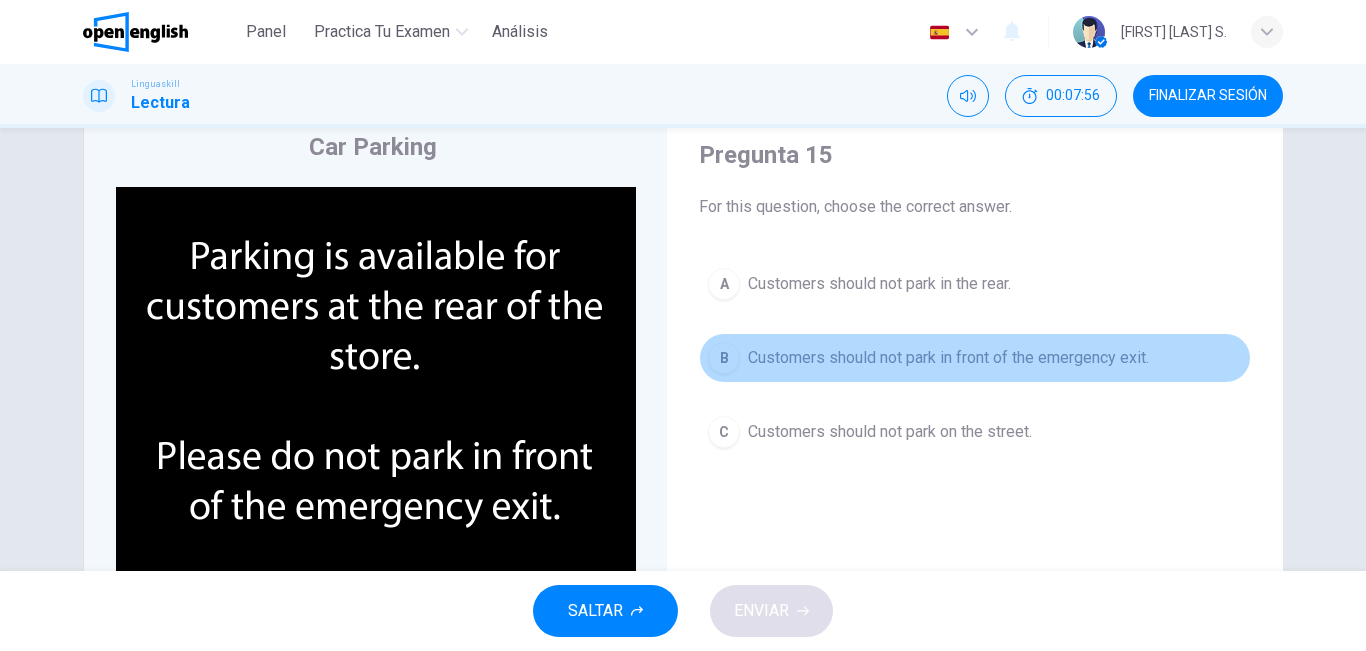 click on "Customers should not park in front of the emergency exit." at bounding box center [948, 358] 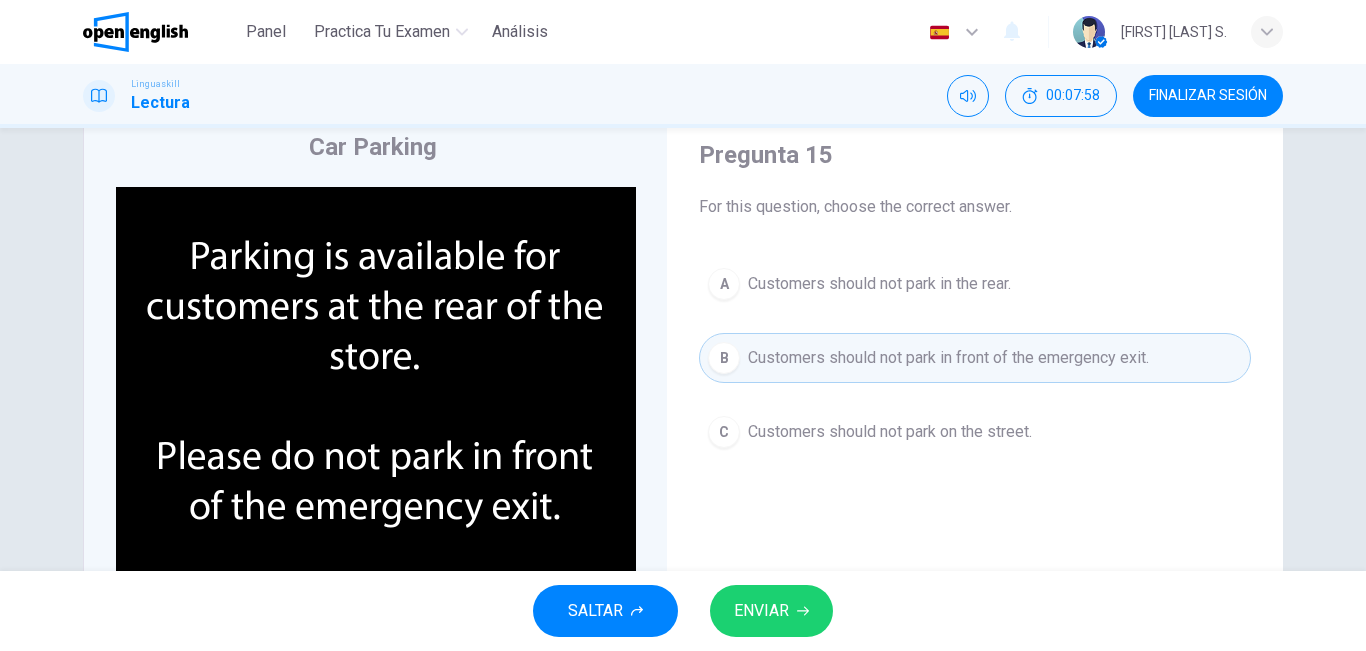 click on "SALTAR ENVIAR" at bounding box center [683, 611] 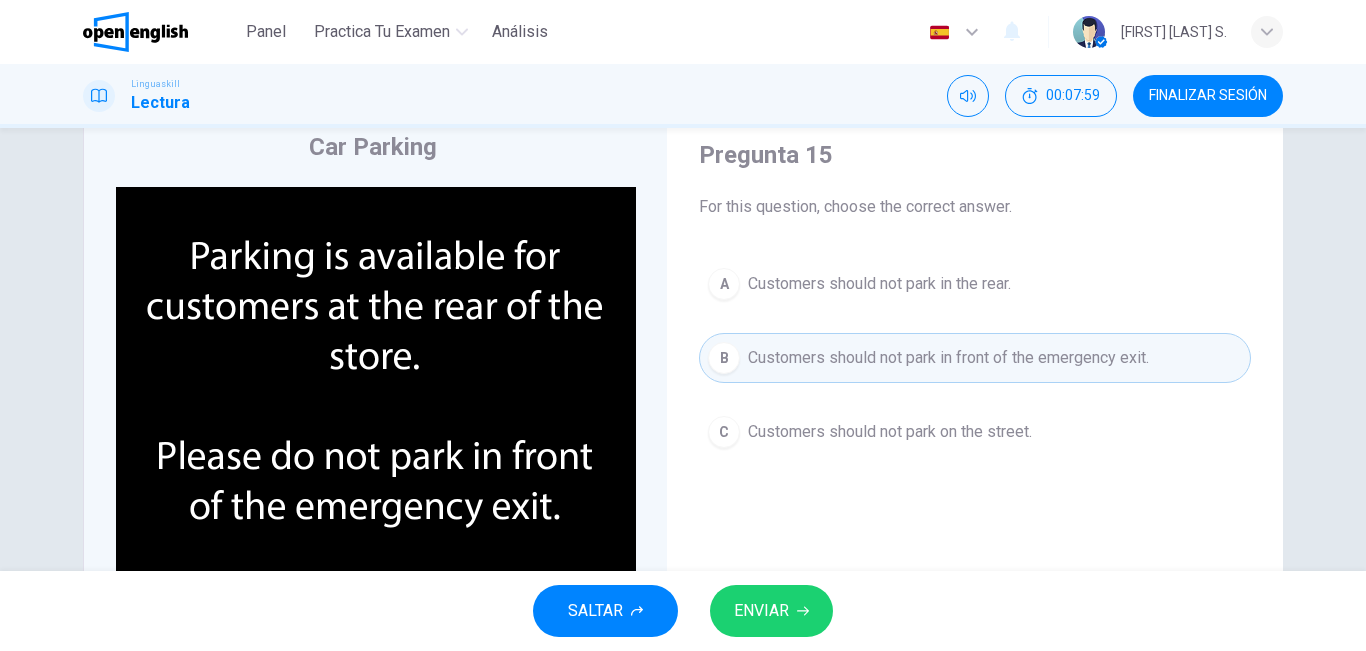 click on "ENVIAR" at bounding box center (761, 611) 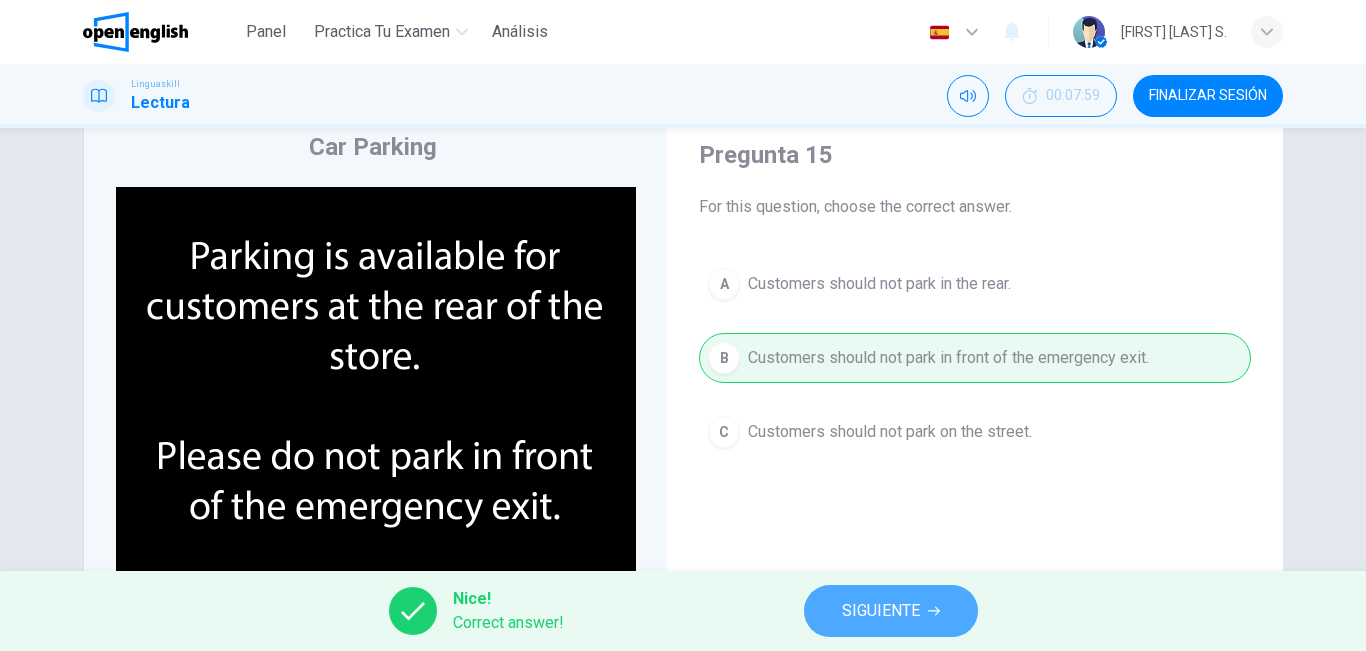 click on "SIGUIENTE" at bounding box center [891, 611] 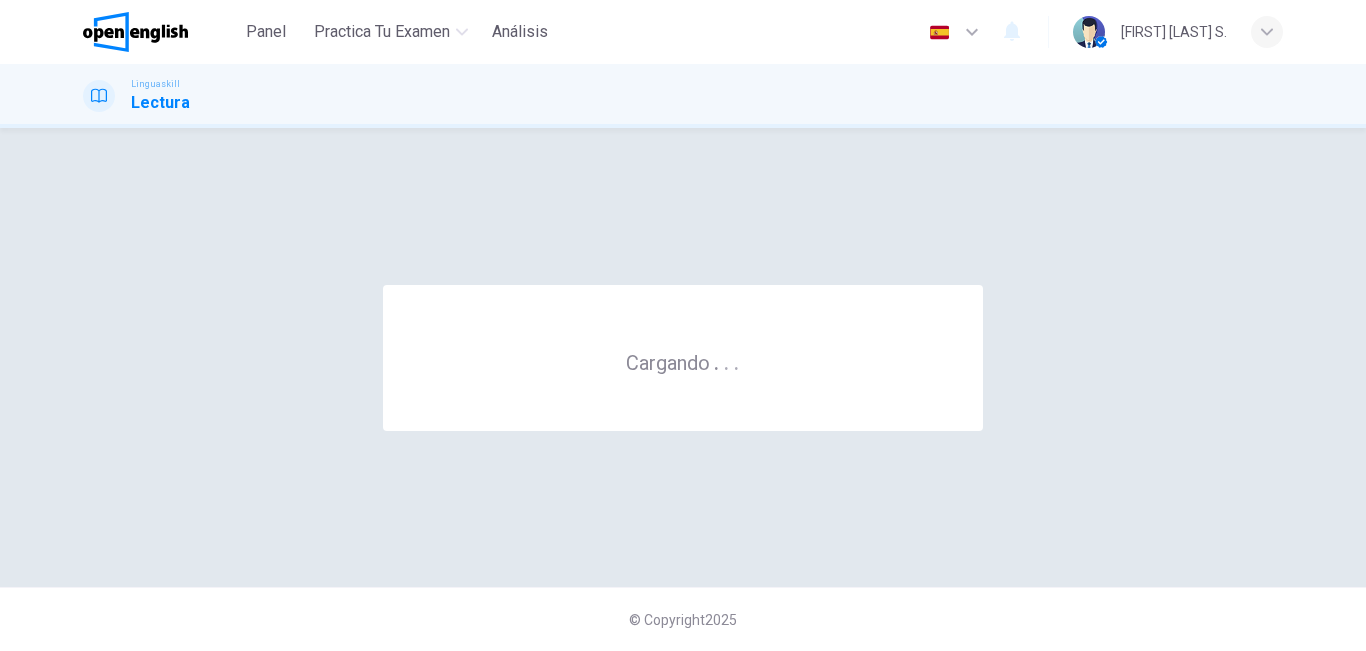 scroll, scrollTop: 0, scrollLeft: 0, axis: both 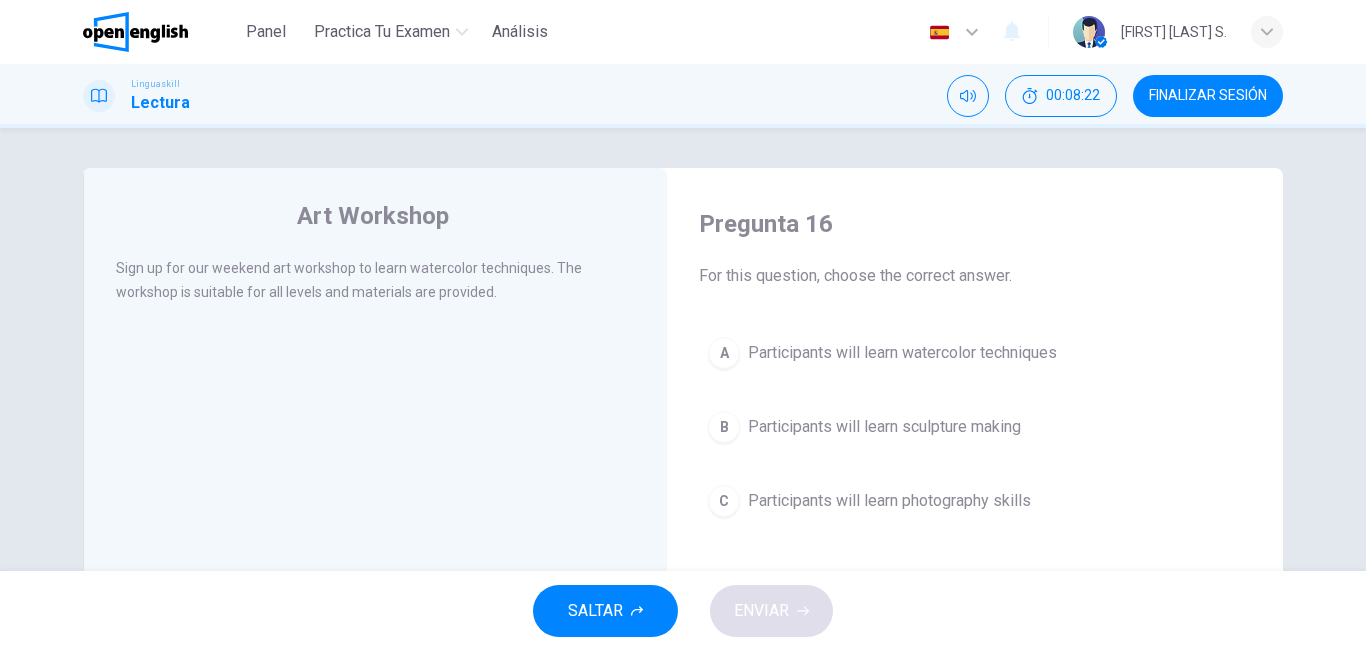 click on "Participants will learn watercolor techniques" at bounding box center (902, 353) 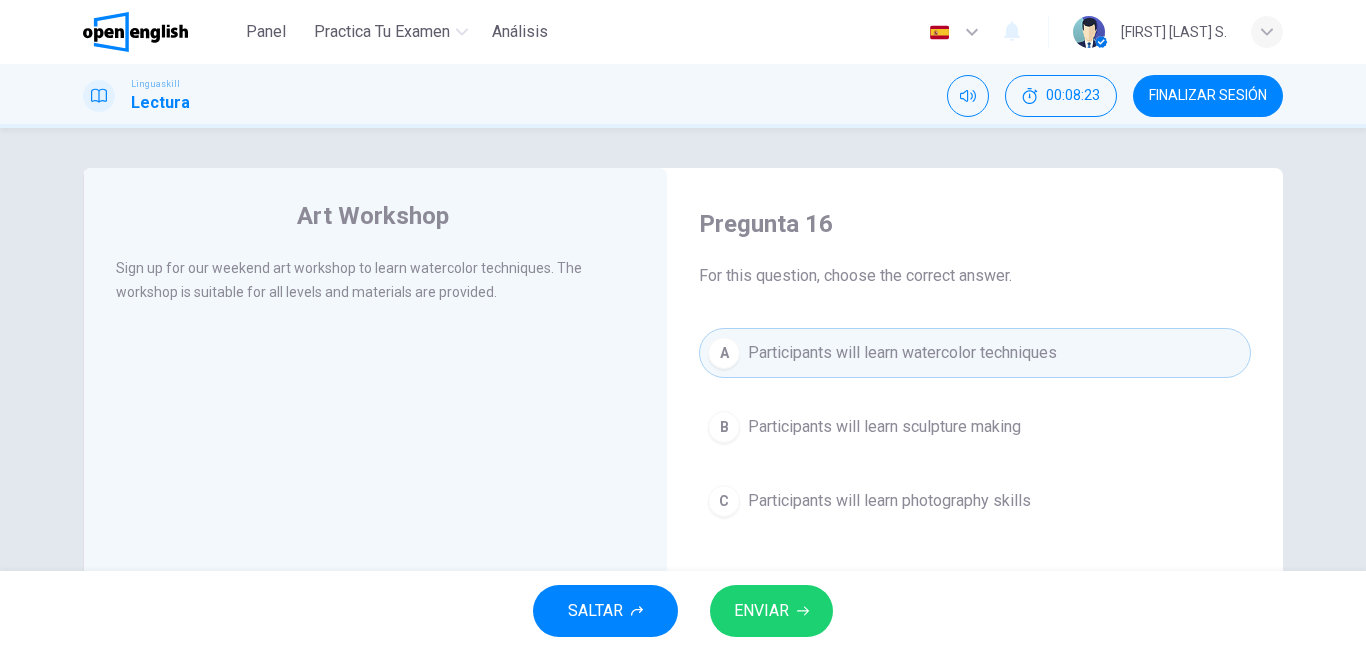 click on "ENVIAR" at bounding box center [771, 611] 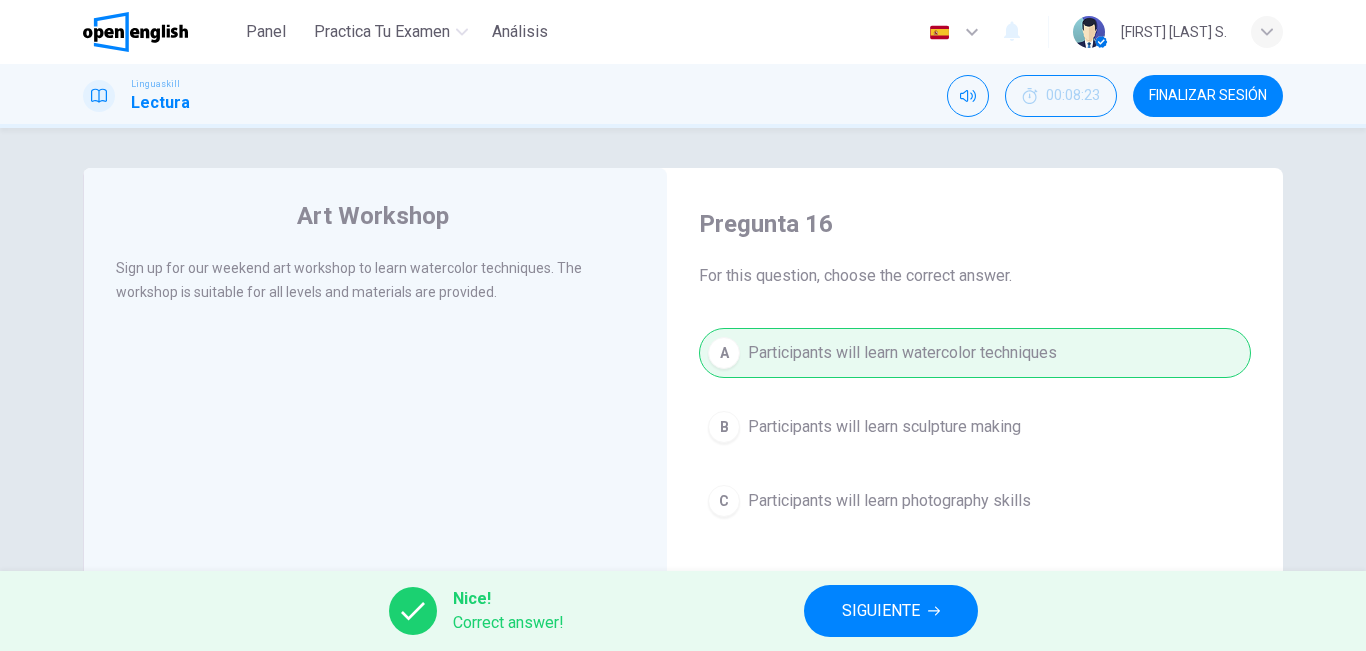 click on "SIGUIENTE" at bounding box center [881, 611] 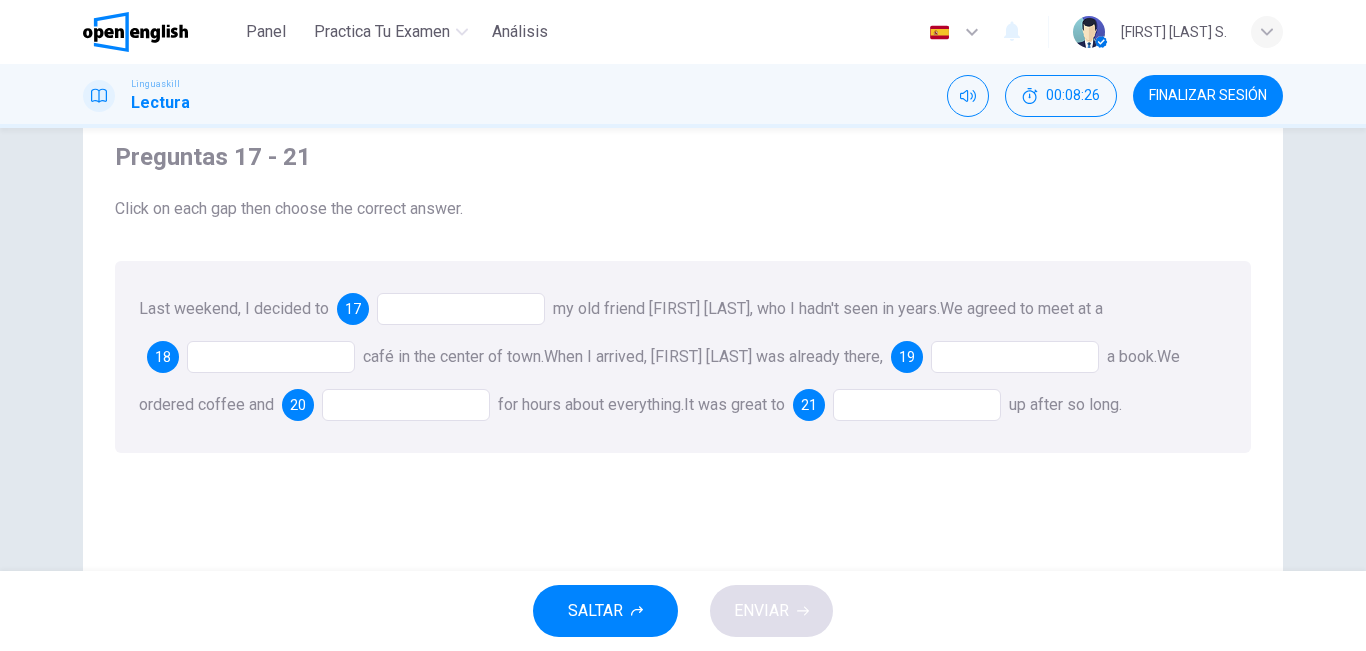 scroll, scrollTop: 61, scrollLeft: 0, axis: vertical 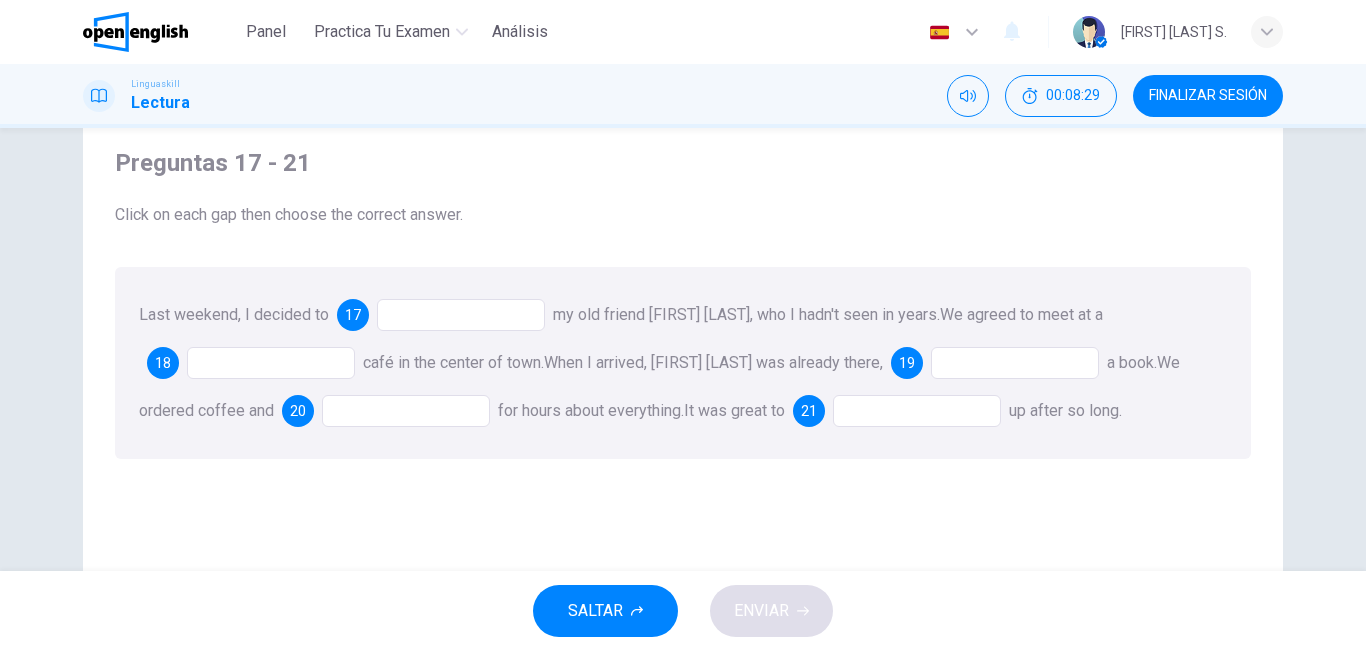 click at bounding box center (461, 315) 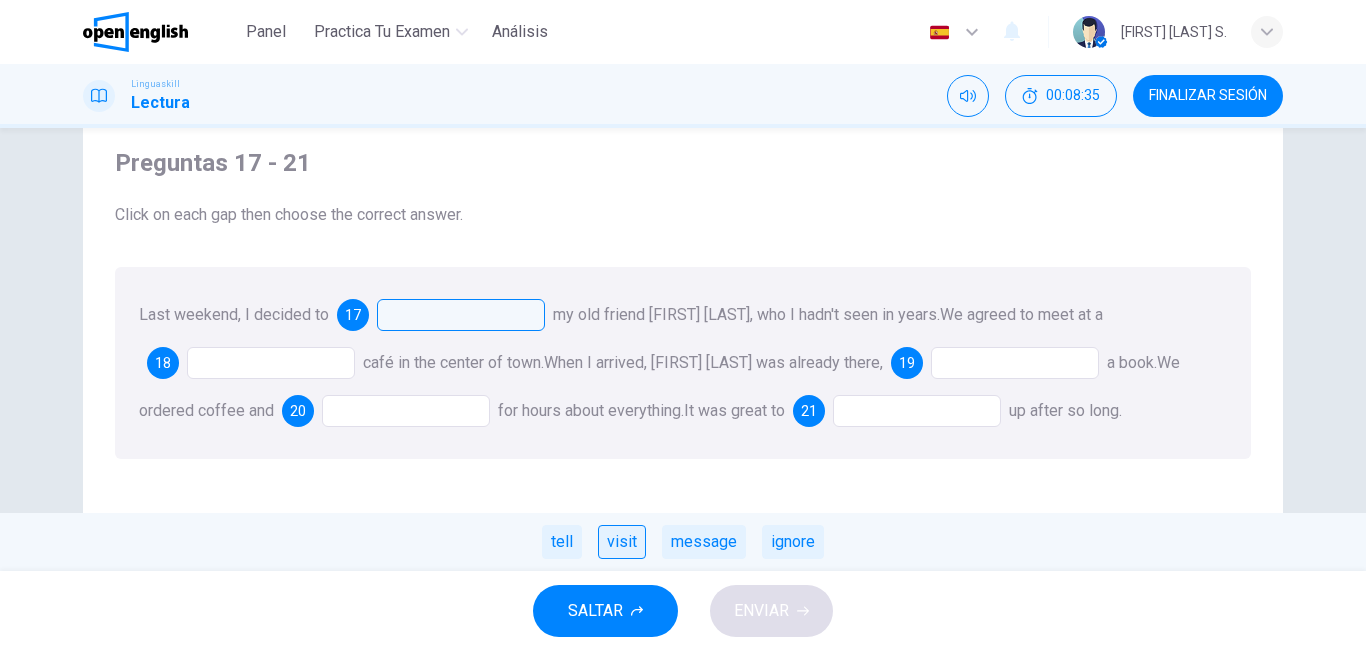 click on "visit" at bounding box center [622, 542] 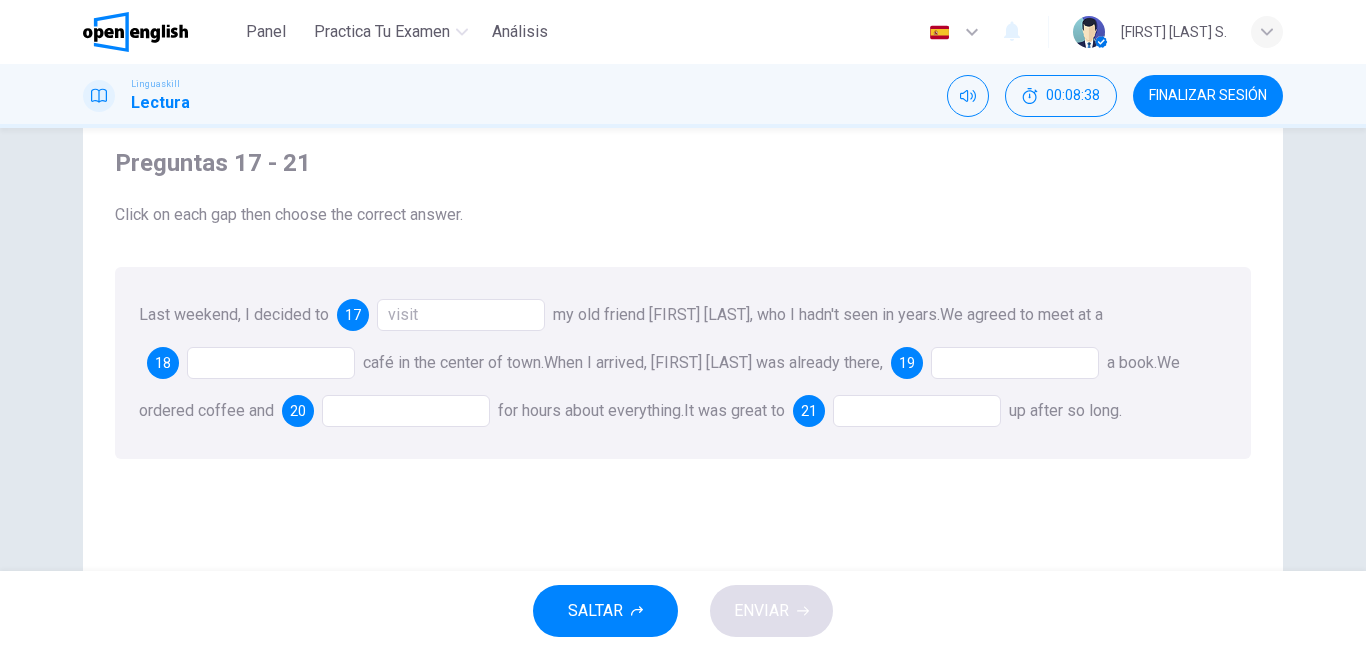 click at bounding box center [271, 363] 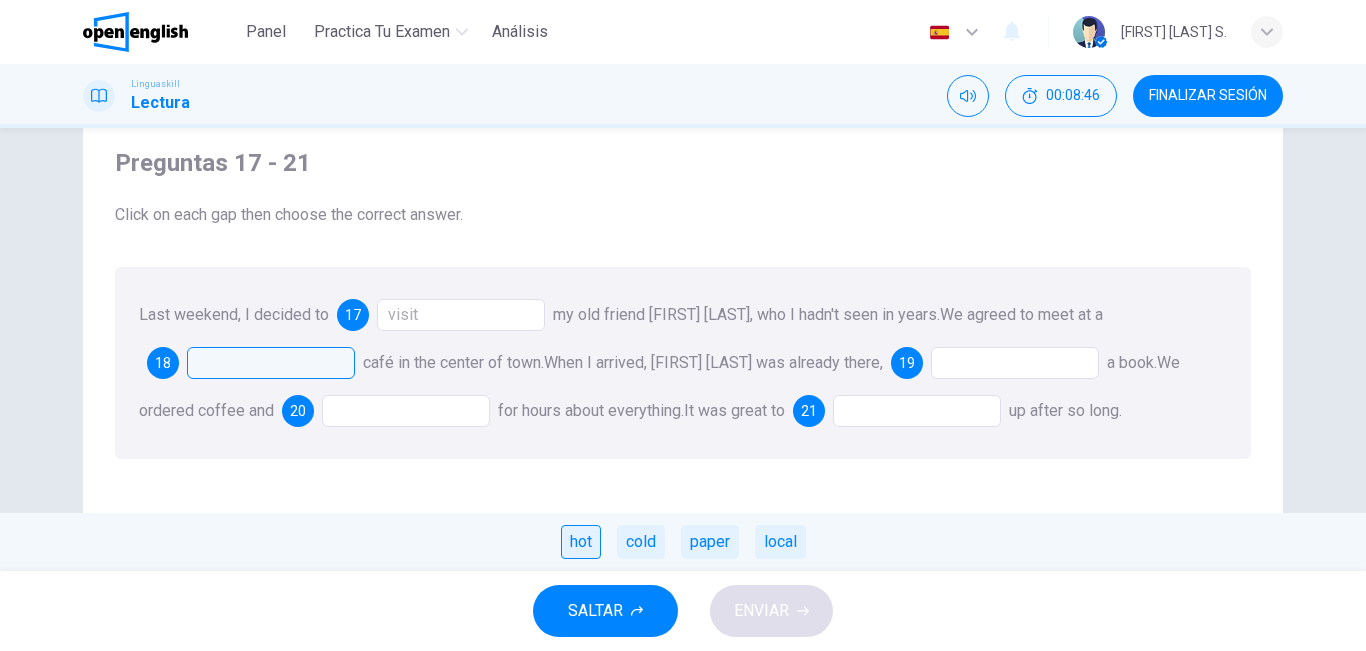 click on "hot" at bounding box center (581, 542) 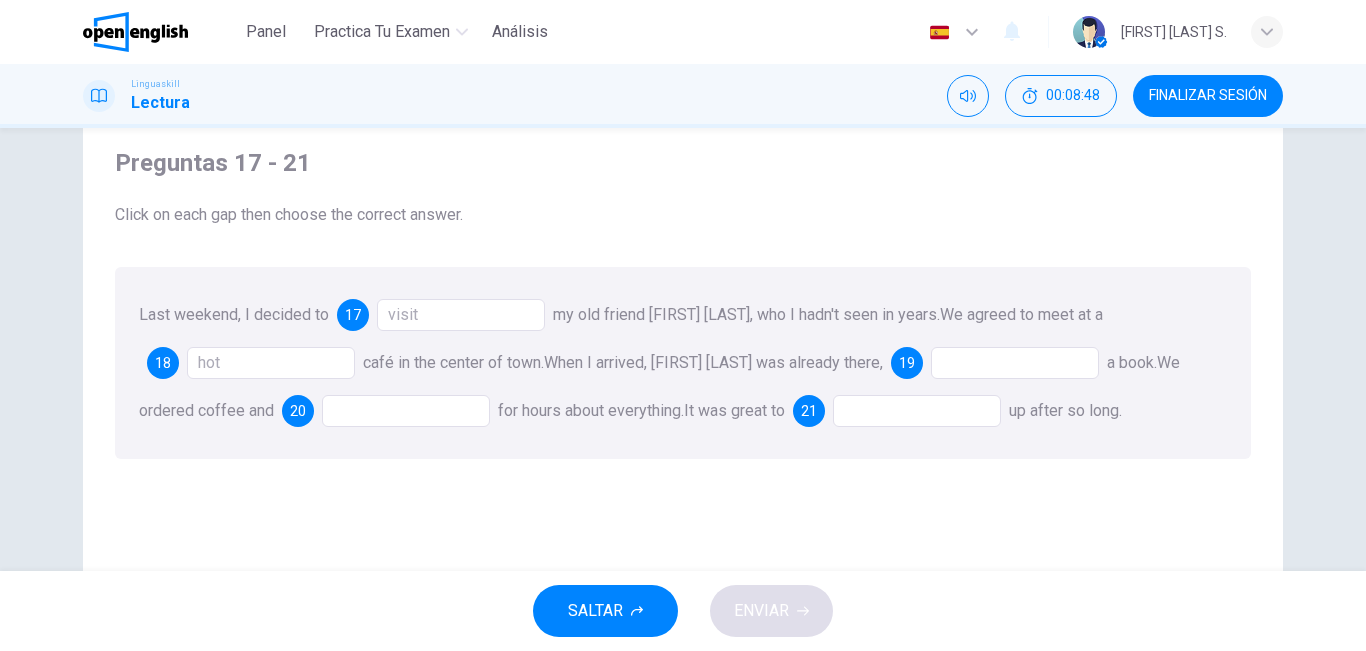 click on "hot" at bounding box center [271, 363] 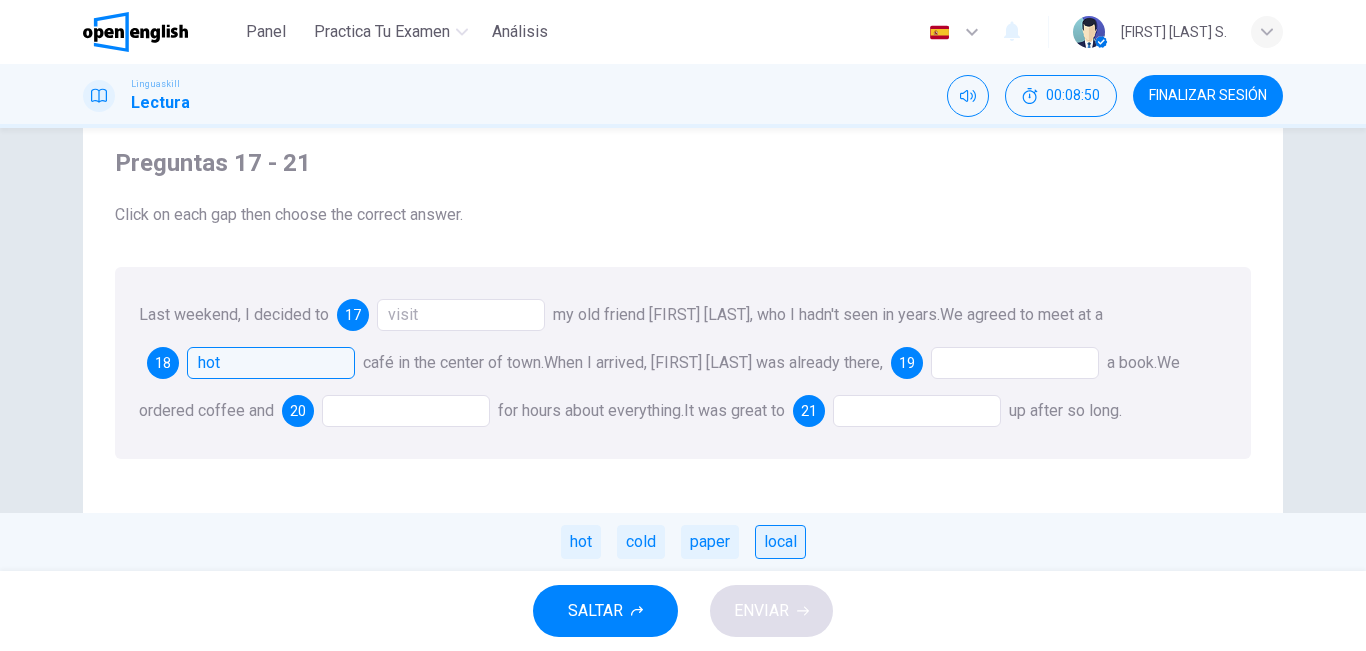 click on "local" at bounding box center [780, 542] 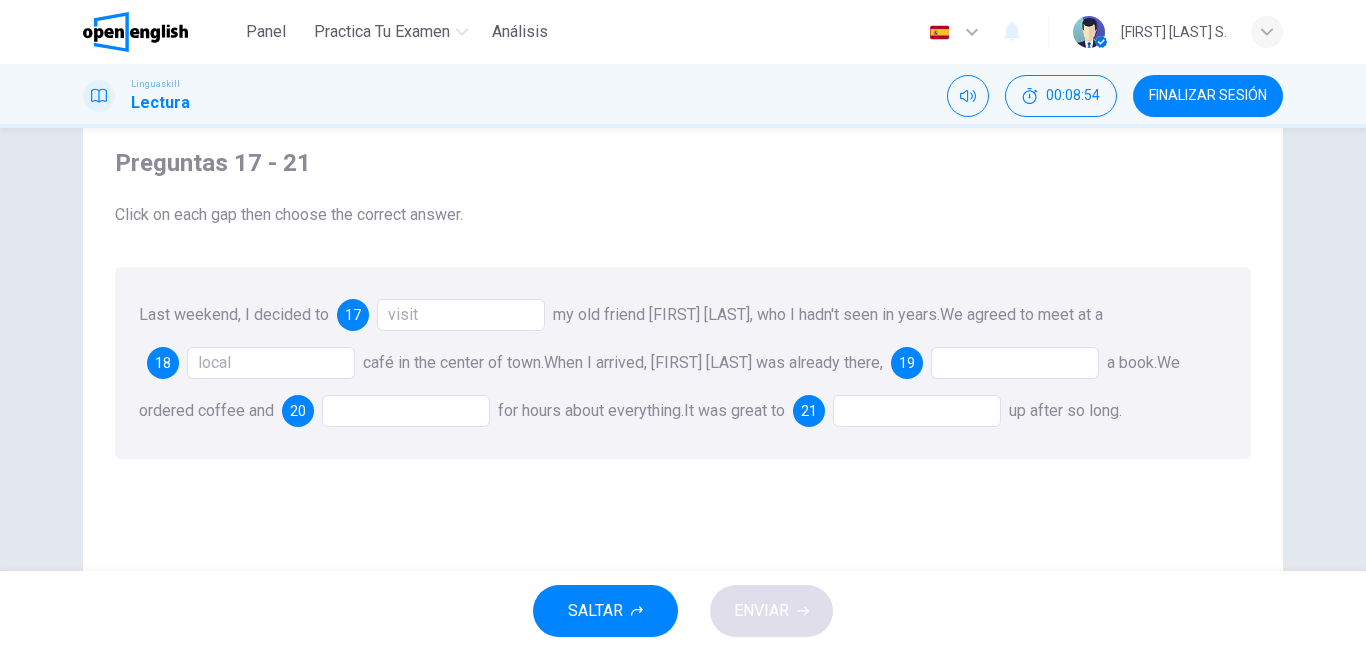 click at bounding box center [1015, 363] 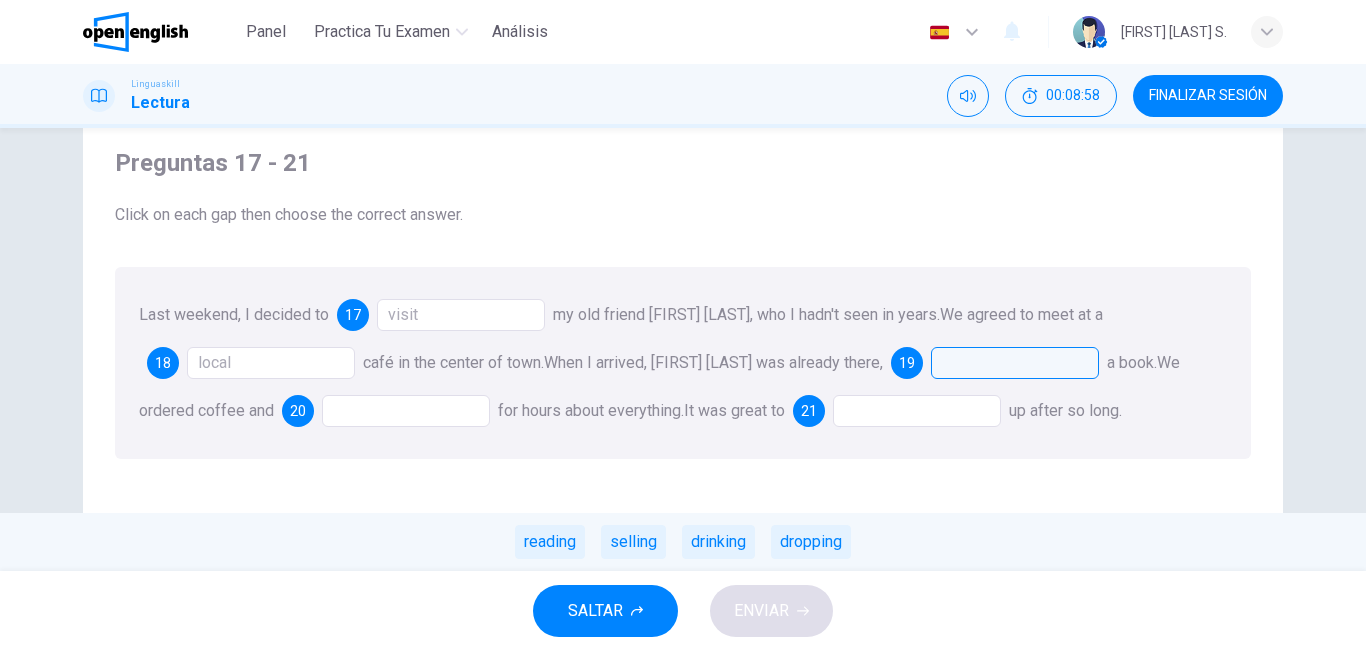 click on "reading" at bounding box center [550, 542] 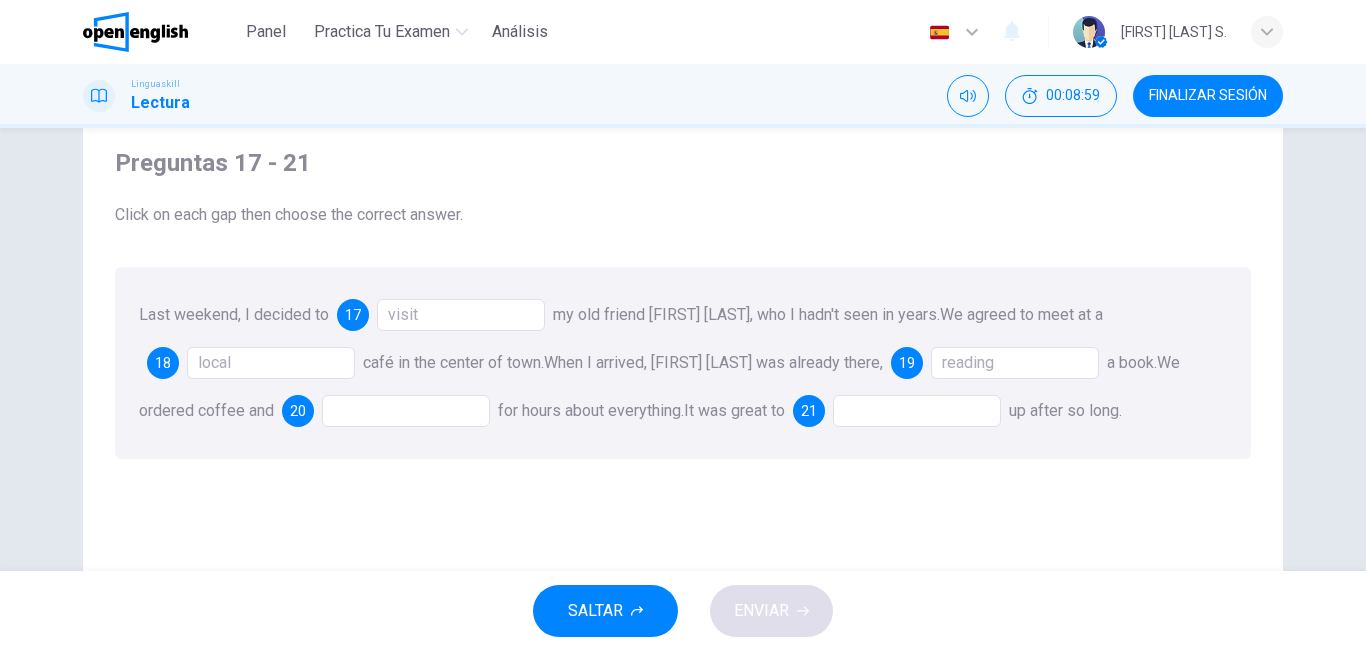 click at bounding box center [406, 411] 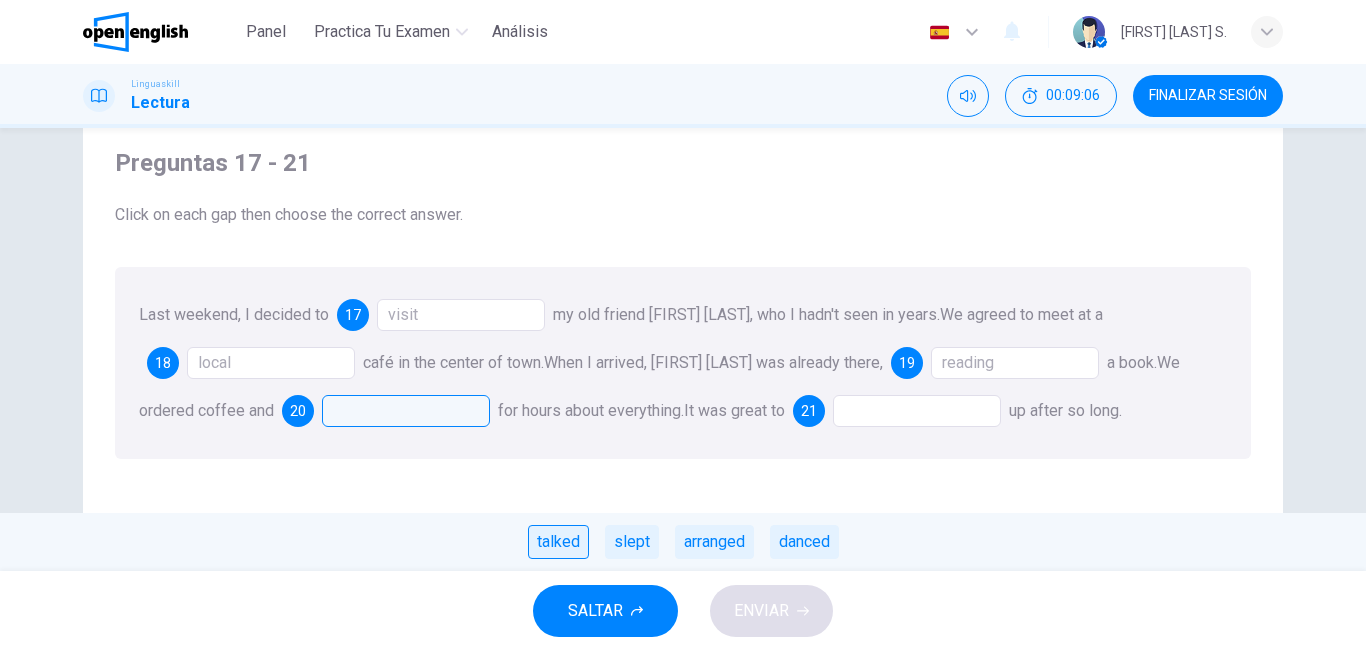 click on "talked" at bounding box center [558, 542] 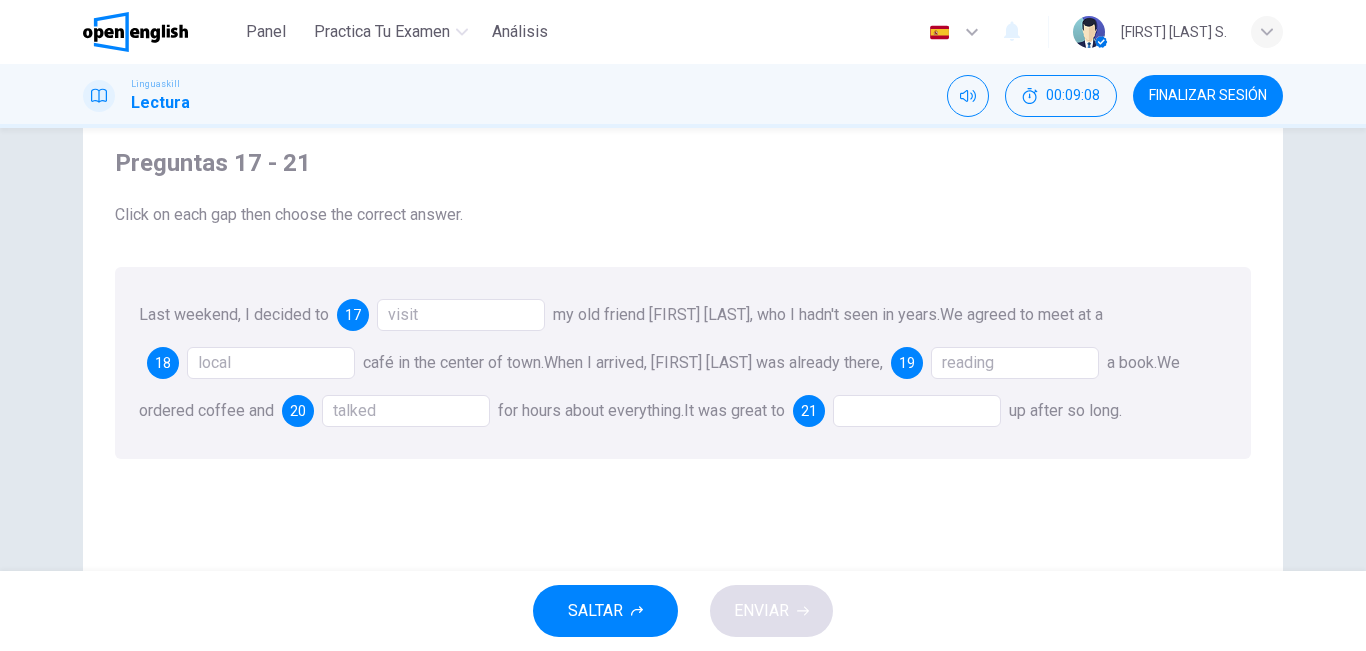 click on "Last weekend, I decided to  17 visit  my old friend [FIRST] [LAST], who I hadn't seen in years. We agreed to meet at a  18 local  café in the center of town. When I arrived, [FIRST] [LAST] was already there,  19 reading  a book. We ordered coffee and  20 talked  for hours about everything. It was great to  21  up after so long." at bounding box center [683, 363] 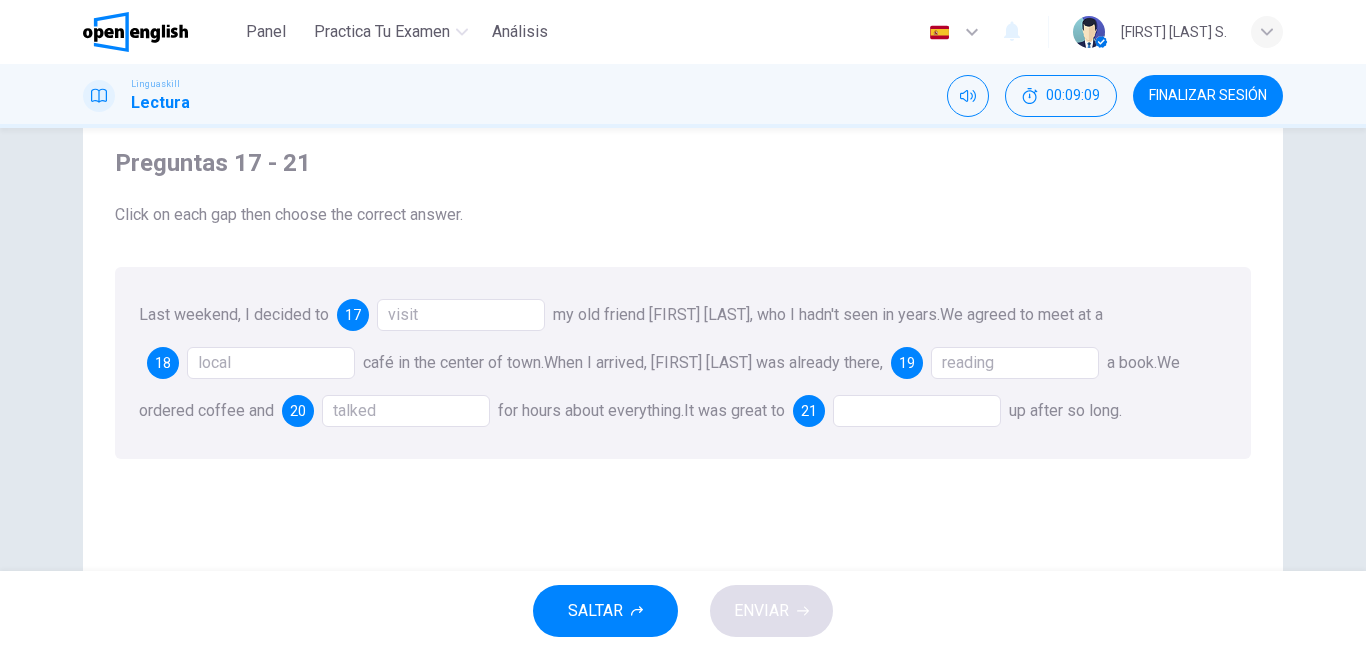 click at bounding box center (917, 411) 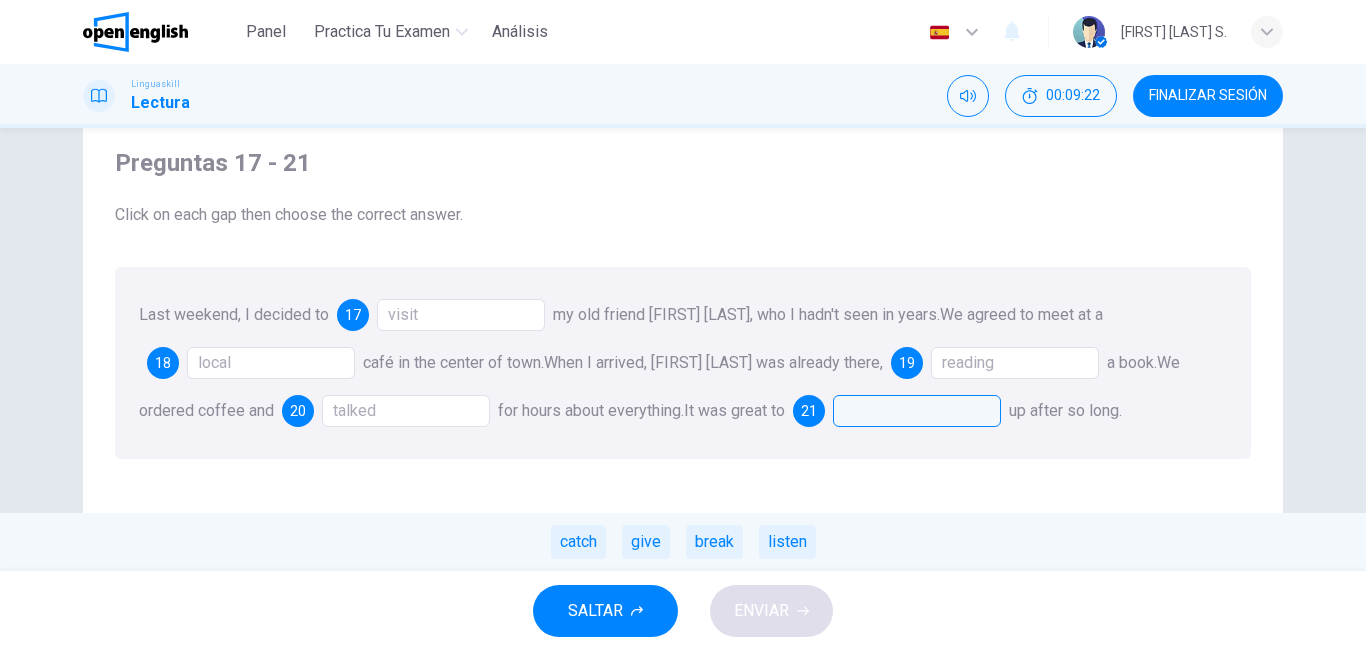 drag, startPoint x: 757, startPoint y: 485, endPoint x: 768, endPoint y: 518, distance: 34.785053 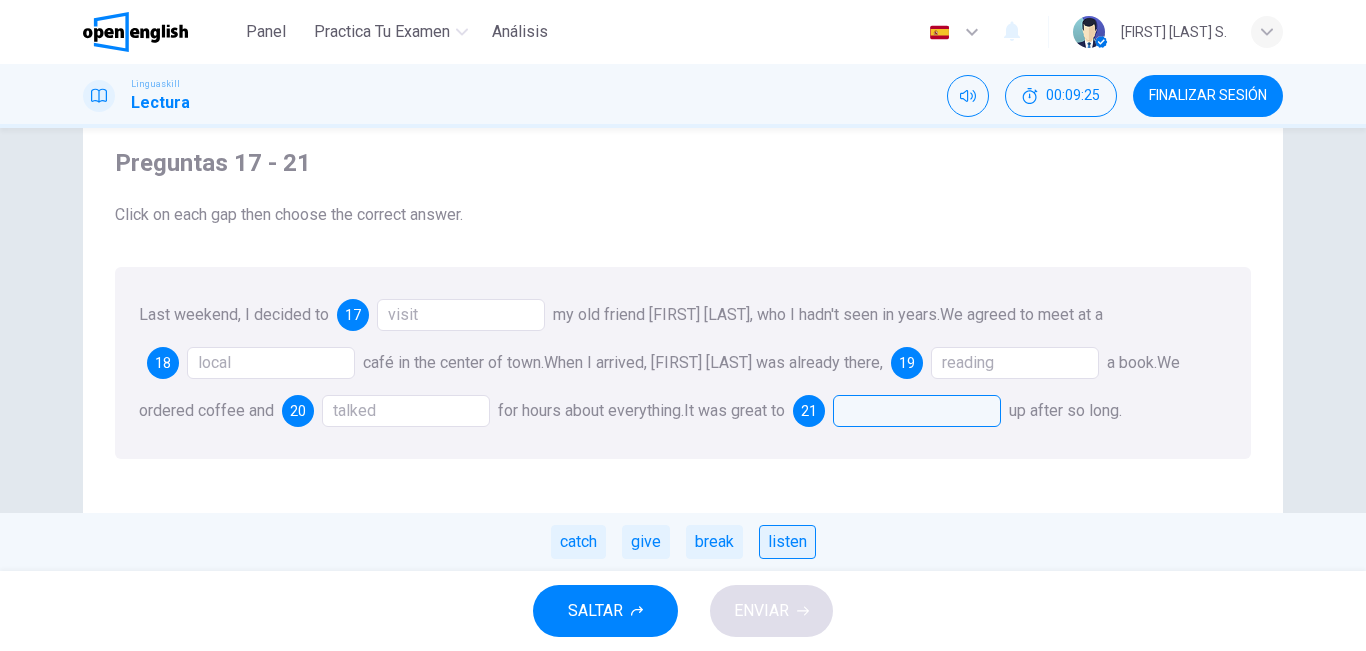 click on "listen" at bounding box center (787, 542) 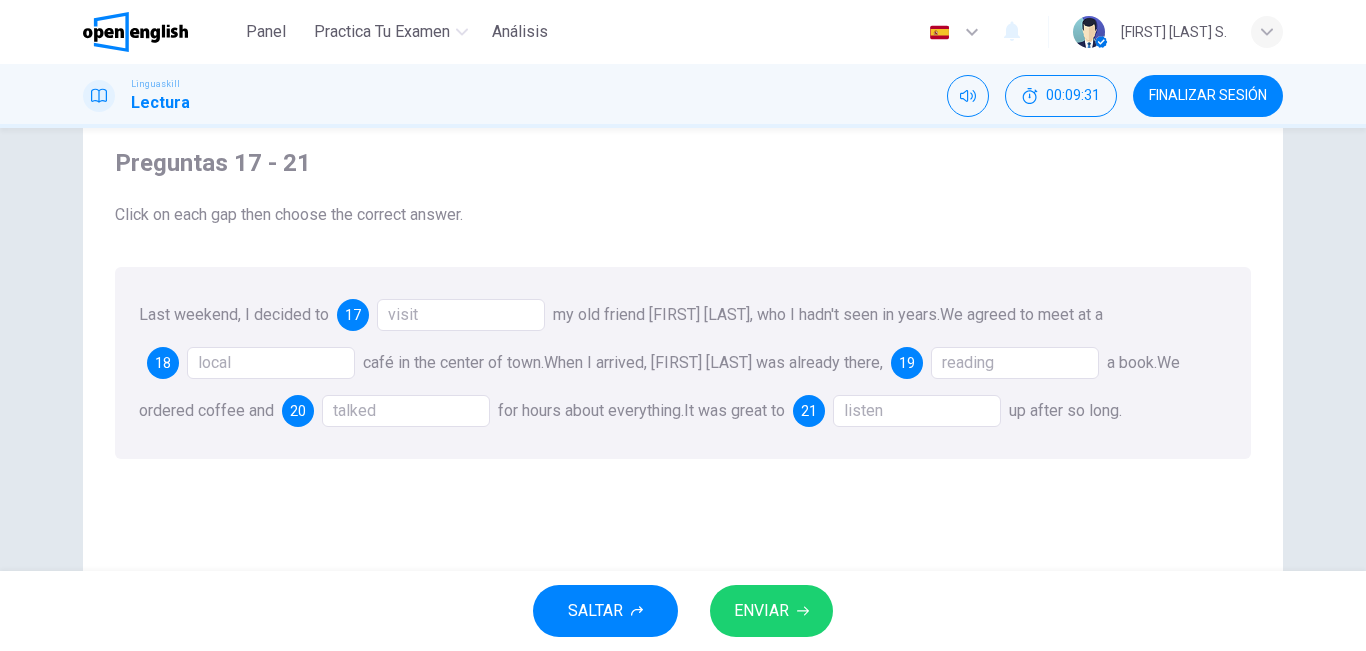 click on "talked" at bounding box center [406, 411] 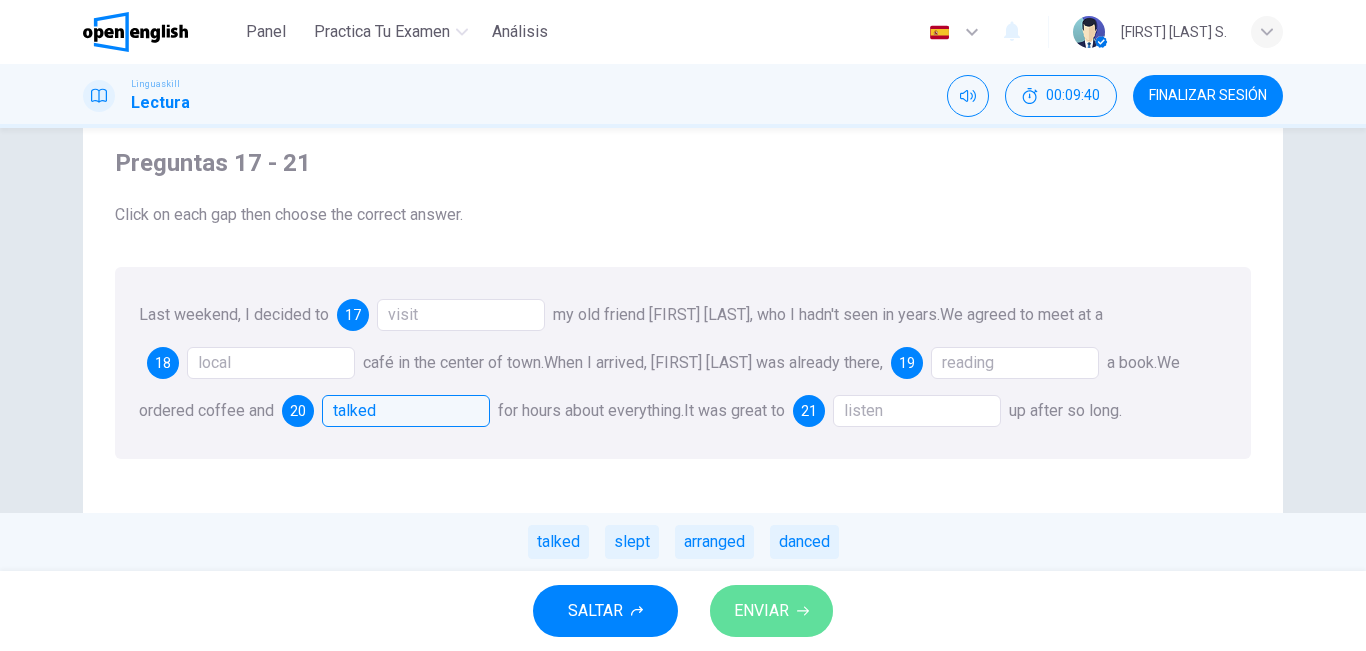 click on "ENVIAR" at bounding box center [771, 611] 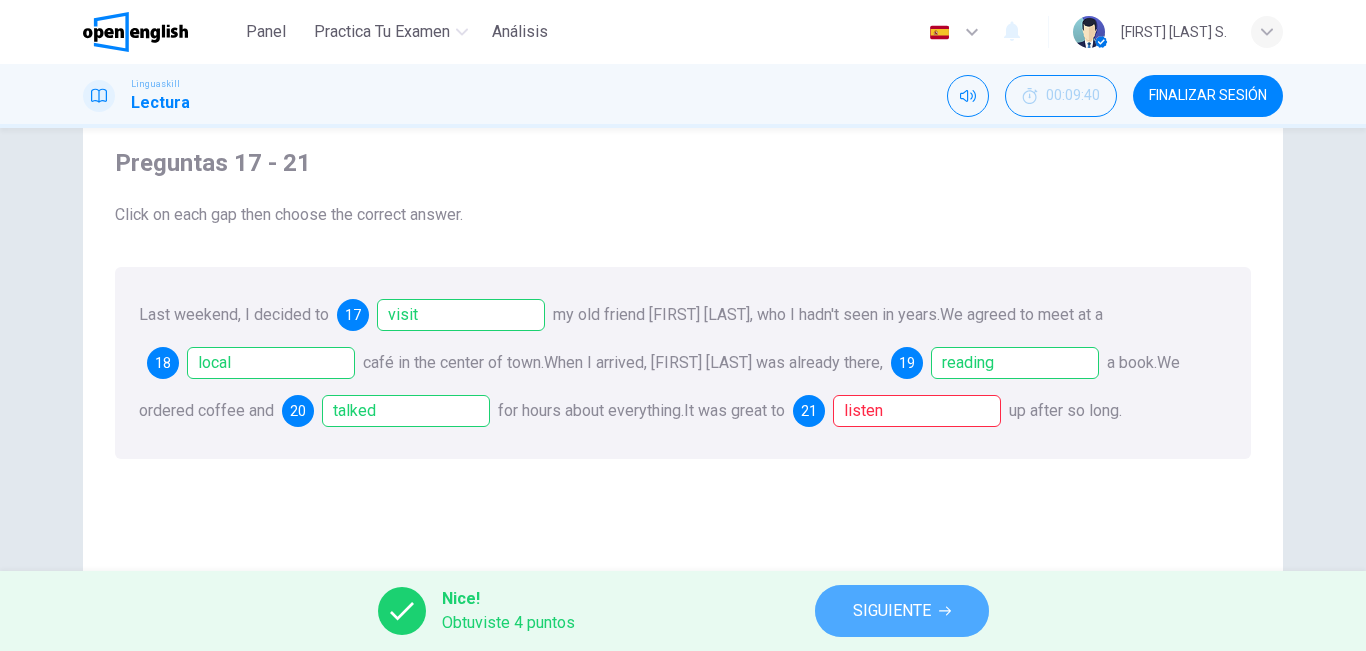 click on "SIGUIENTE" at bounding box center (892, 611) 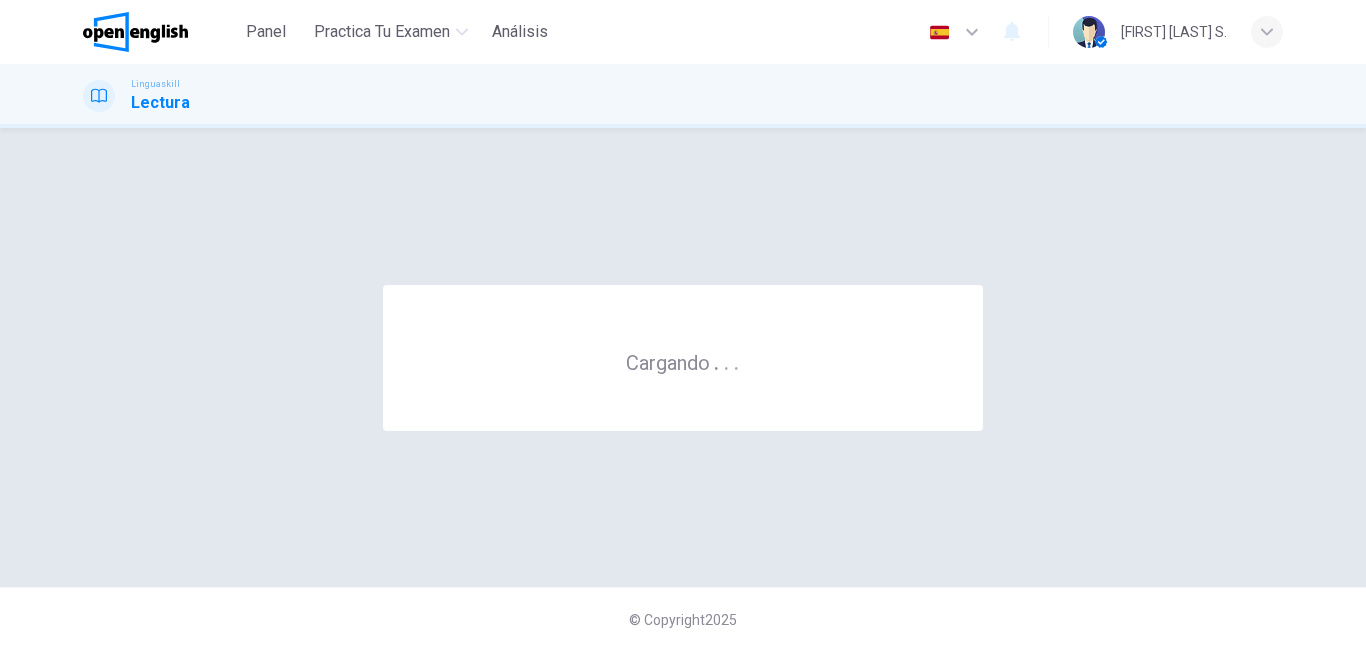 scroll, scrollTop: 0, scrollLeft: 0, axis: both 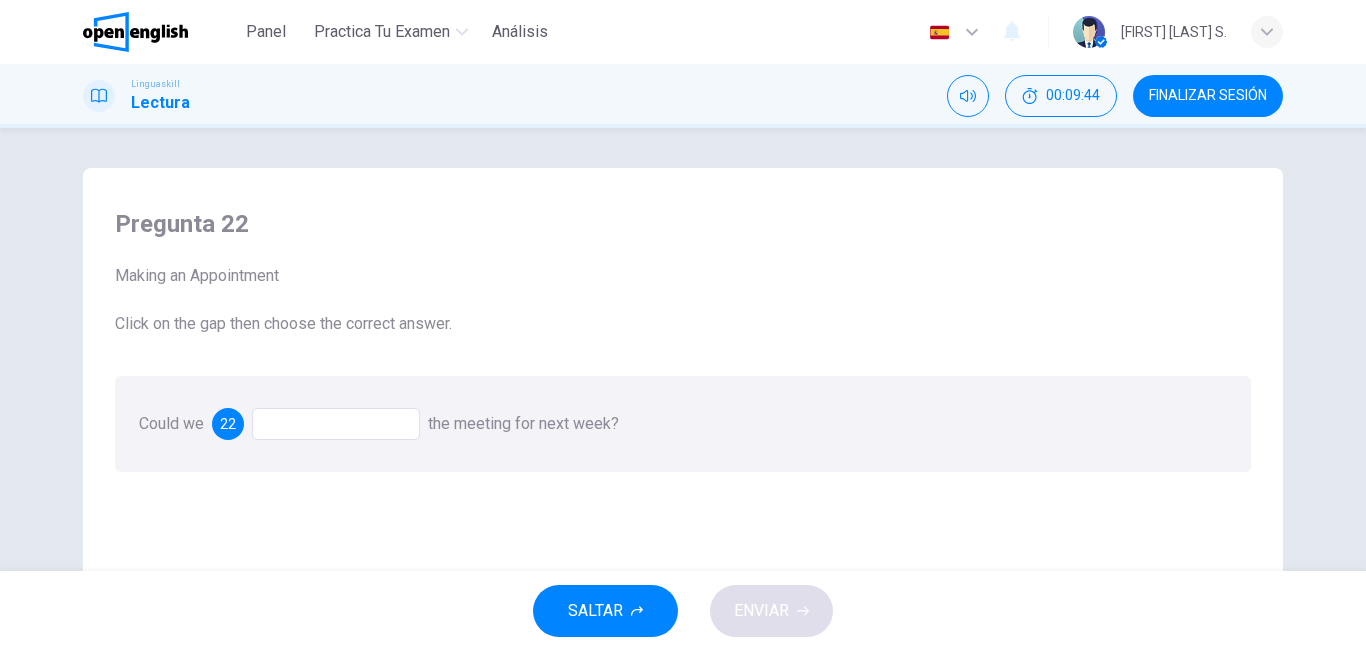 click at bounding box center (336, 424) 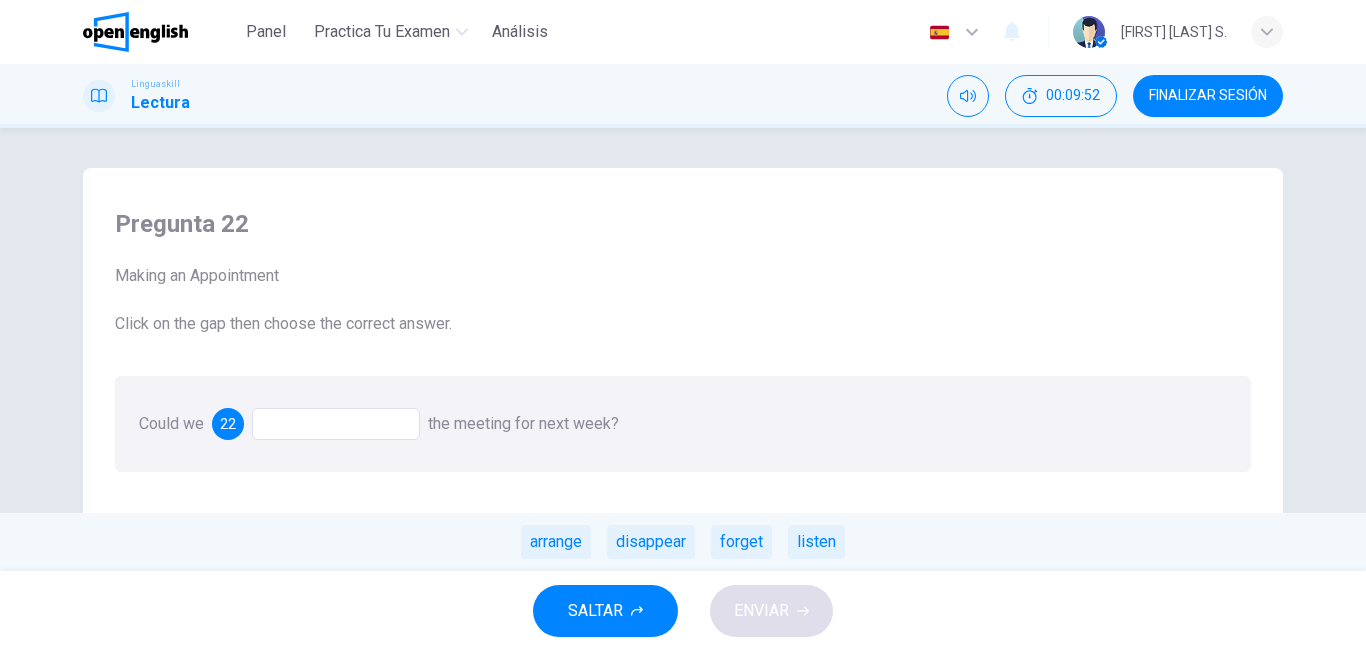 click on "Could we  22  the meeting for next week? arrange disappear forget listen" at bounding box center (683, 424) 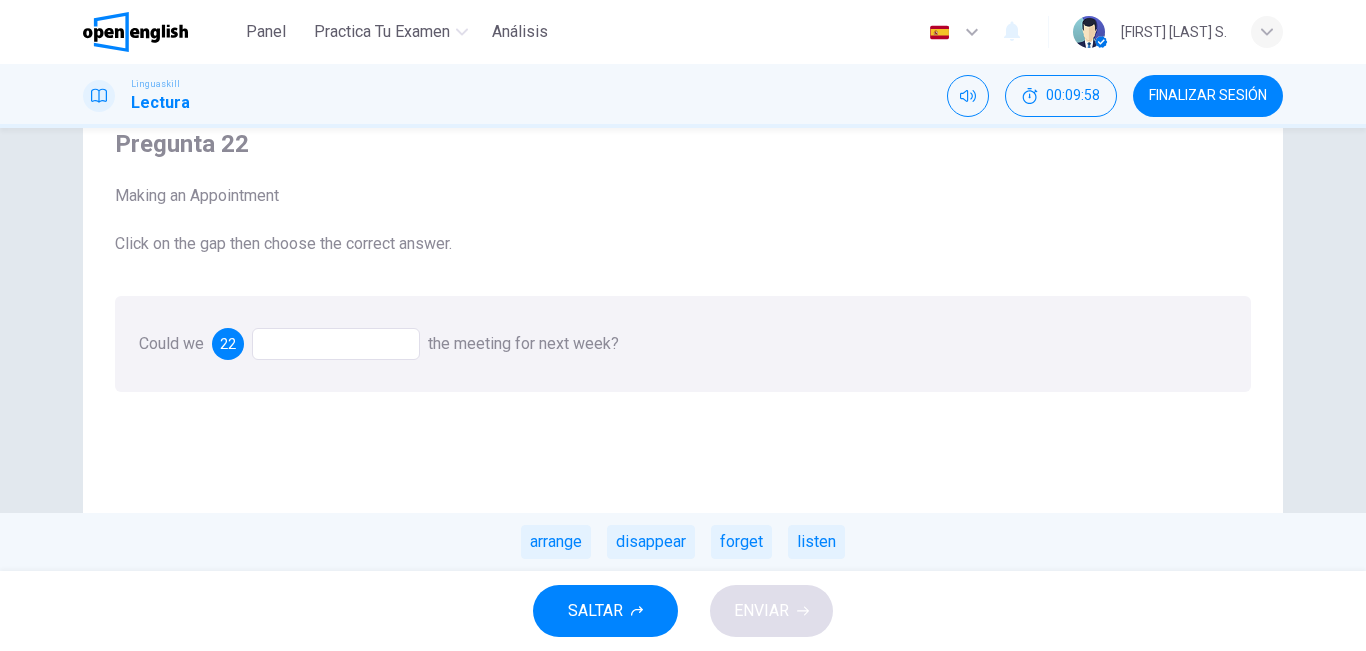 scroll, scrollTop: 93, scrollLeft: 0, axis: vertical 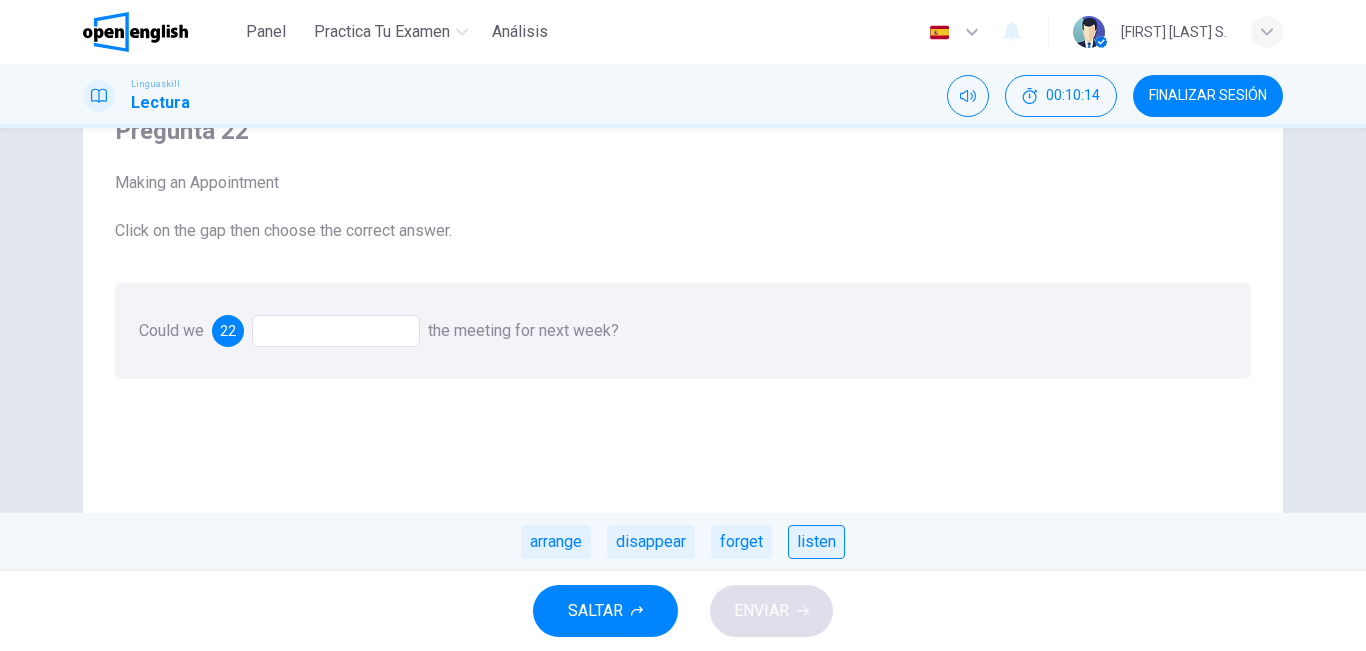 click on "listen" at bounding box center (816, 542) 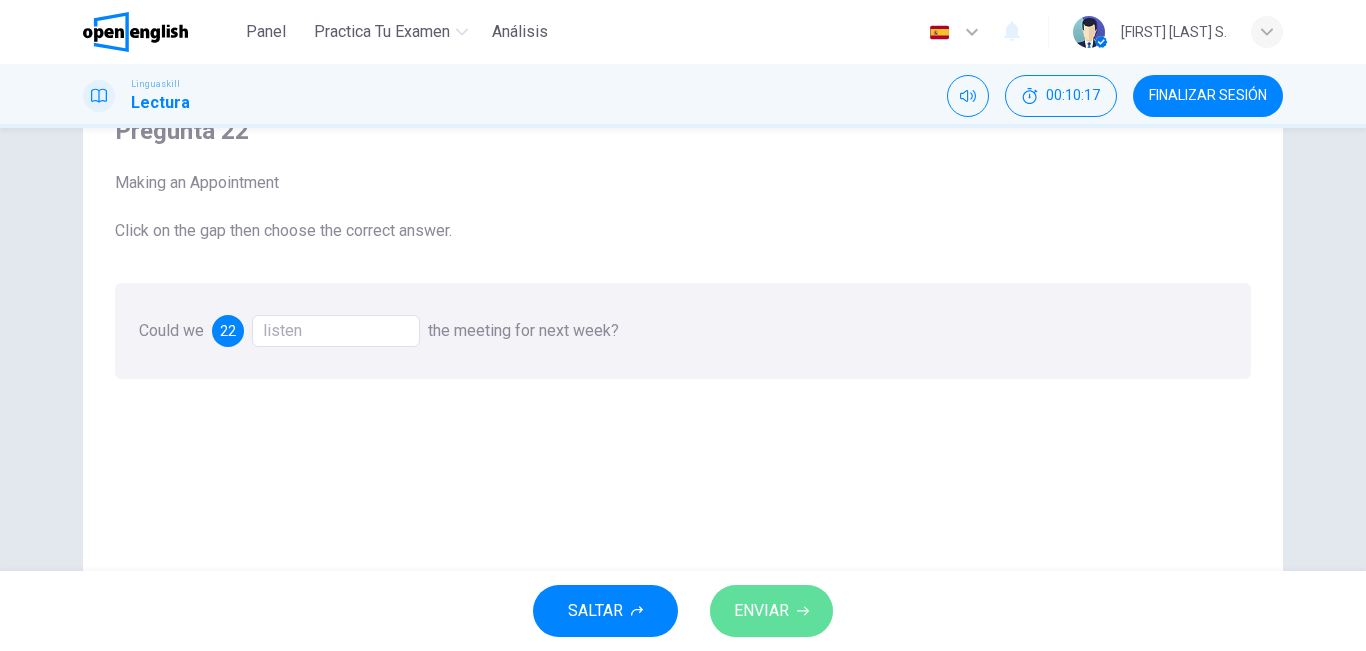 click on "ENVIAR" at bounding box center [771, 611] 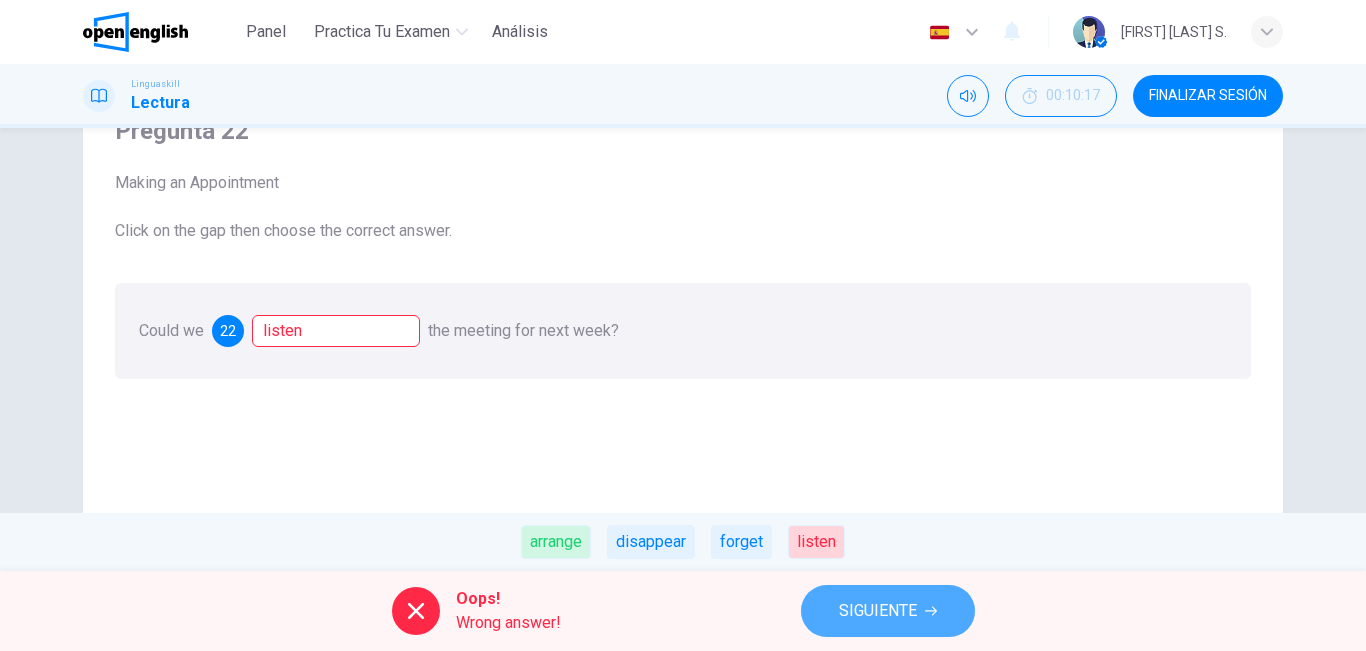 click on "SIGUIENTE" at bounding box center [878, 611] 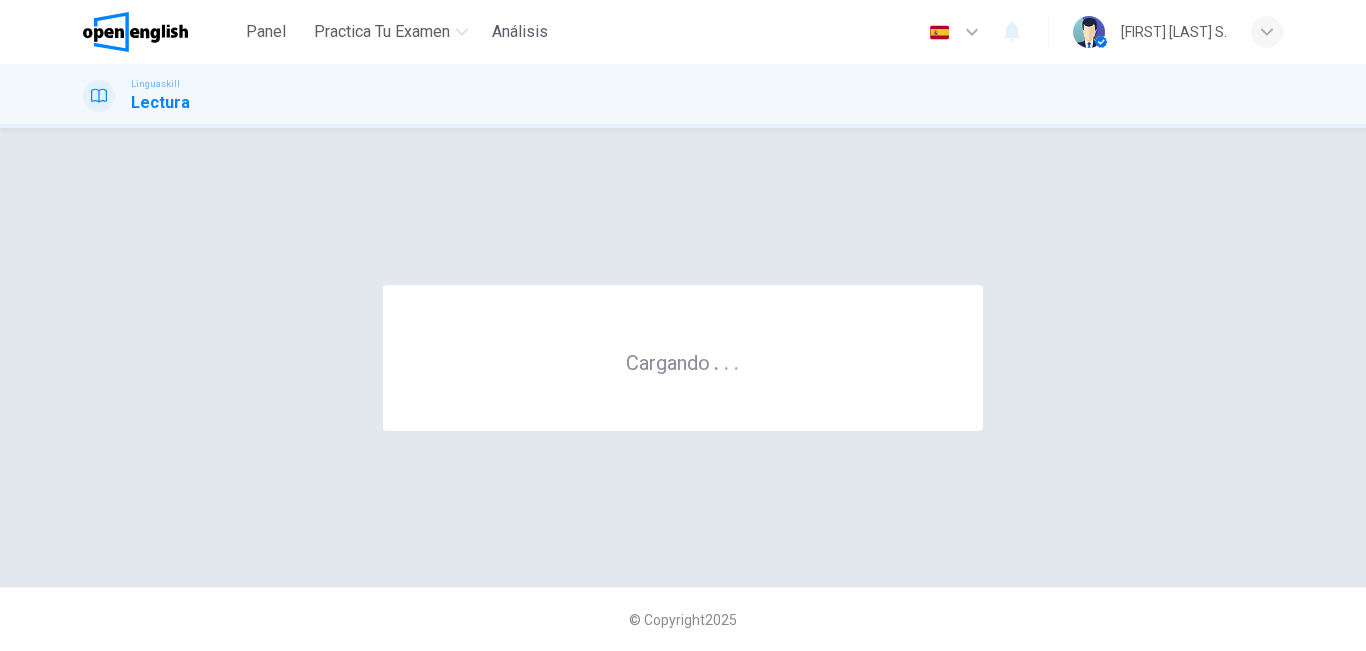scroll, scrollTop: 0, scrollLeft: 0, axis: both 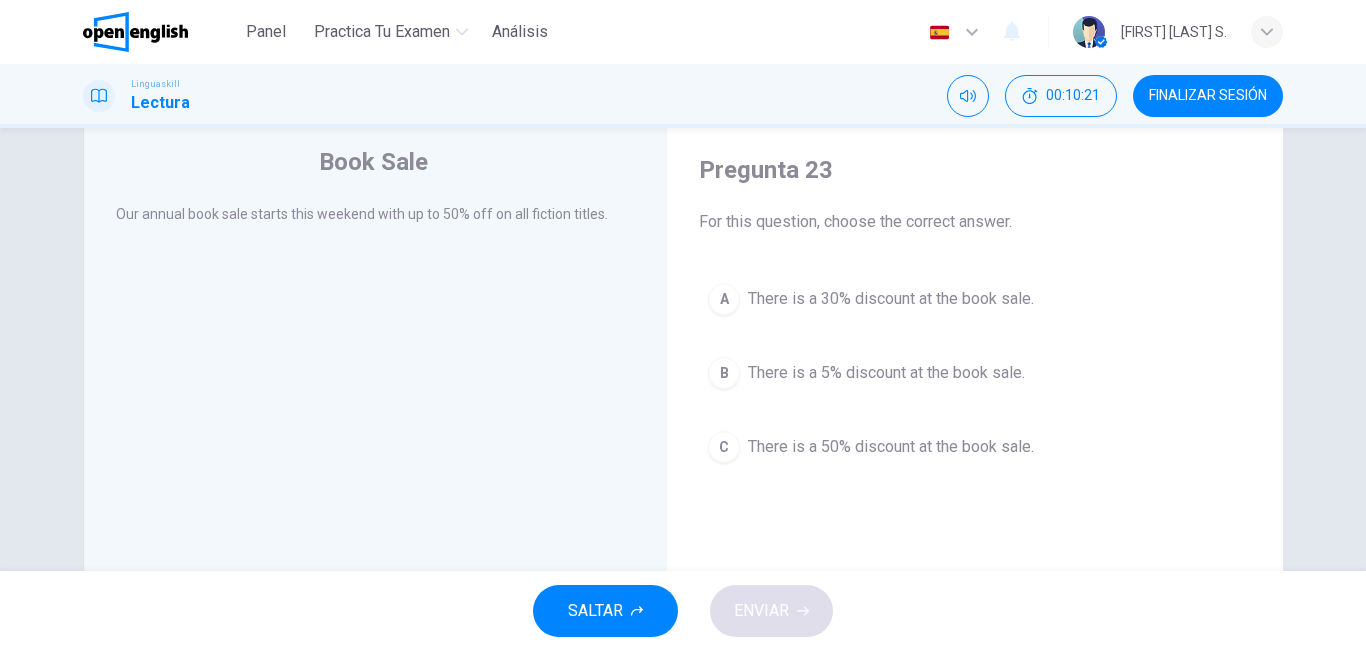 click on "There is a 50% discount at the book sale." at bounding box center (891, 447) 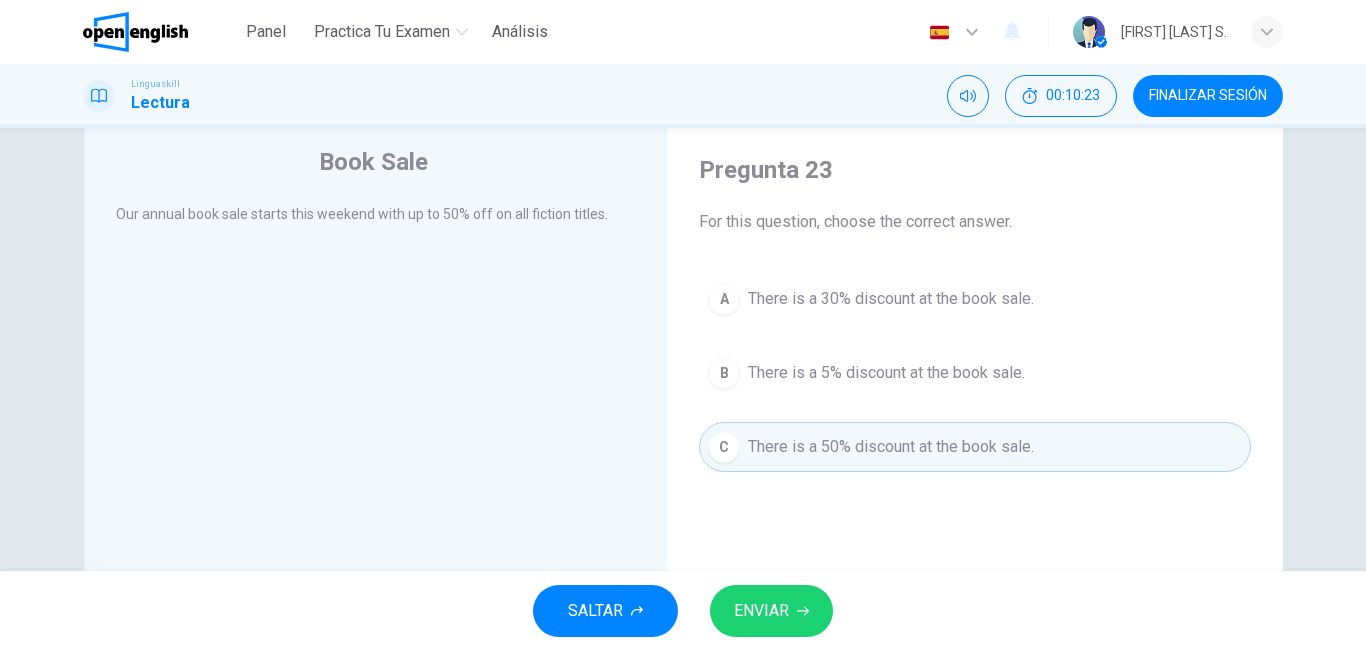 click on "ENVIAR" at bounding box center [771, 611] 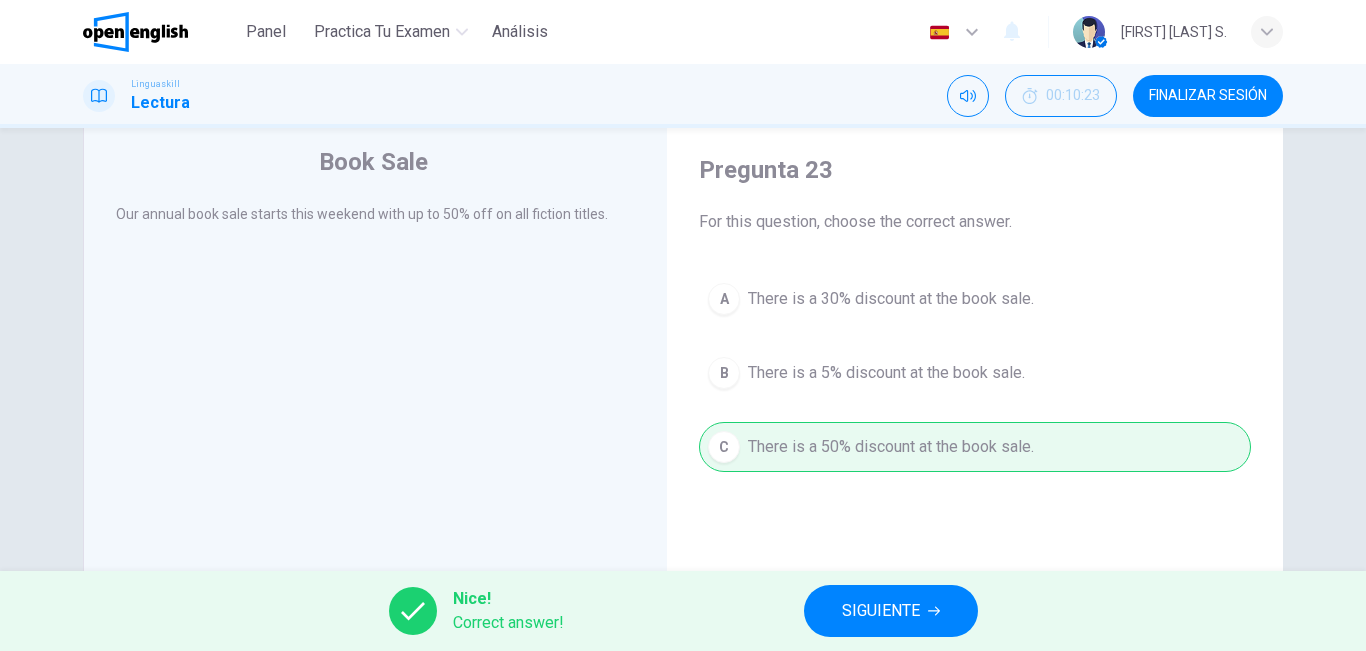 click on "SIGUIENTE" at bounding box center [891, 611] 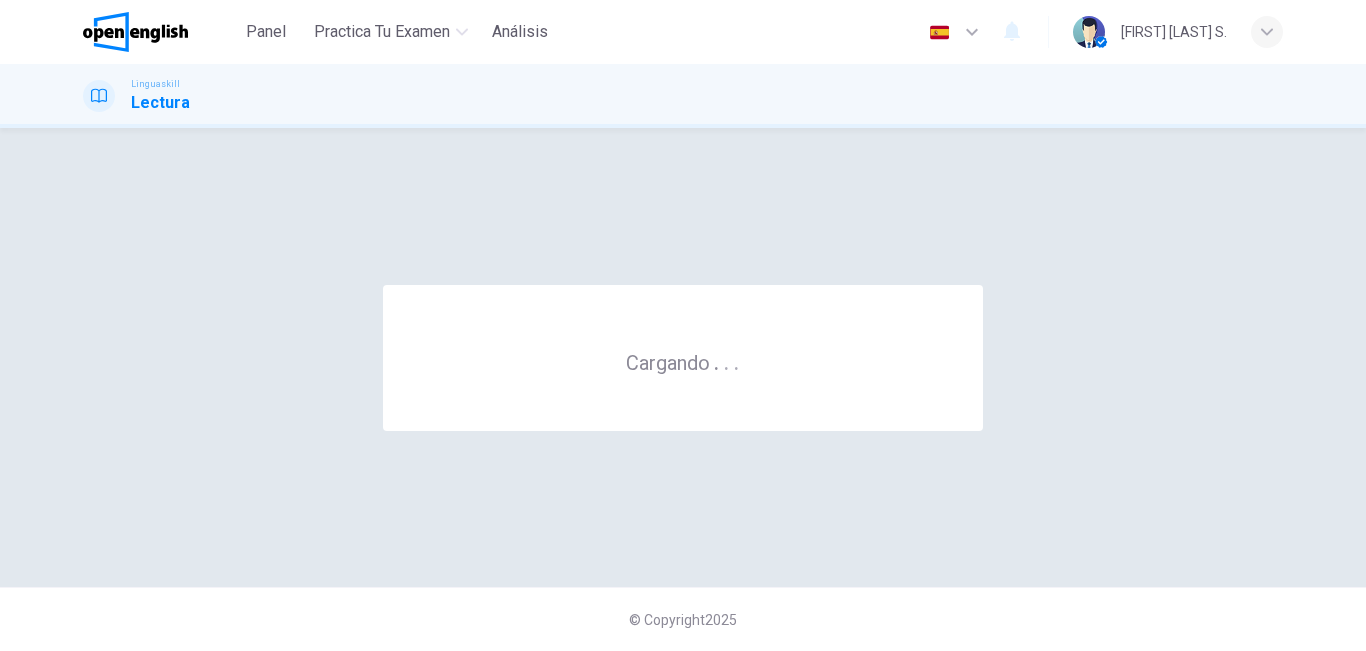 scroll, scrollTop: 0, scrollLeft: 0, axis: both 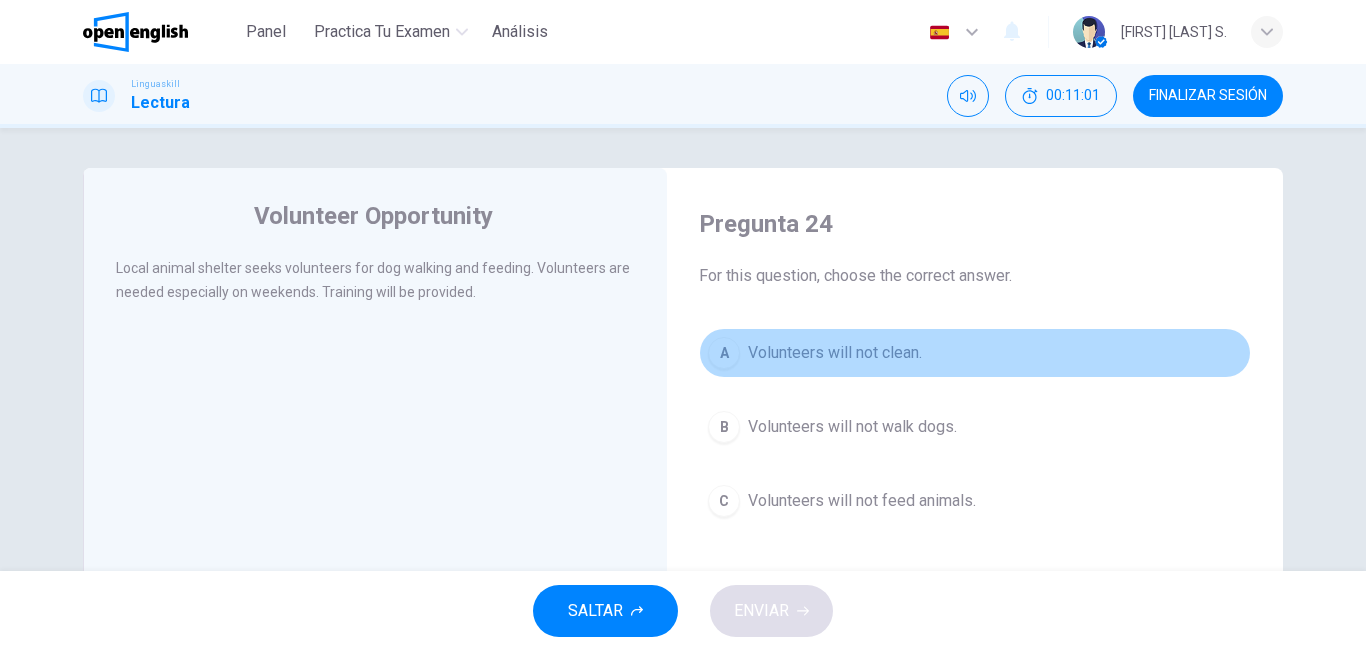 click on "Volunteers will not clean." at bounding box center [835, 353] 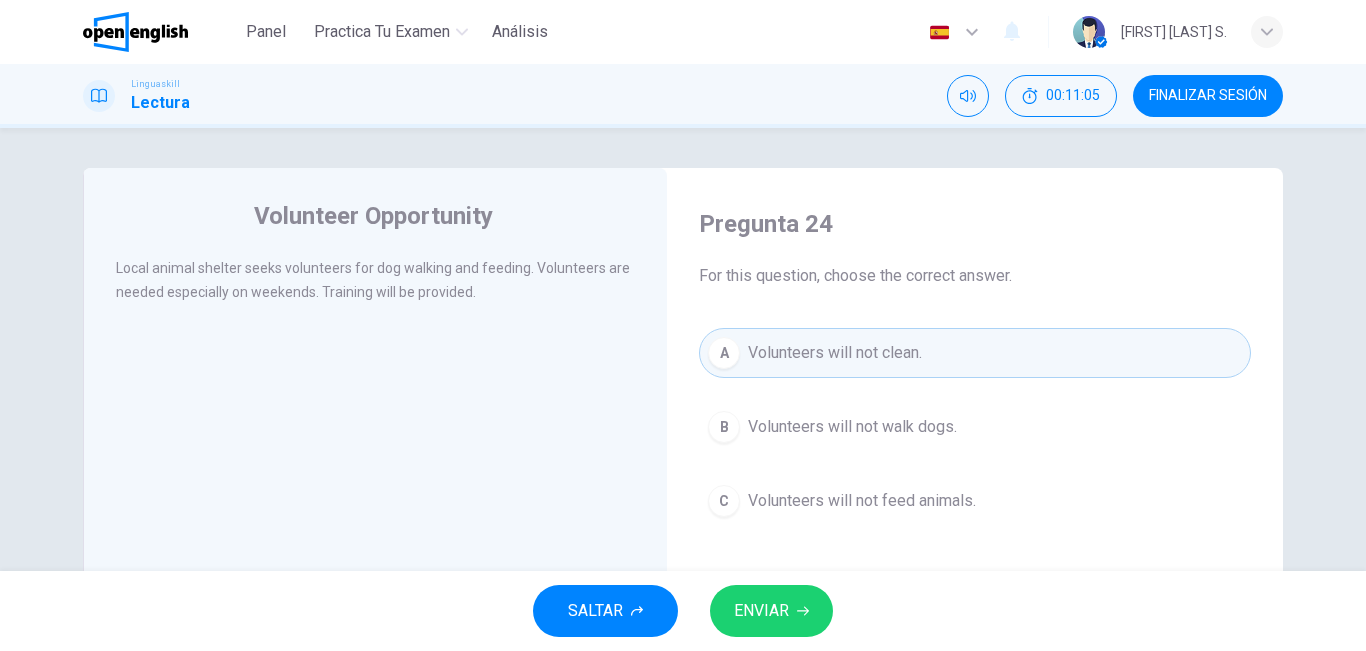 click on "ENVIAR" at bounding box center (761, 611) 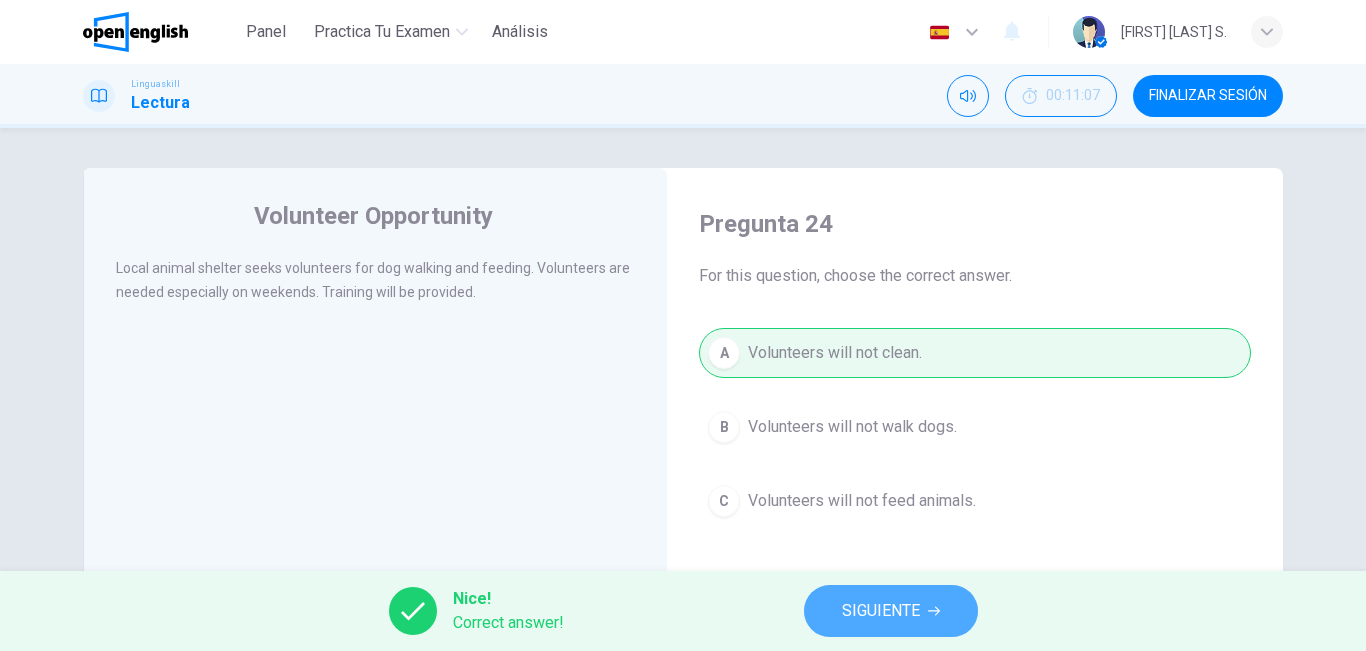 click on "SIGUIENTE" at bounding box center (881, 611) 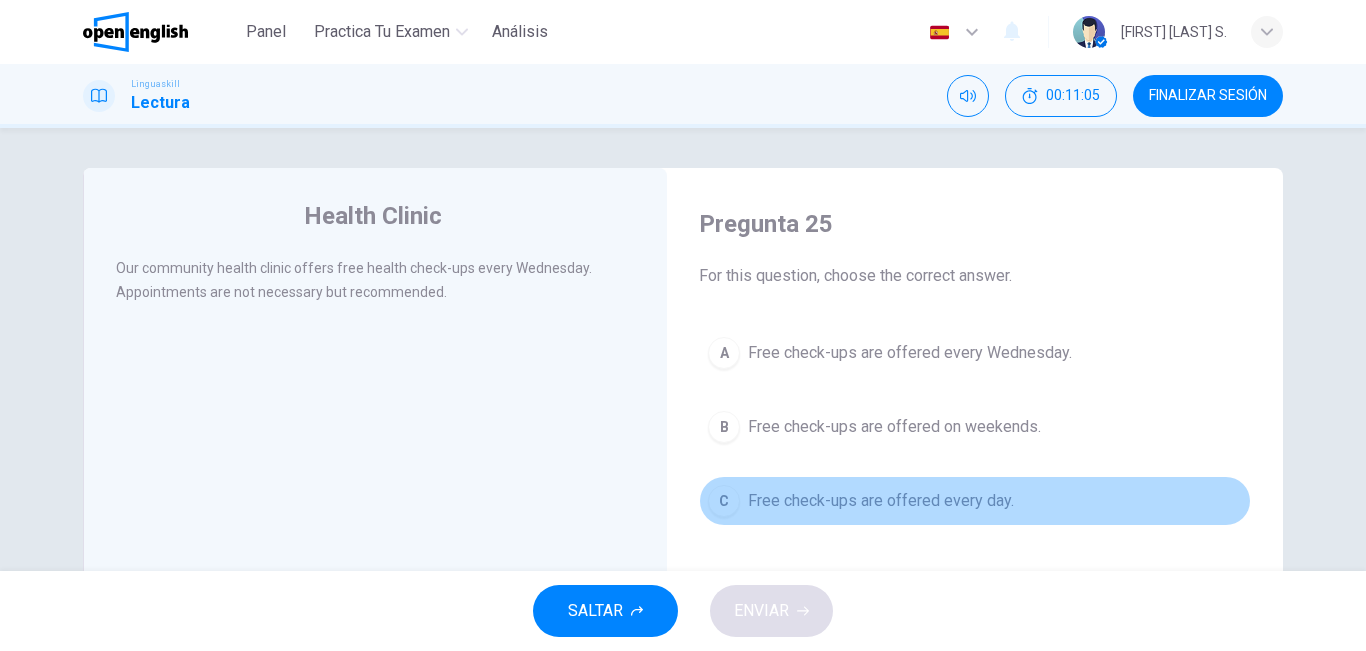 click on "Free check-ups are offered every day." at bounding box center [881, 501] 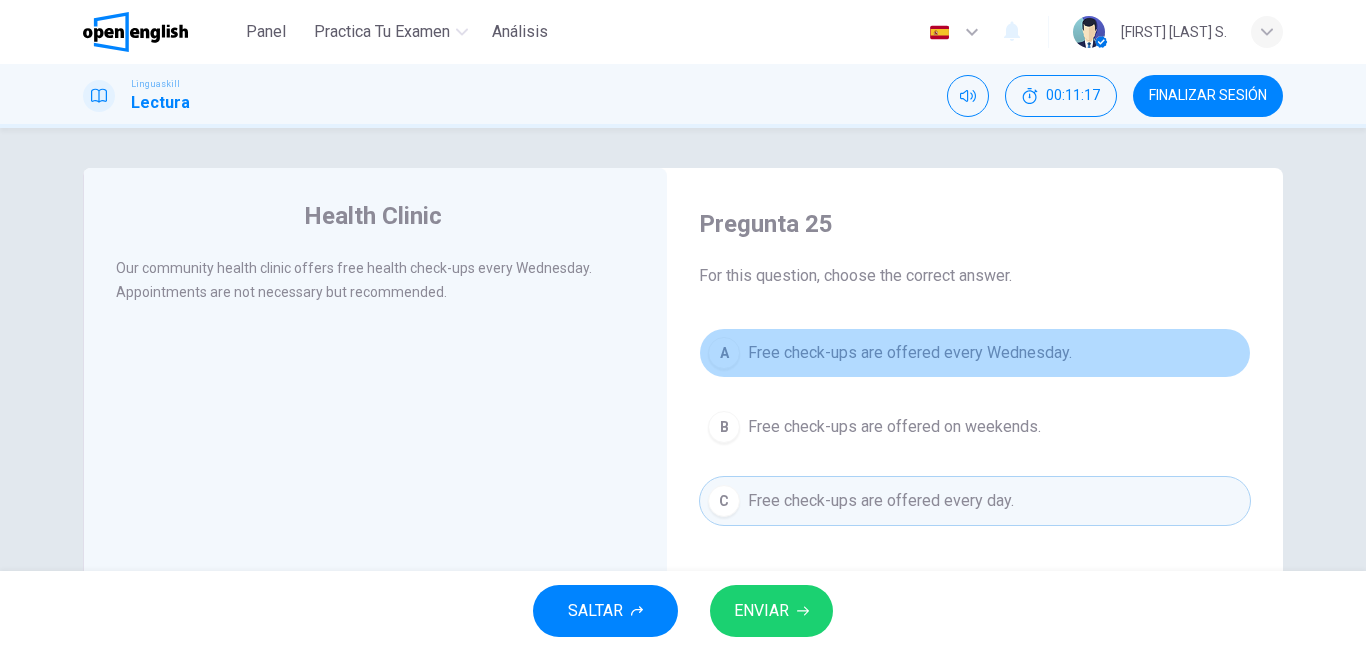 click on "Free check-ups are offered every Wednesday." at bounding box center (910, 353) 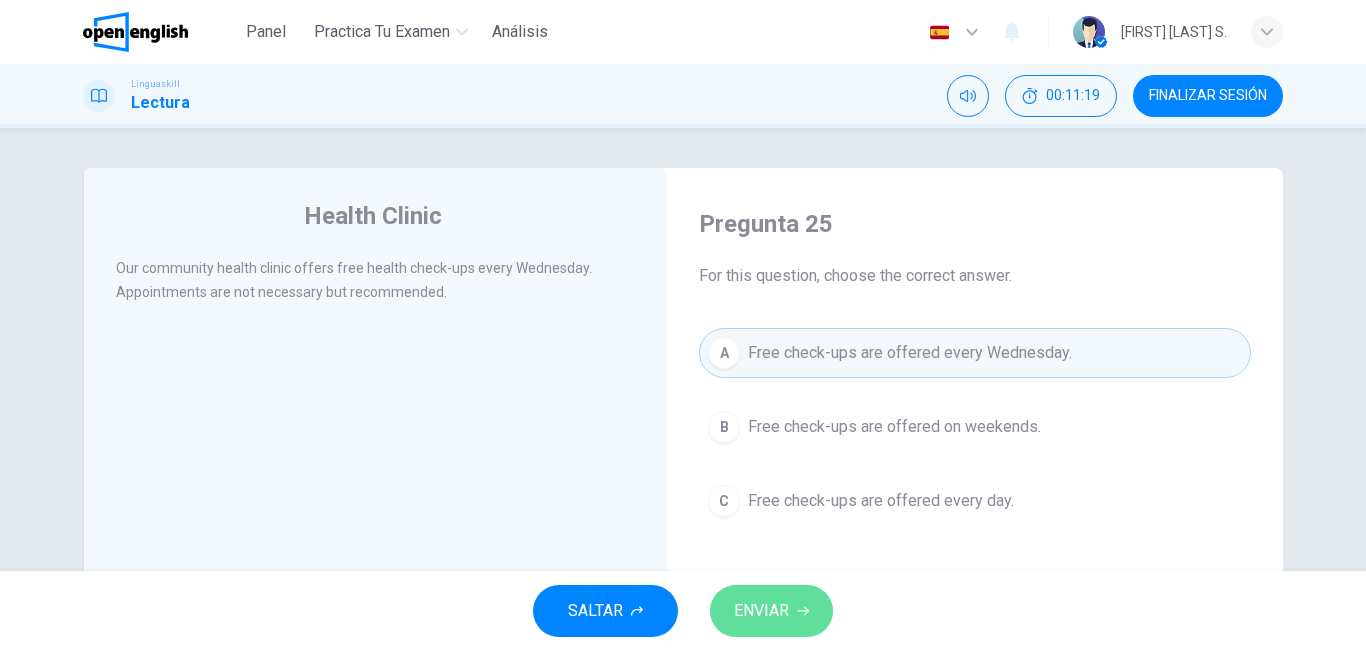 click on "ENVIAR" at bounding box center (771, 611) 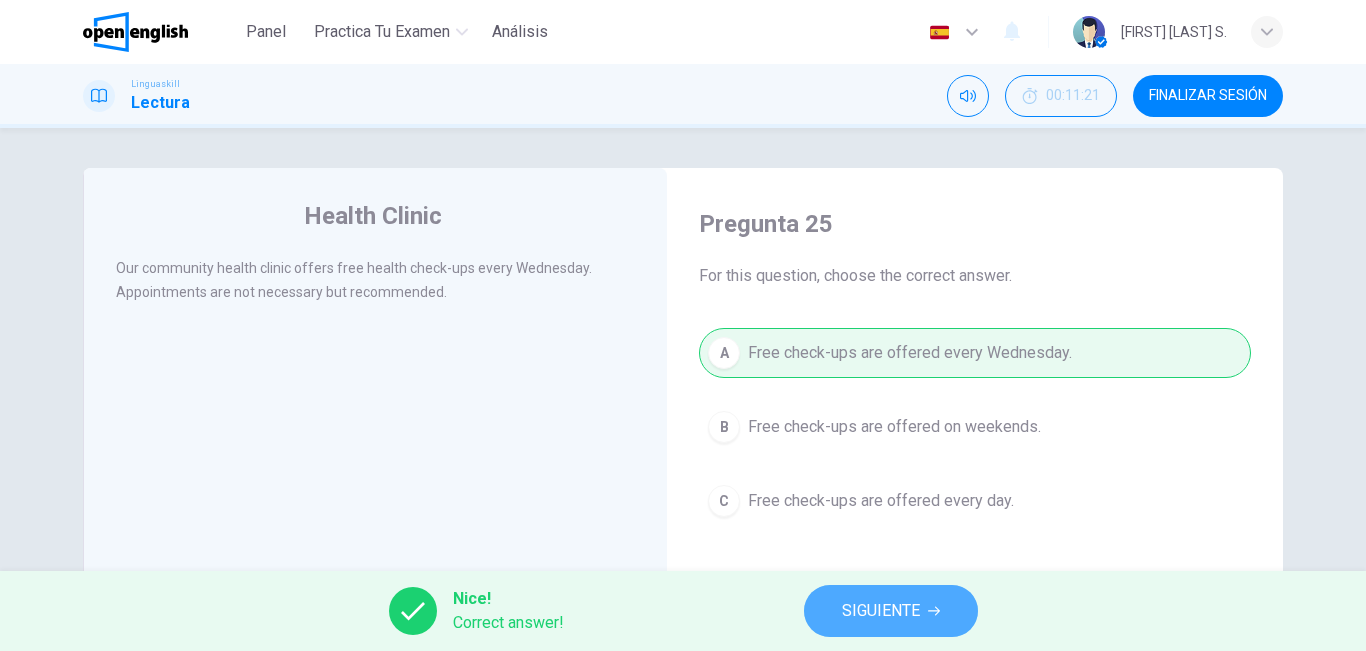 click on "SIGUIENTE" at bounding box center (891, 611) 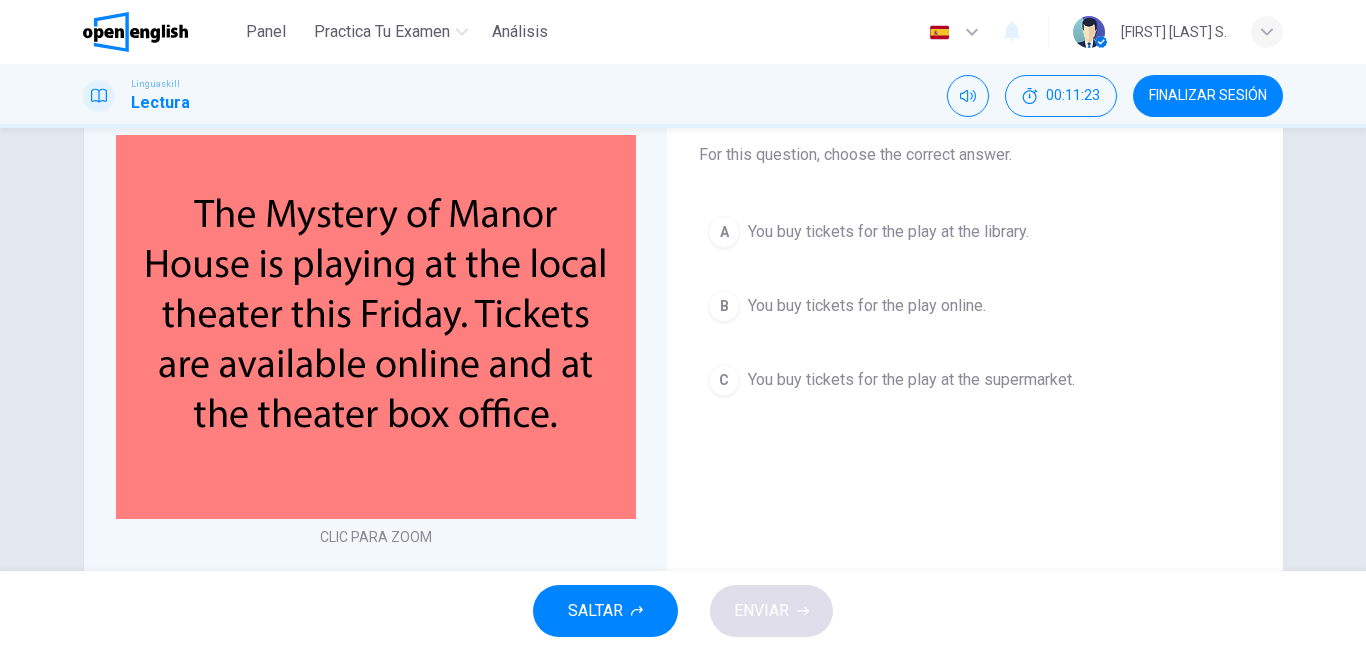 scroll, scrollTop: 135, scrollLeft: 0, axis: vertical 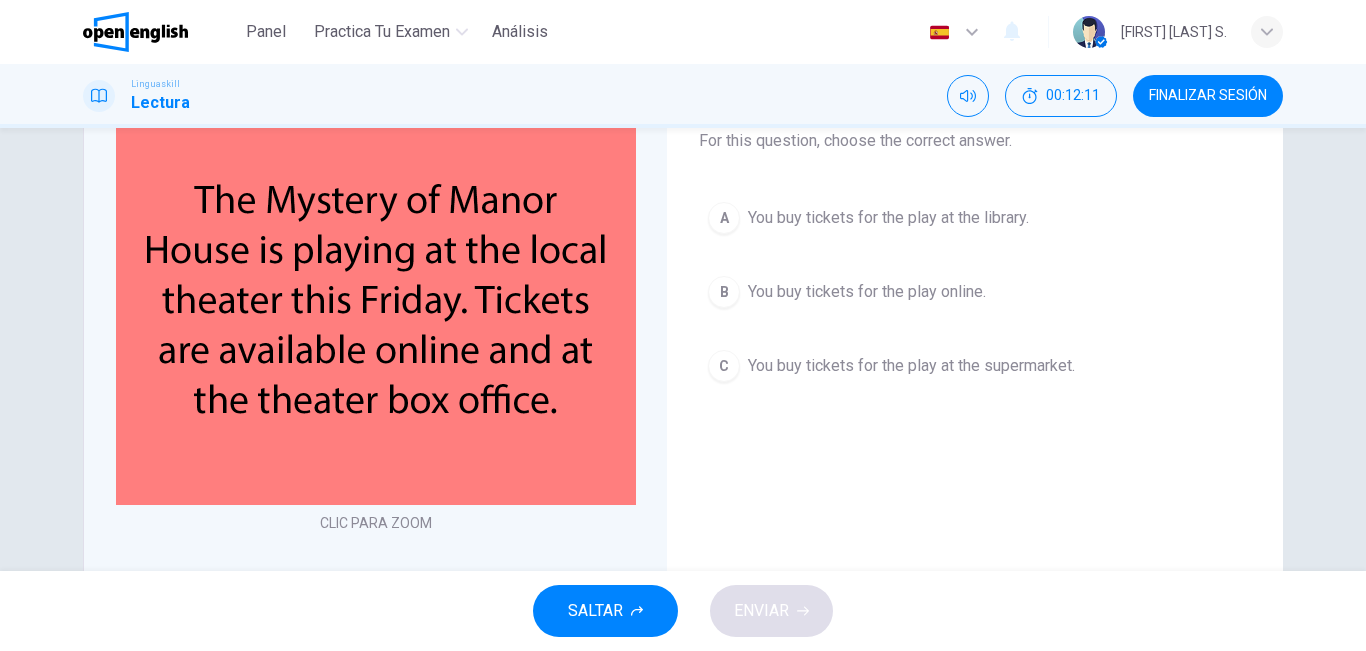 click on "You buy tickets for the play online." at bounding box center (867, 292) 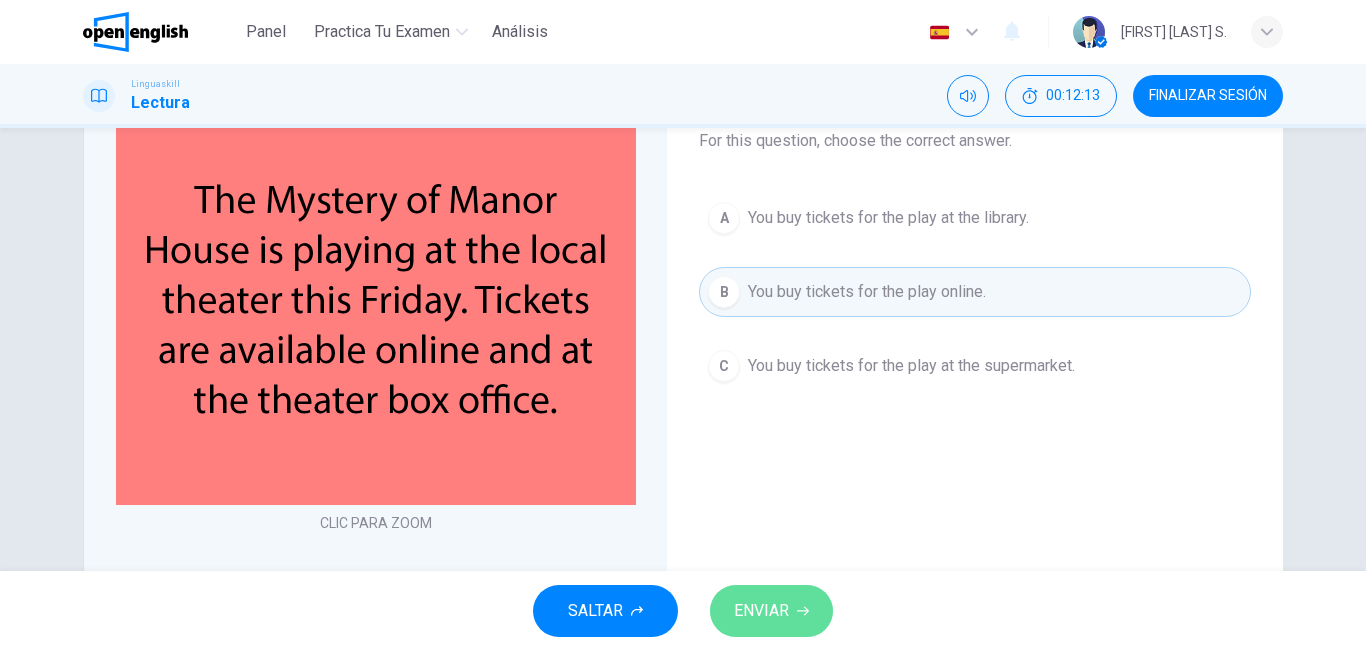 click on "ENVIAR" at bounding box center [761, 611] 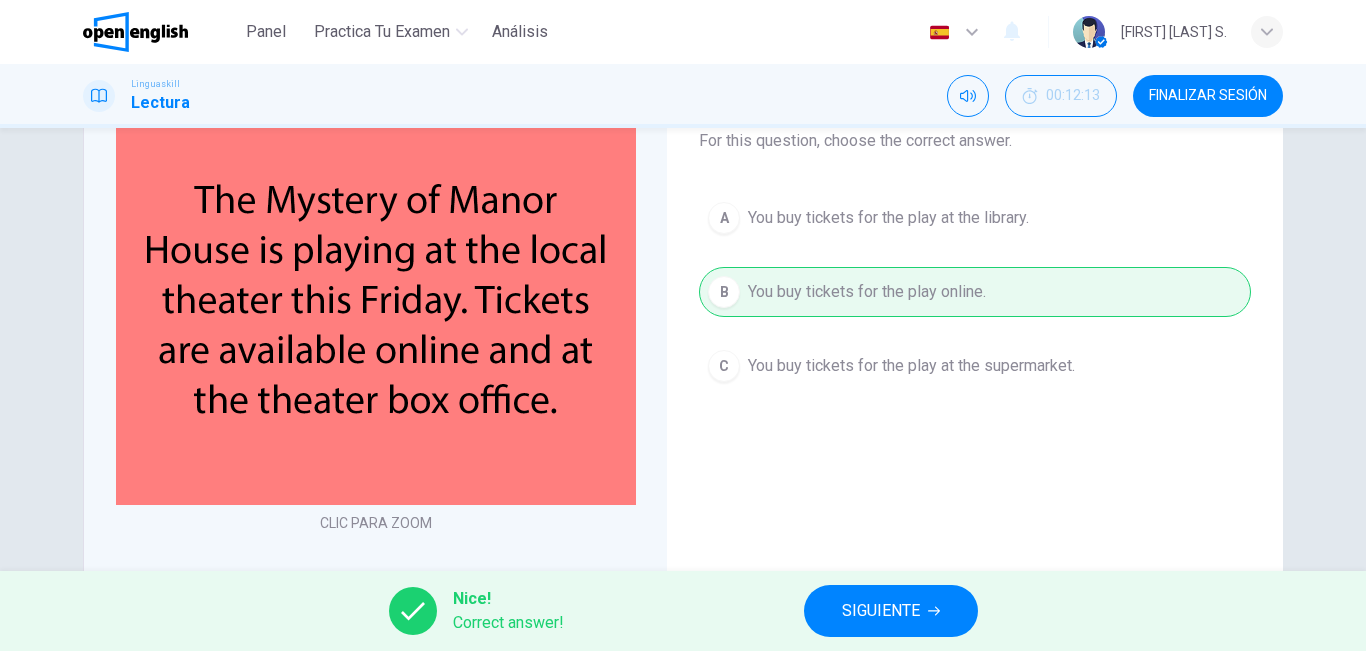 click on "SIGUIENTE" at bounding box center [891, 611] 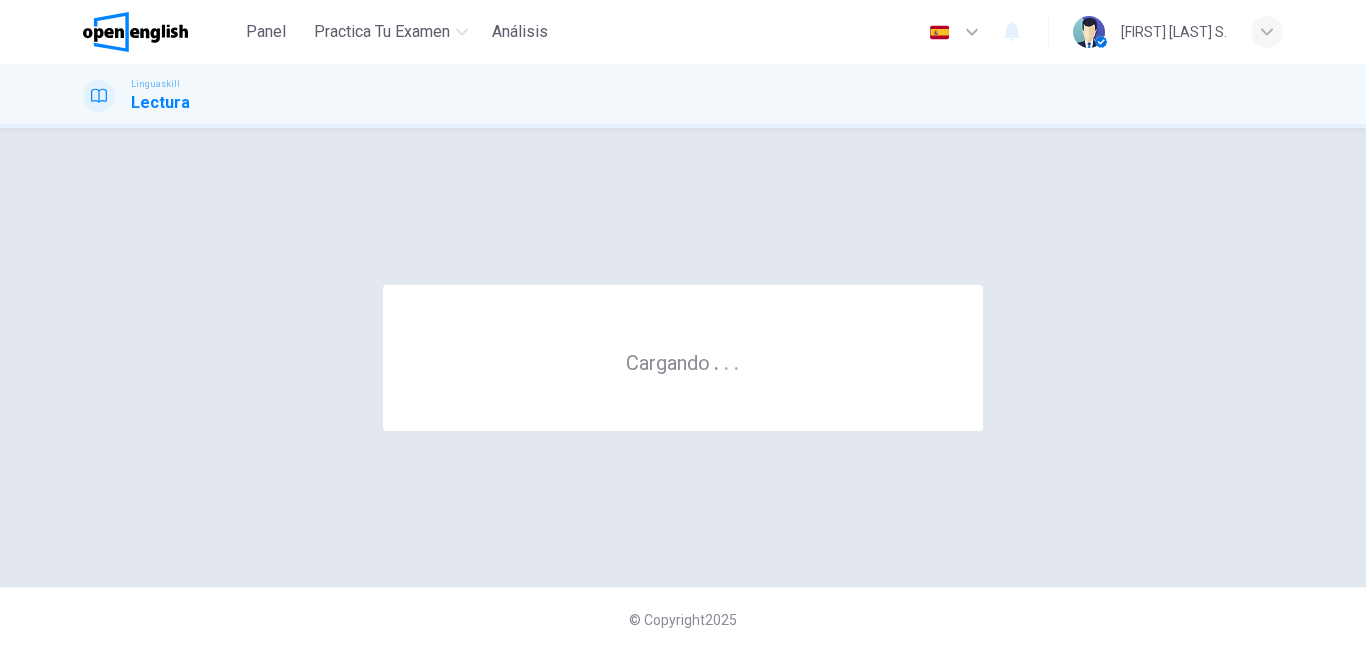 scroll, scrollTop: 0, scrollLeft: 0, axis: both 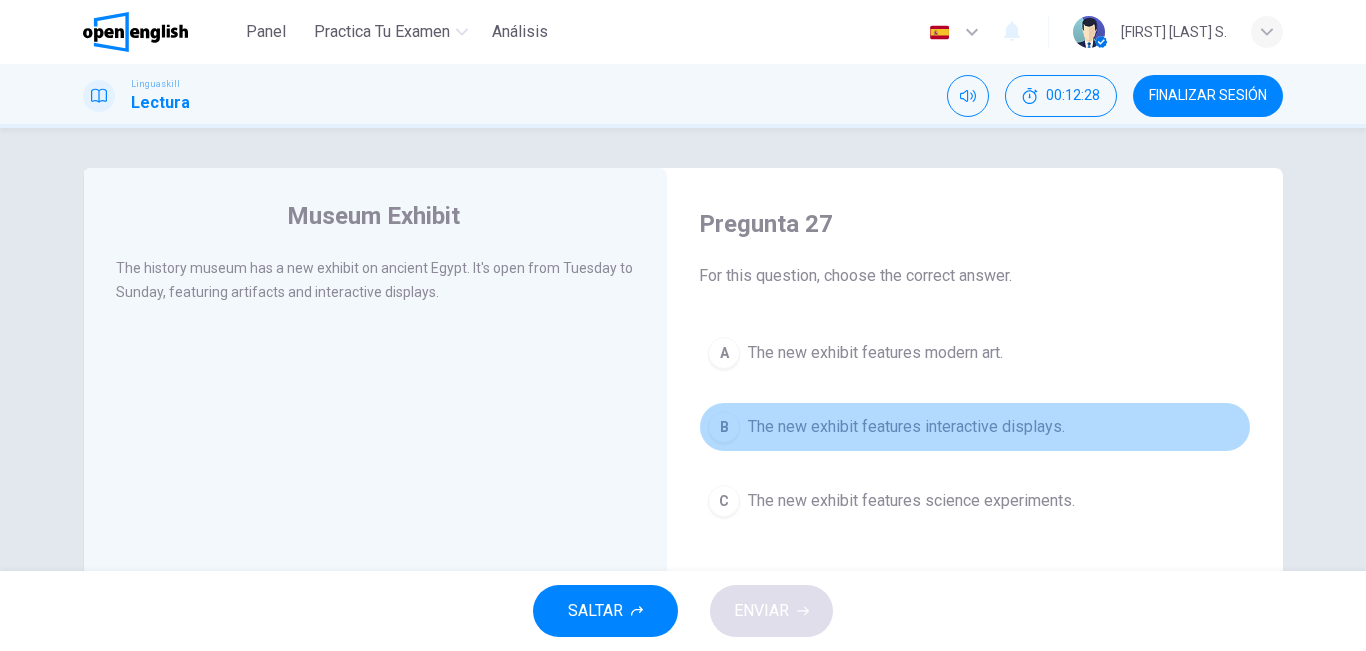 click on "The new exhibit features interactive displays." at bounding box center [906, 427] 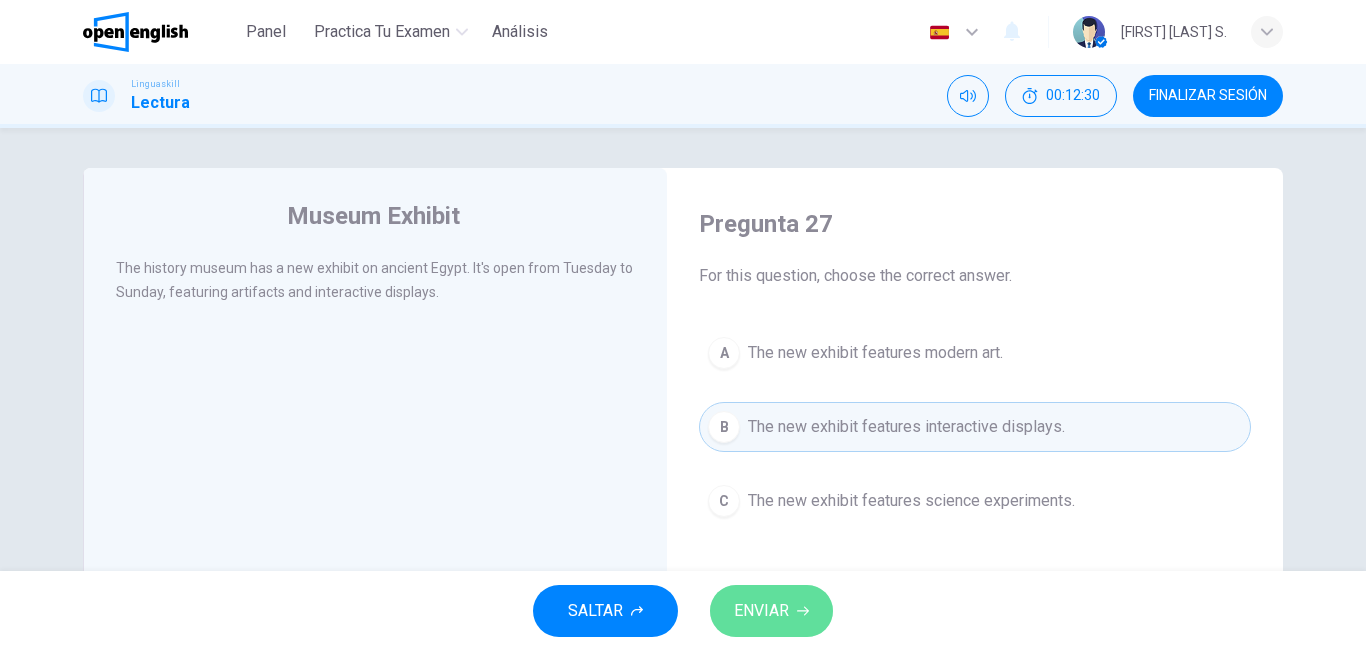 click on "ENVIAR" at bounding box center [761, 611] 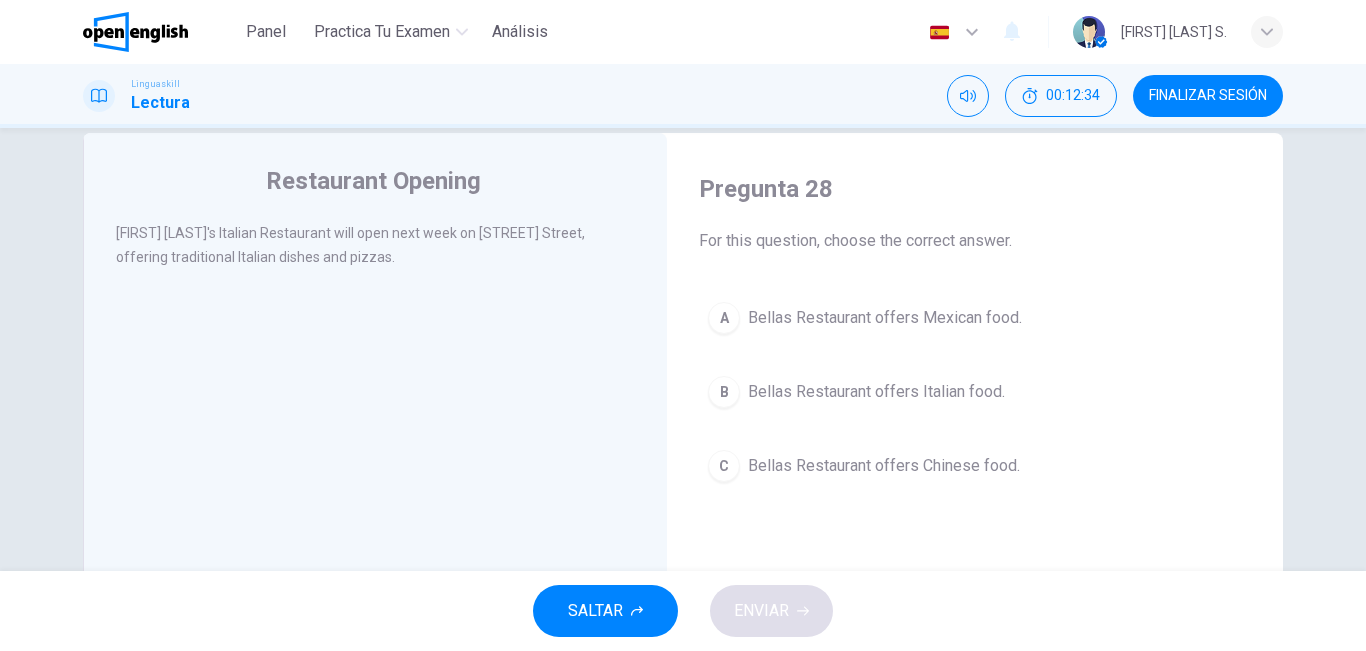 scroll, scrollTop: 32, scrollLeft: 0, axis: vertical 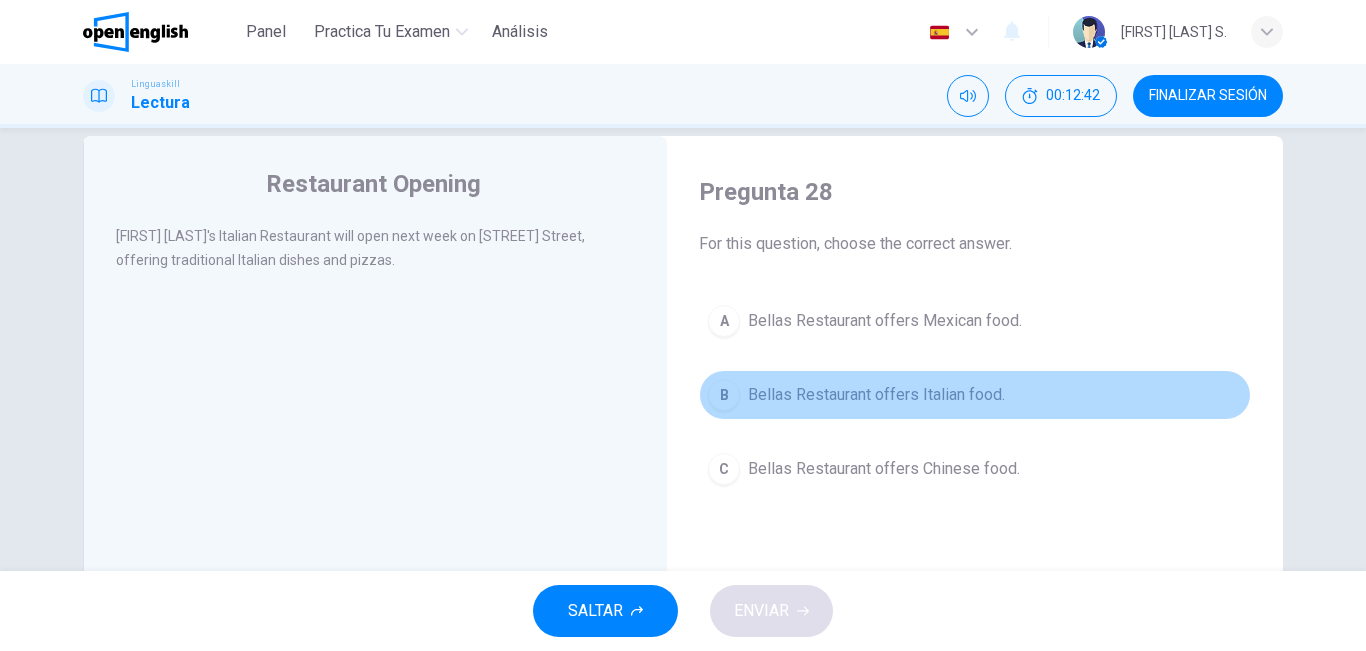 click on "Bellas Restaurant offers Italian food." at bounding box center [876, 395] 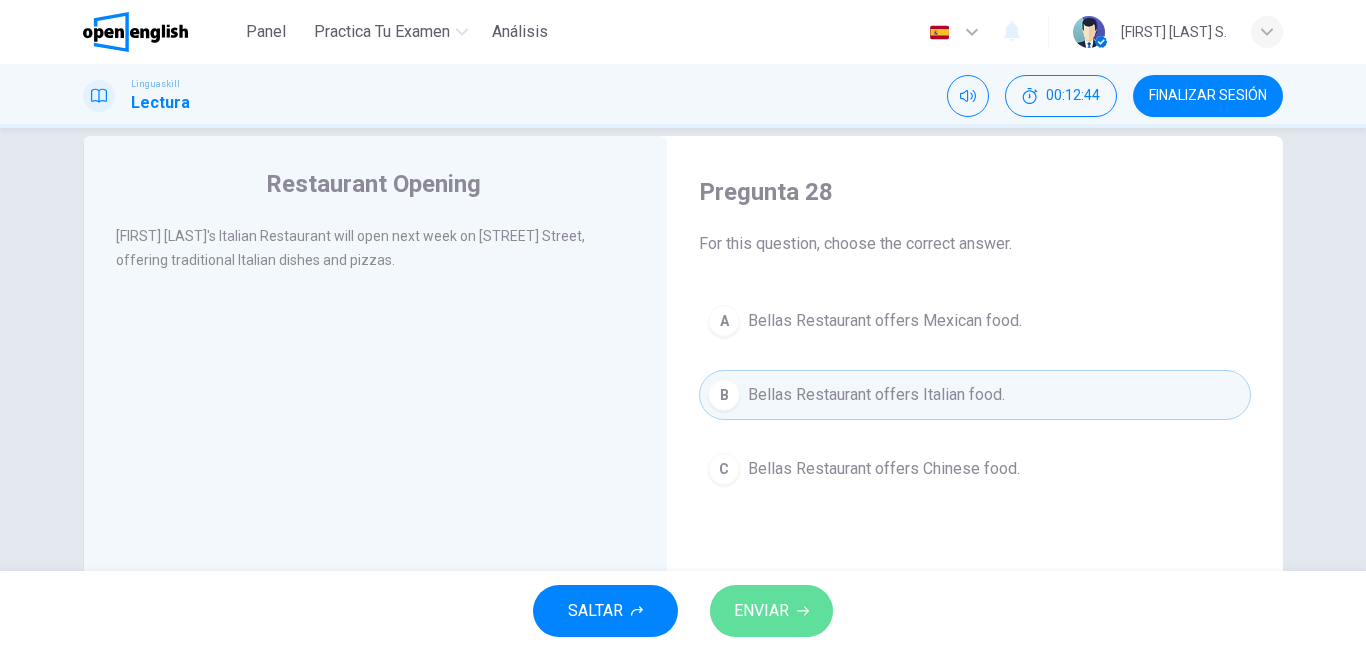 click on "ENVIAR" at bounding box center [761, 611] 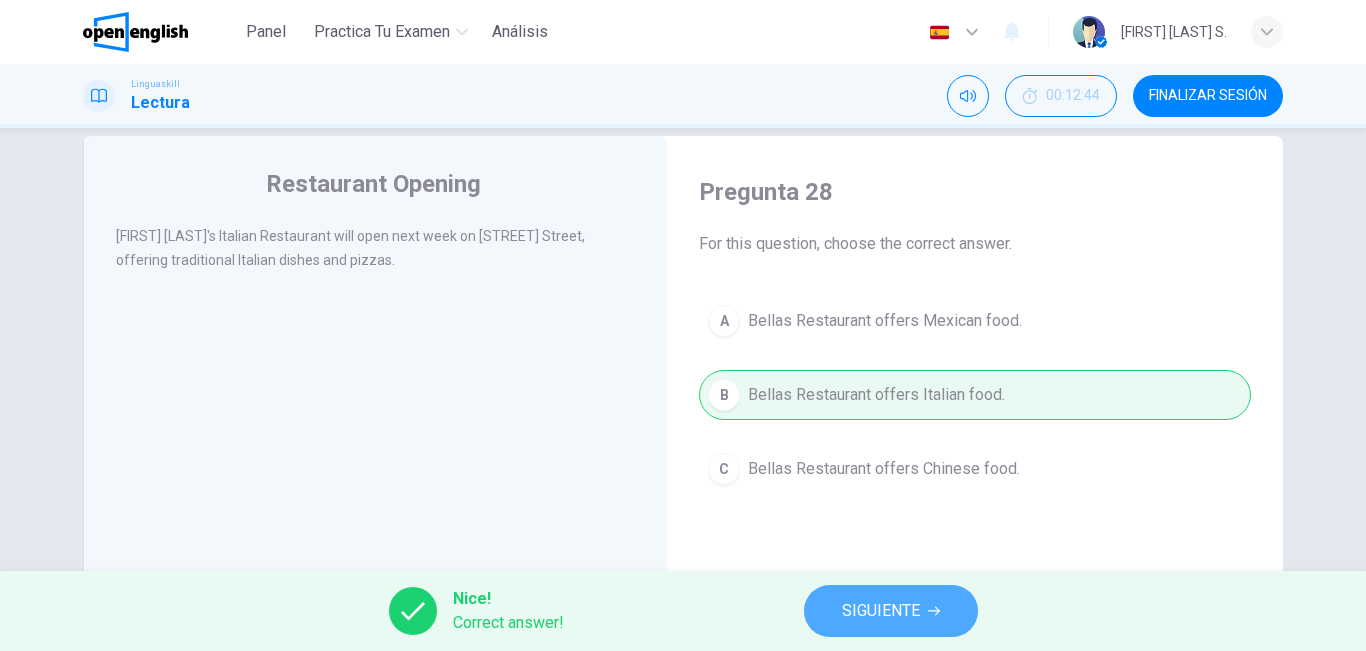 click on "SIGUIENTE" at bounding box center (891, 611) 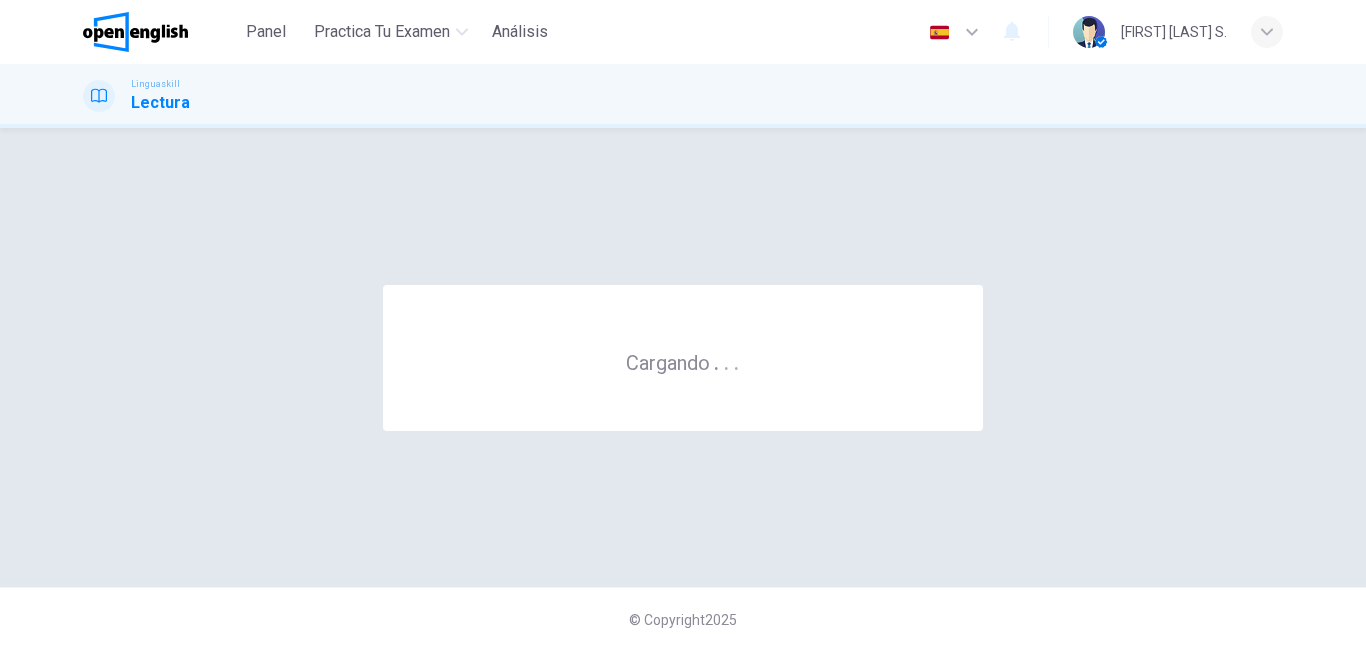 scroll, scrollTop: 0, scrollLeft: 0, axis: both 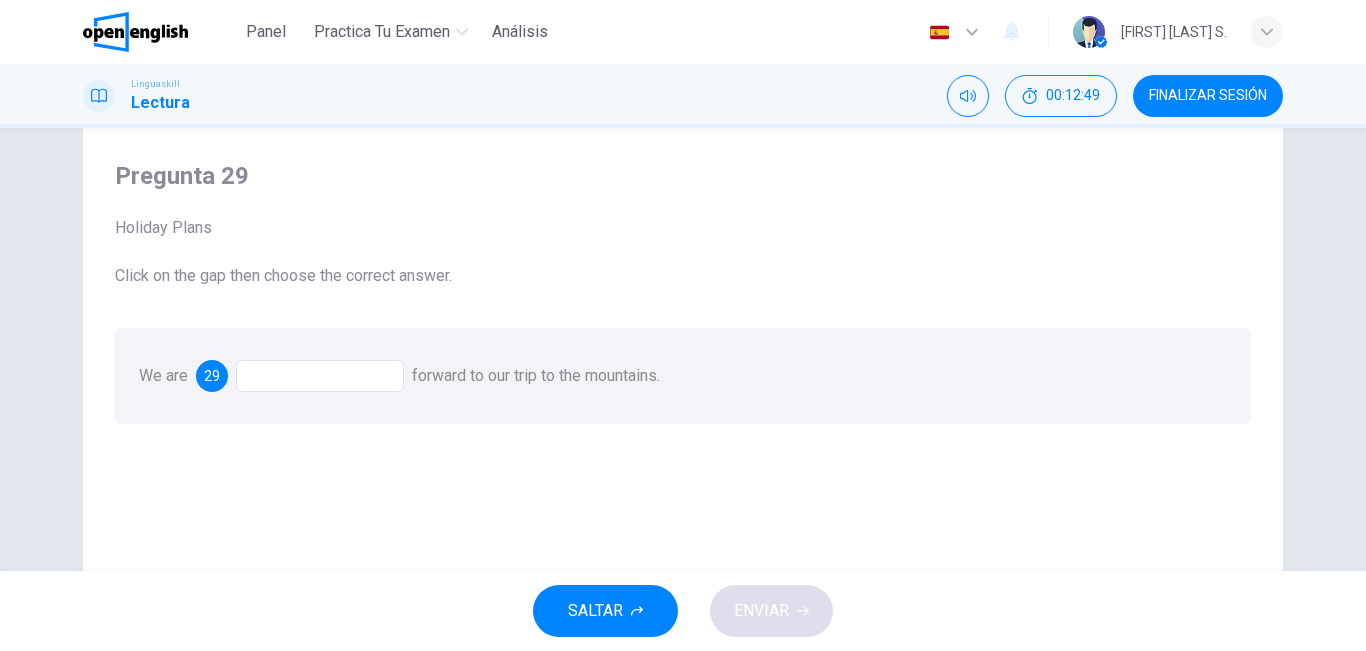 click at bounding box center [320, 376] 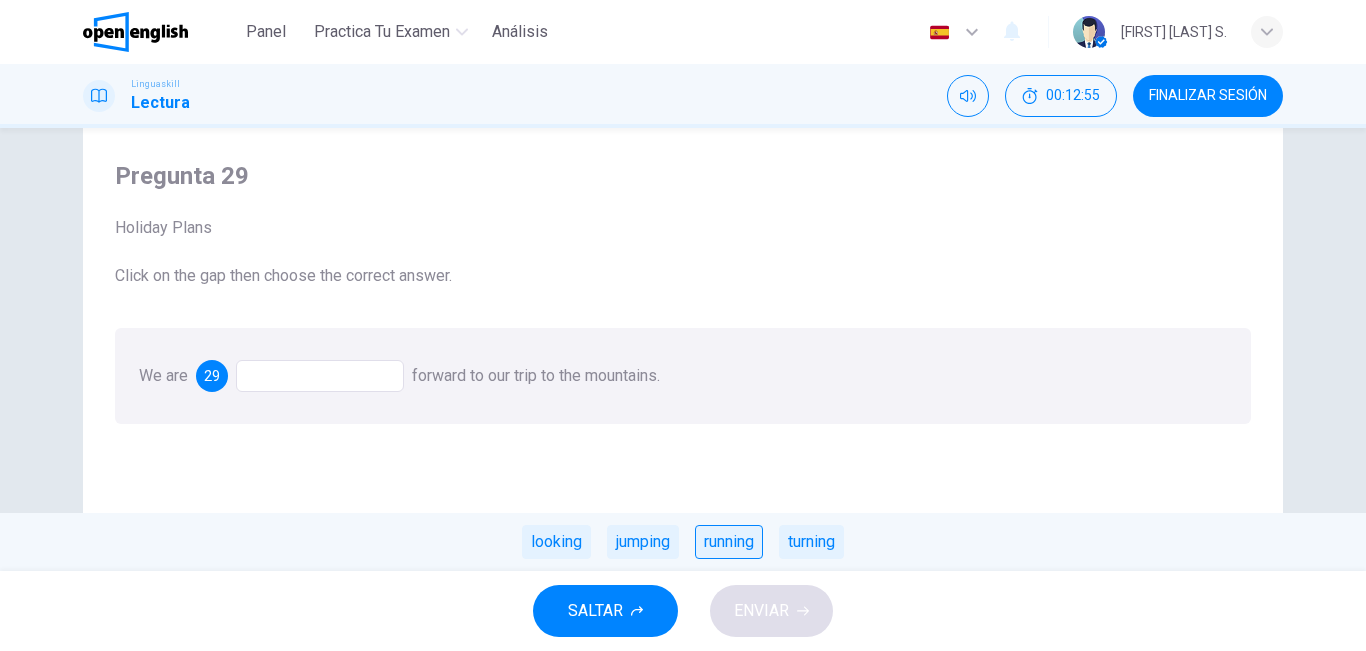 click on "running" at bounding box center [729, 542] 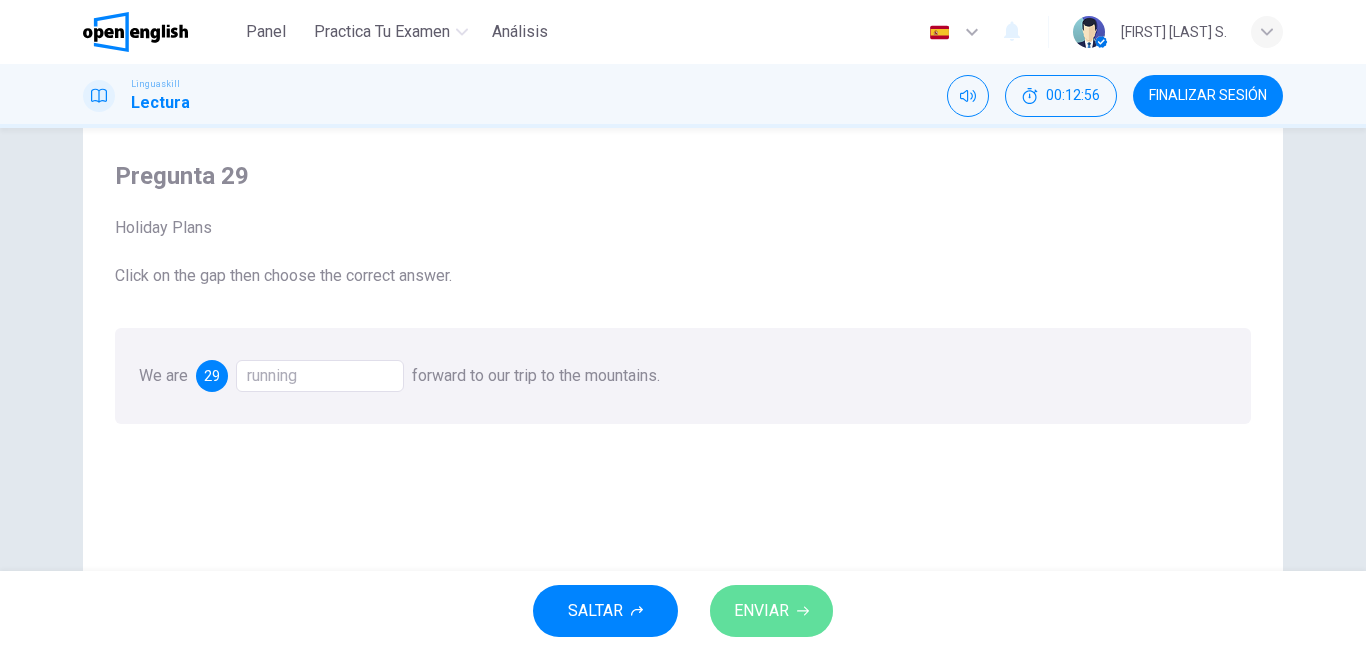 click on "ENVIAR" at bounding box center [761, 611] 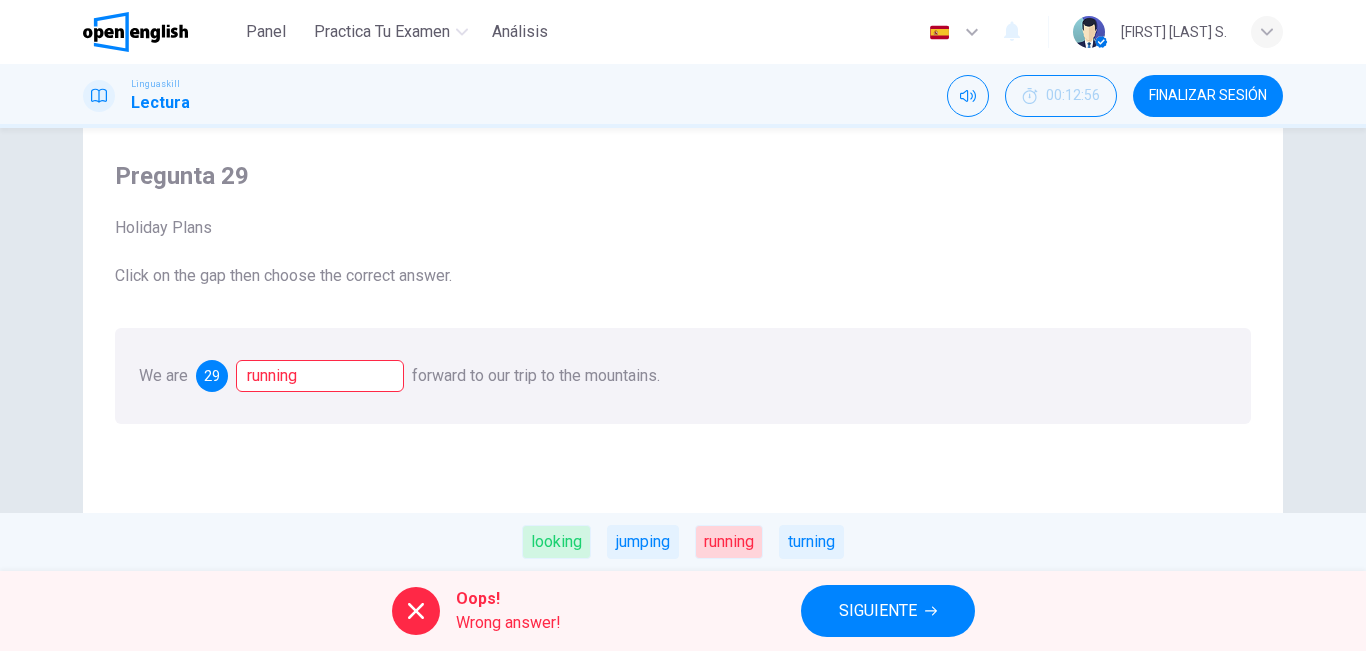 click on "SIGUIENTE" at bounding box center (878, 611) 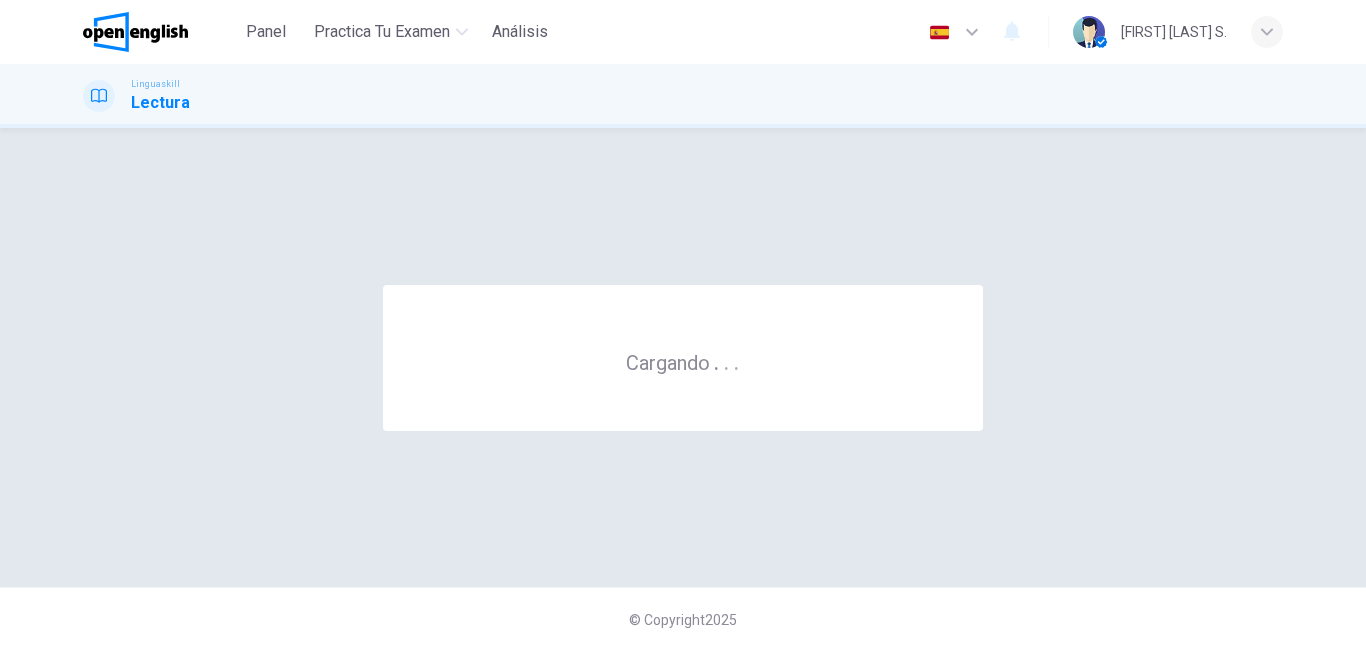 scroll, scrollTop: 0, scrollLeft: 0, axis: both 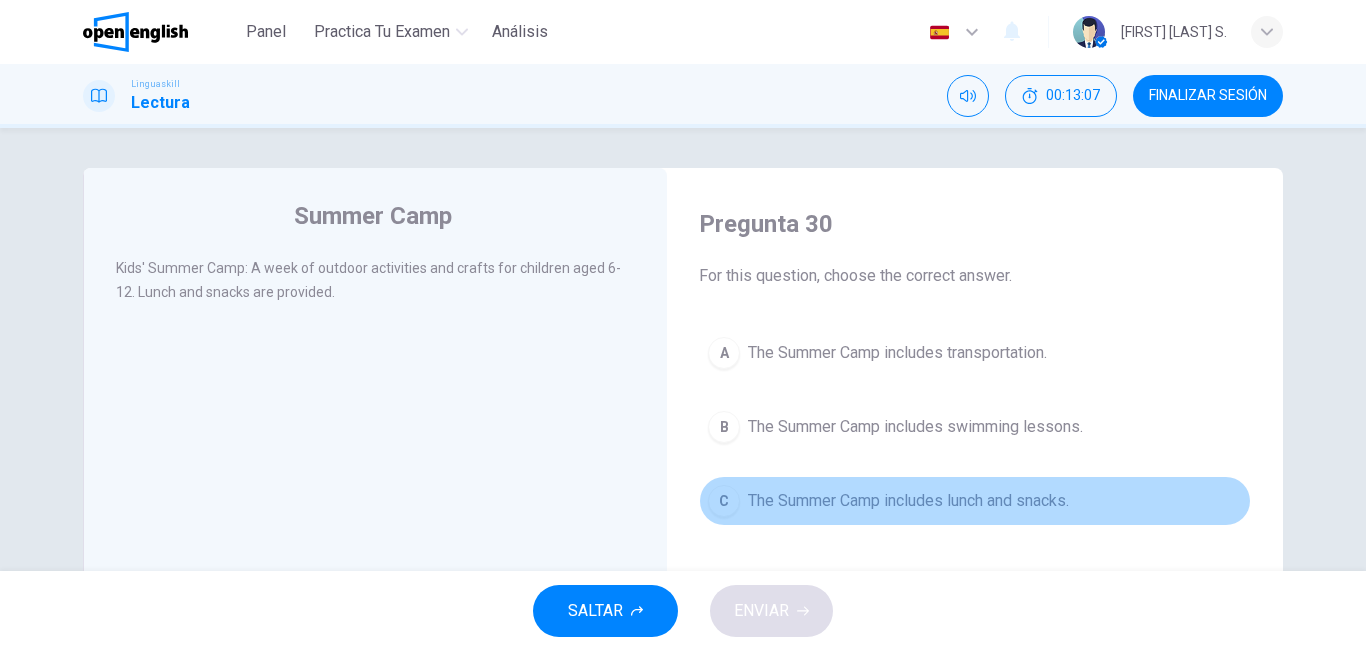 click on "C The Summer Camp includes lunch and snacks." at bounding box center (975, 501) 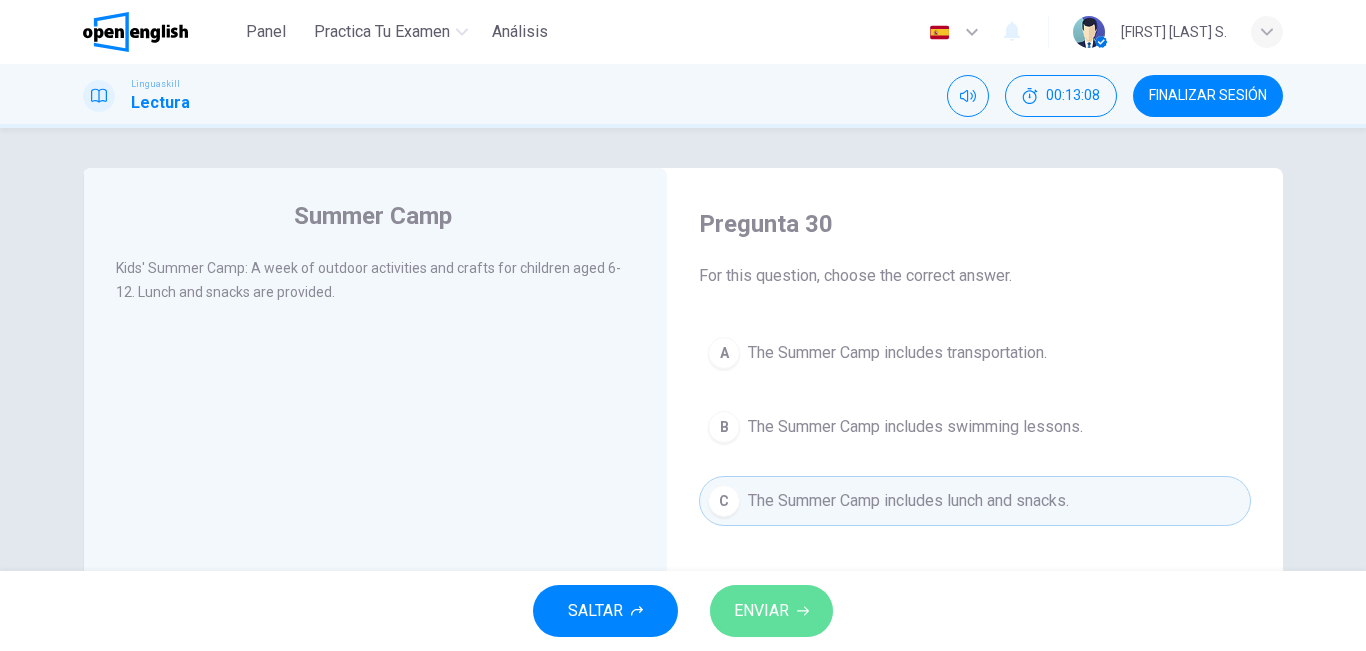click on "ENVIAR" at bounding box center (771, 611) 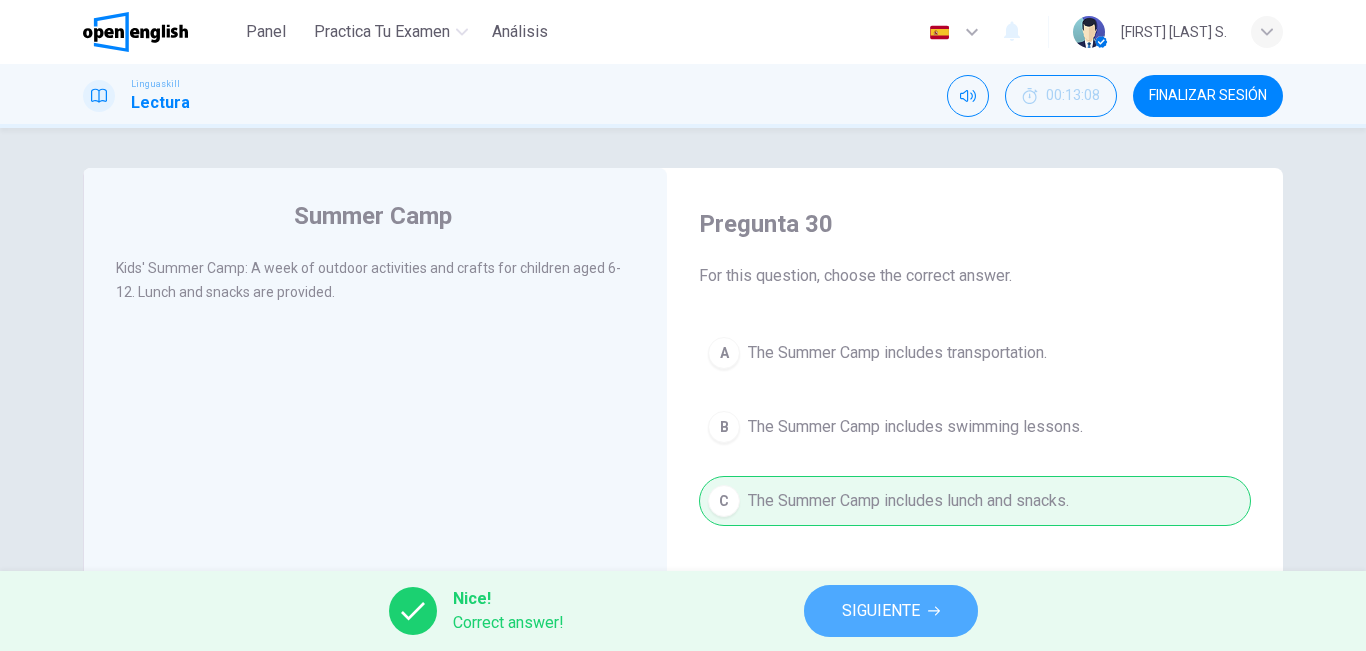 click on "SIGUIENTE" at bounding box center [891, 611] 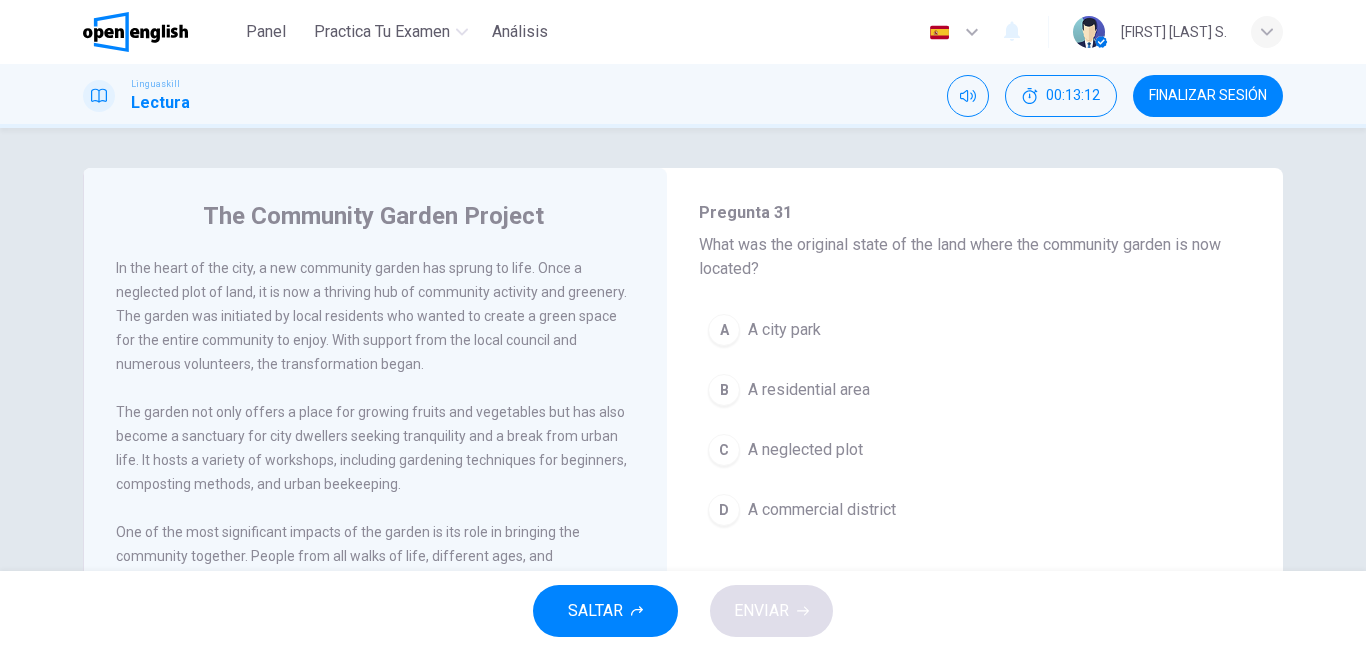 scroll, scrollTop: 131, scrollLeft: 0, axis: vertical 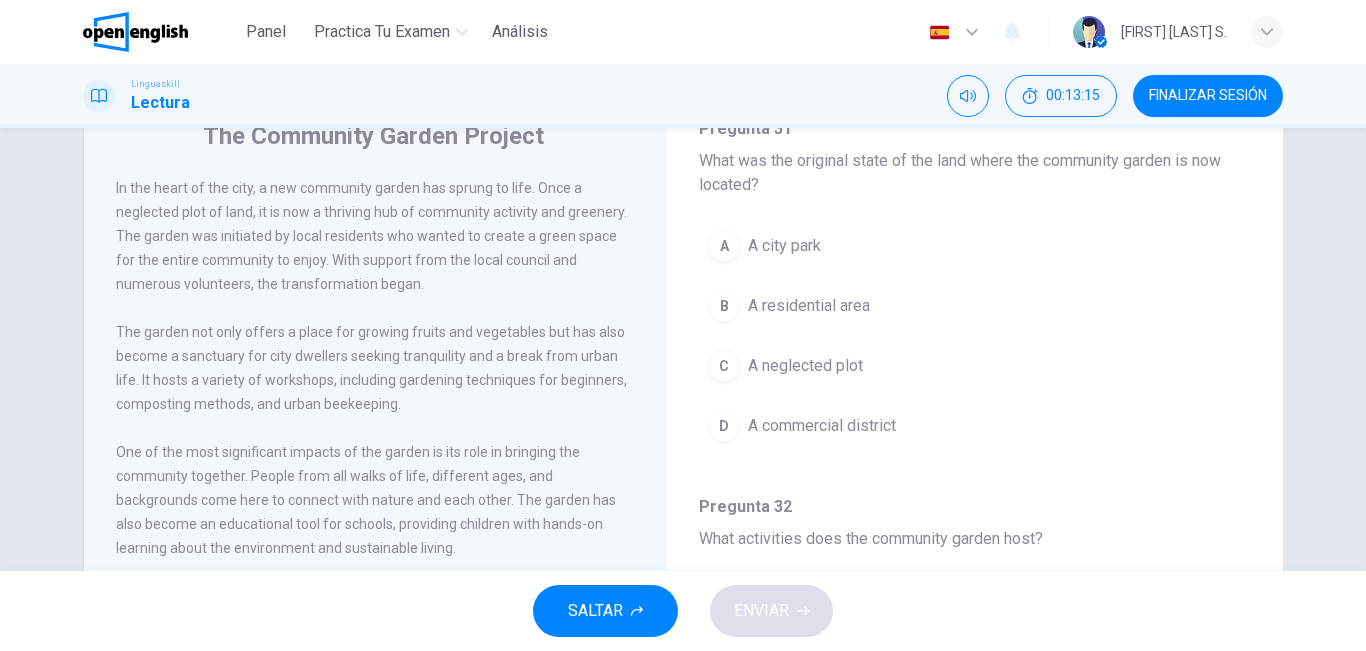 click on "The Community Garden Project In the heart of the city, a new community garden has sprung to life. Once a neglected plot of land, it is now a thriving hub of community activity and greenery. The garden was initiated by local residents who wanted to create a green space for the entire community to enjoy. With support from the local council and numerous volunteers, the transformation began. The garden not only offers a place for growing fruits and vegetables but has also become a sanctuary for city dwellers seeking tranquility and a break from urban life. It hosts a variety of workshops, including gardening techniques for beginners, composting methods, and urban beekeeping. Environmental sustainability is at the core of the garden's philosophy. It utilizes rainwater harvesting, solar energy, and promotes recycling and composting. The garden has inspired similar projects in other parts of the city, sparking a movement towards urban greening and community engagement. Pregunta 31 - 35 Pregunta   31 A A city park B" at bounding box center [683, 349] 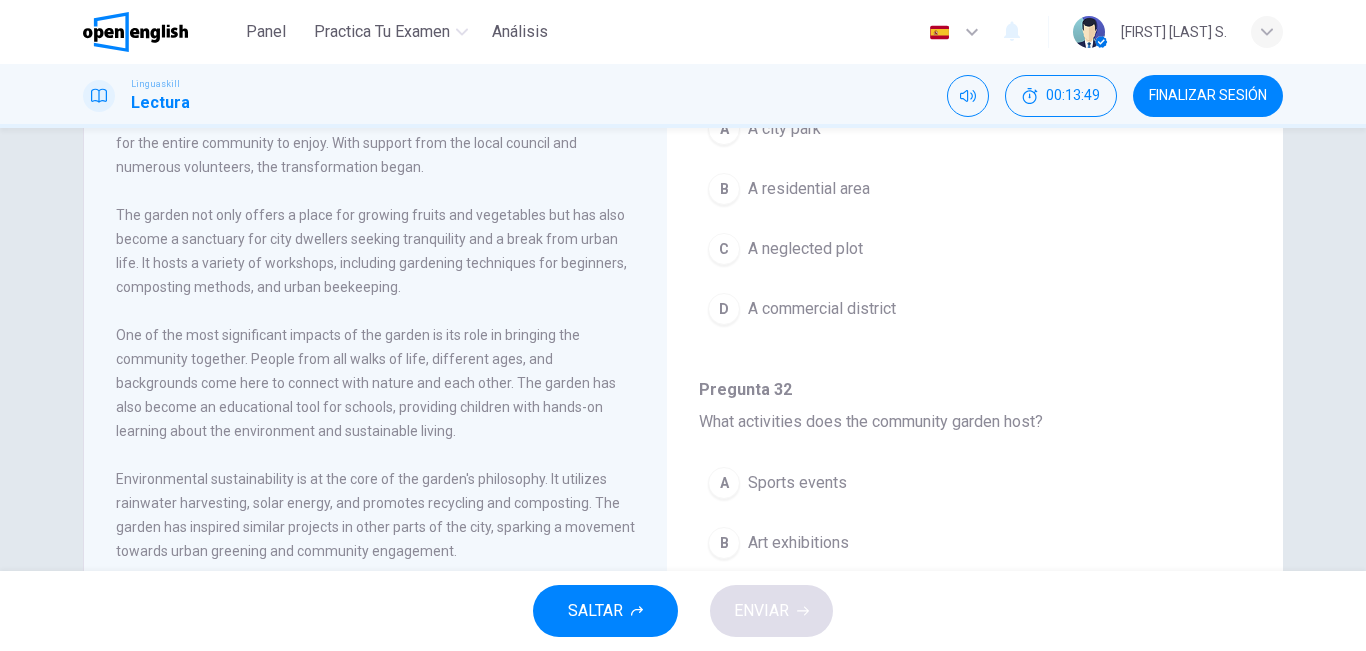 scroll, scrollTop: 232, scrollLeft: 0, axis: vertical 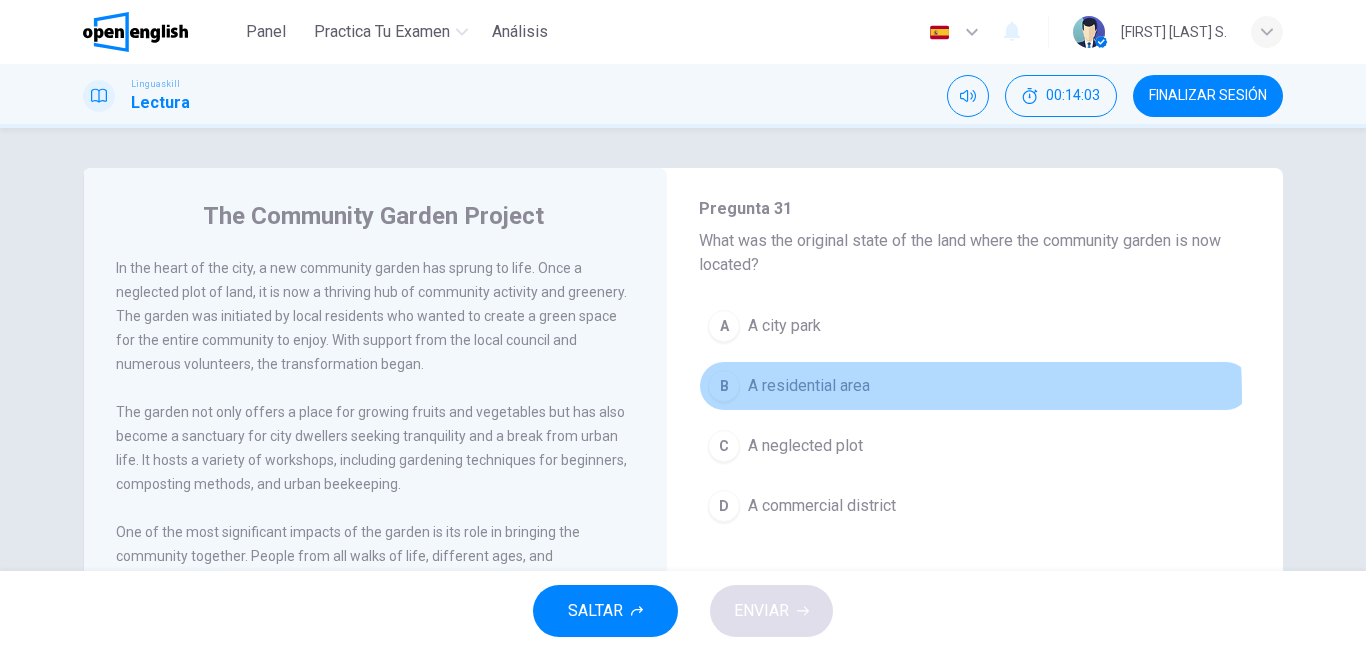 click on "B" at bounding box center (724, 386) 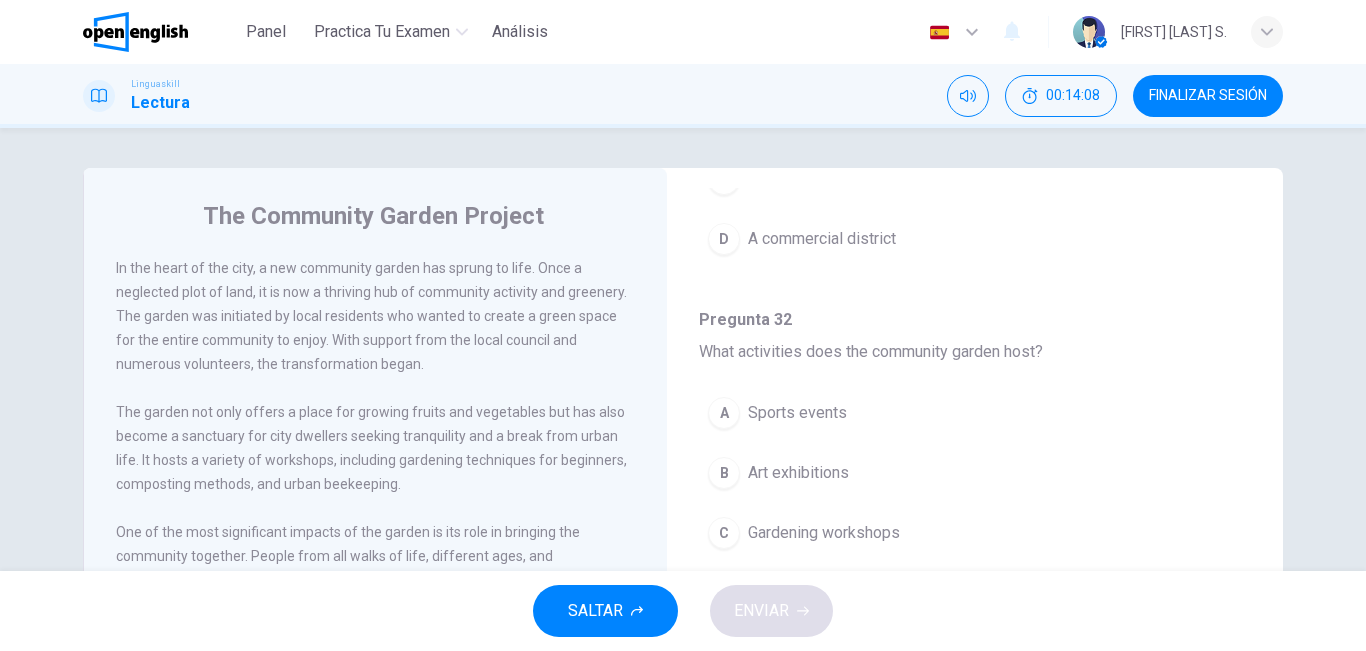 scroll, scrollTop: 388, scrollLeft: 0, axis: vertical 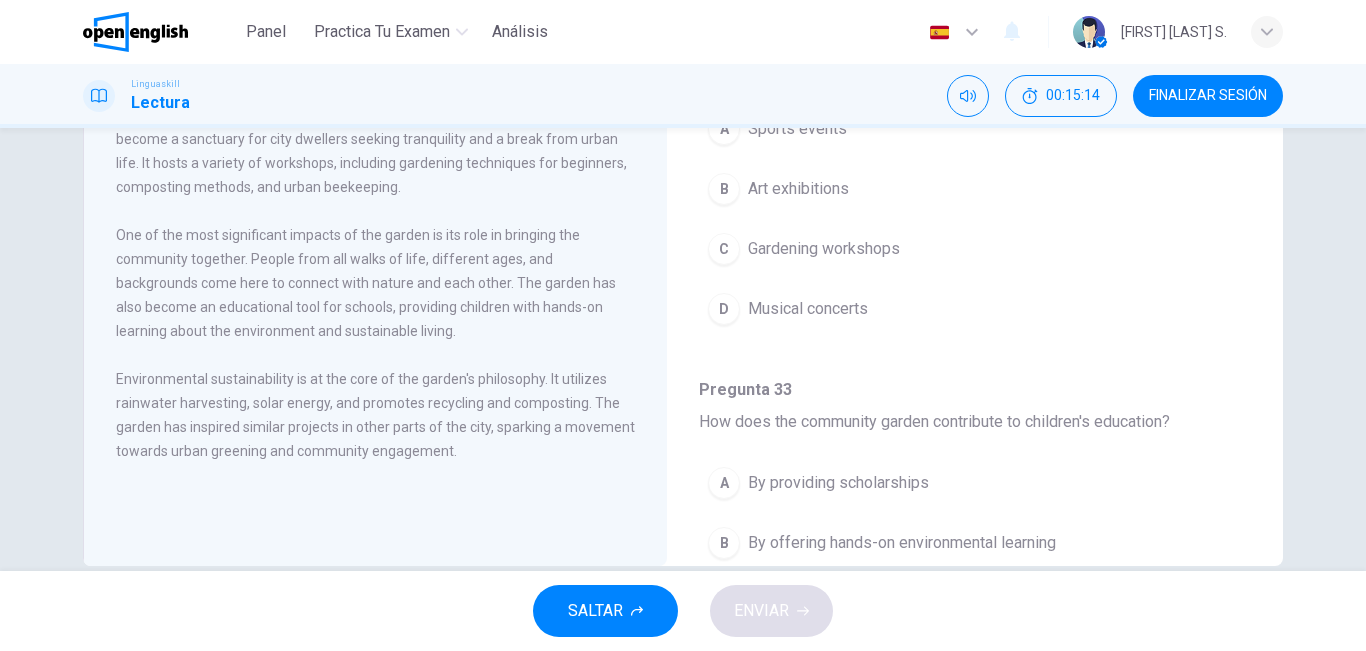 drag, startPoint x: 1354, startPoint y: 455, endPoint x: 1363, endPoint y: 433, distance: 23.769728 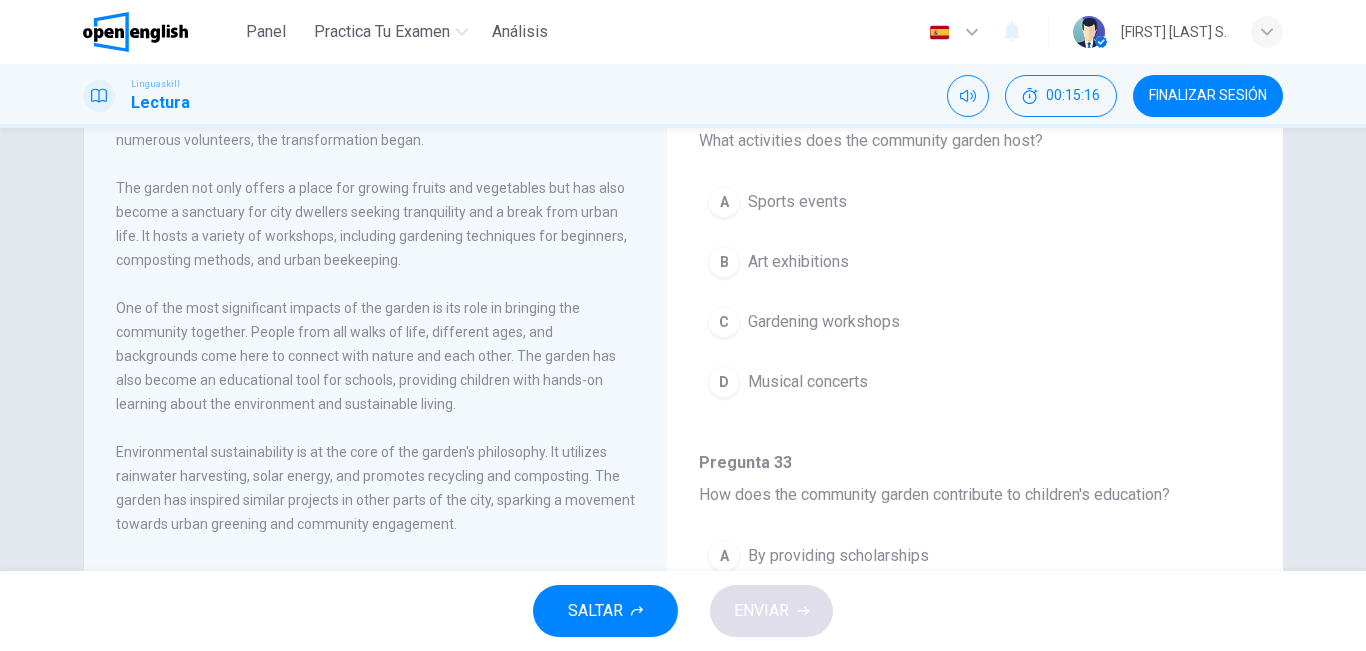 scroll, scrollTop: 165, scrollLeft: 0, axis: vertical 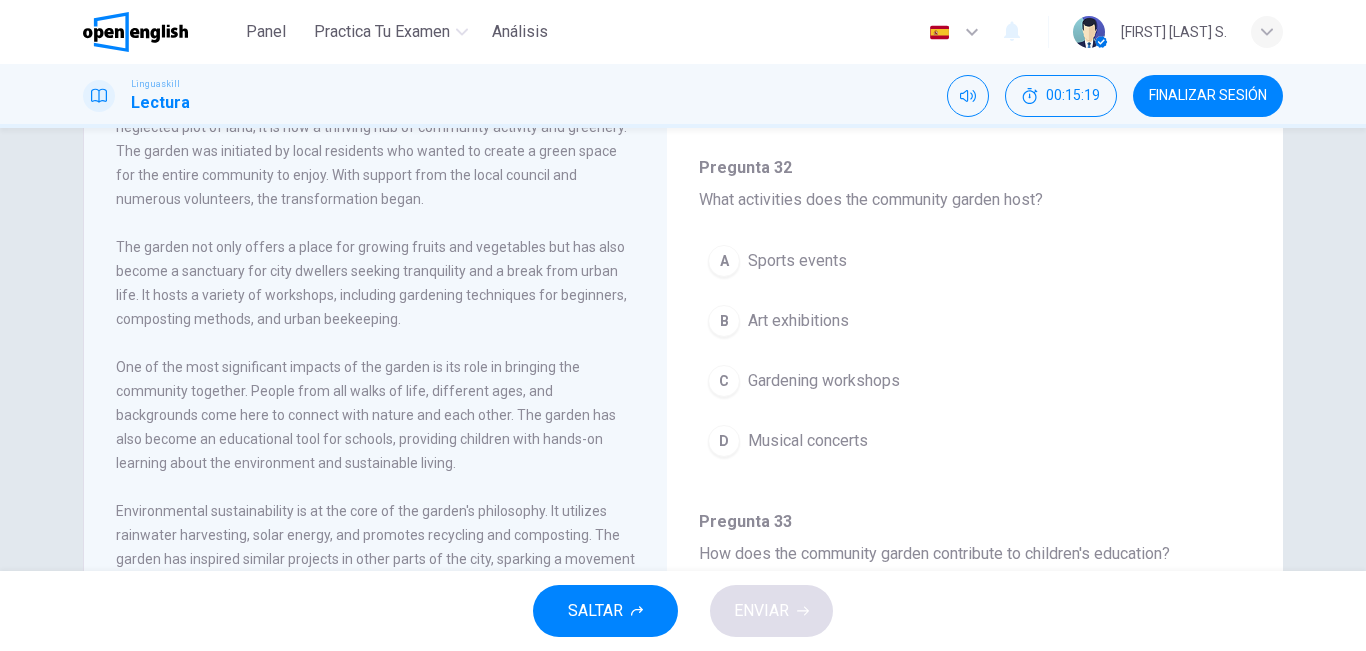 click on "Gardening workshops" at bounding box center [824, 381] 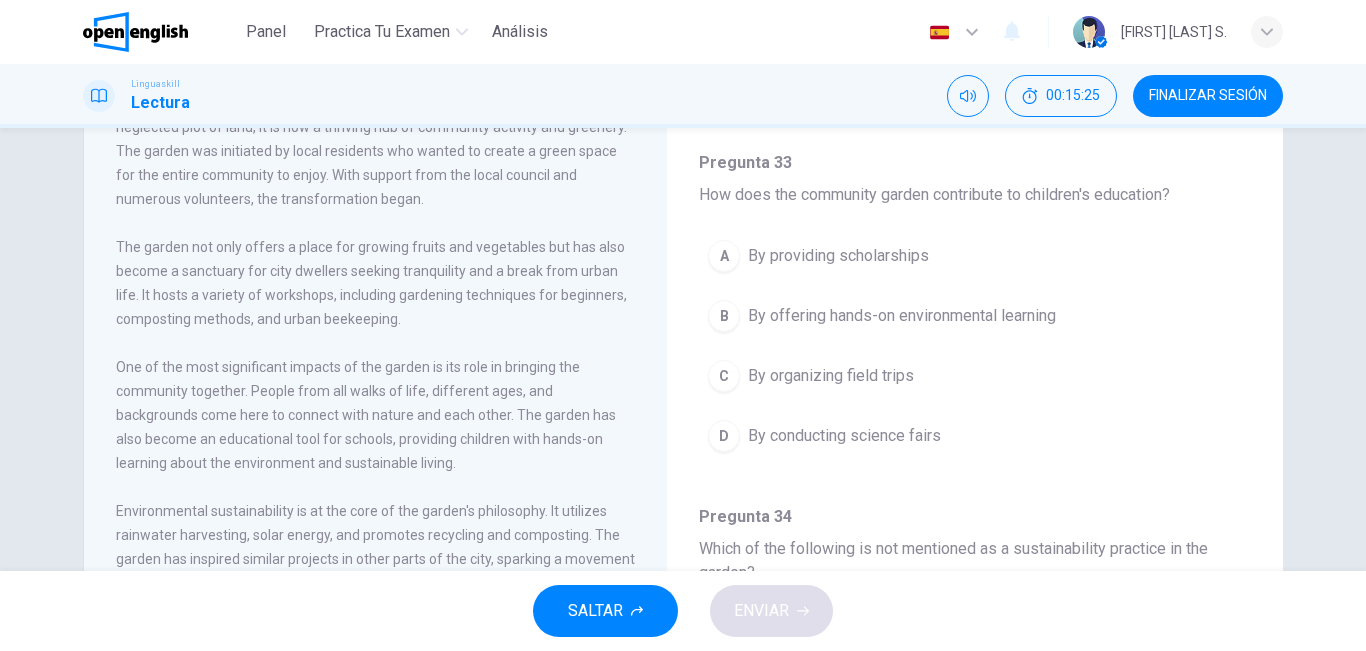 scroll, scrollTop: 747, scrollLeft: 0, axis: vertical 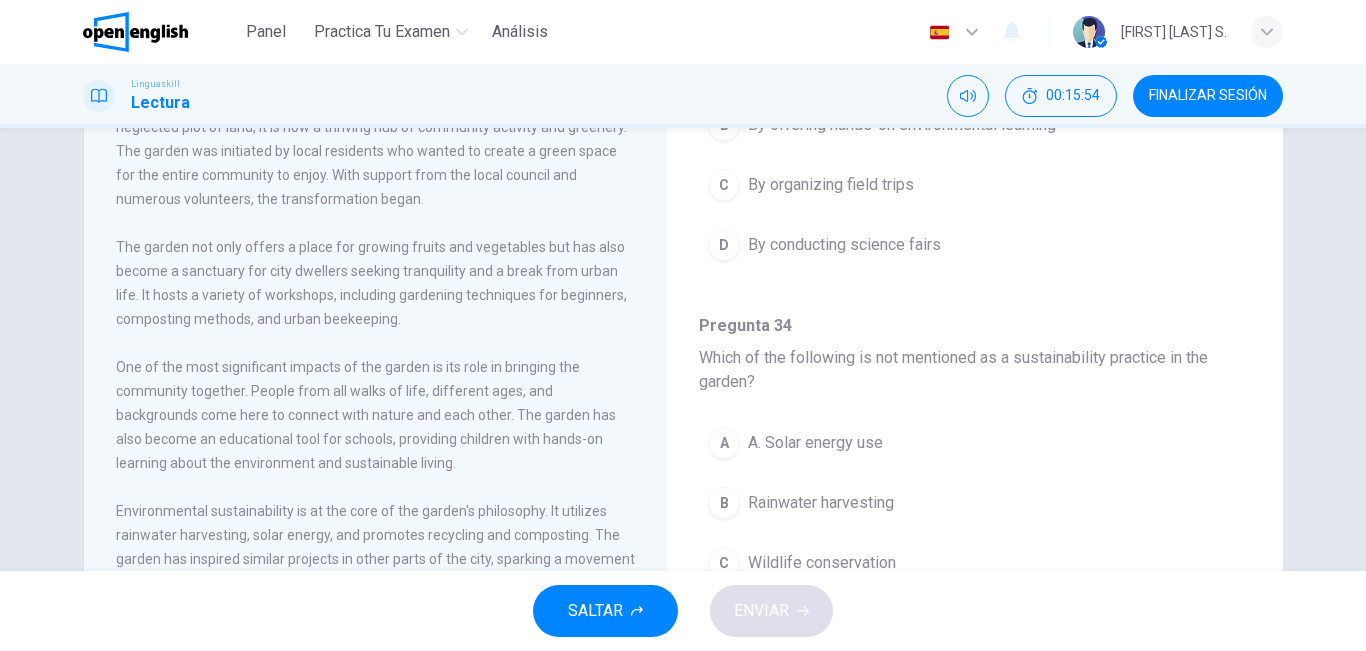 drag, startPoint x: 1238, startPoint y: 468, endPoint x: 1248, endPoint y: 270, distance: 198.25237 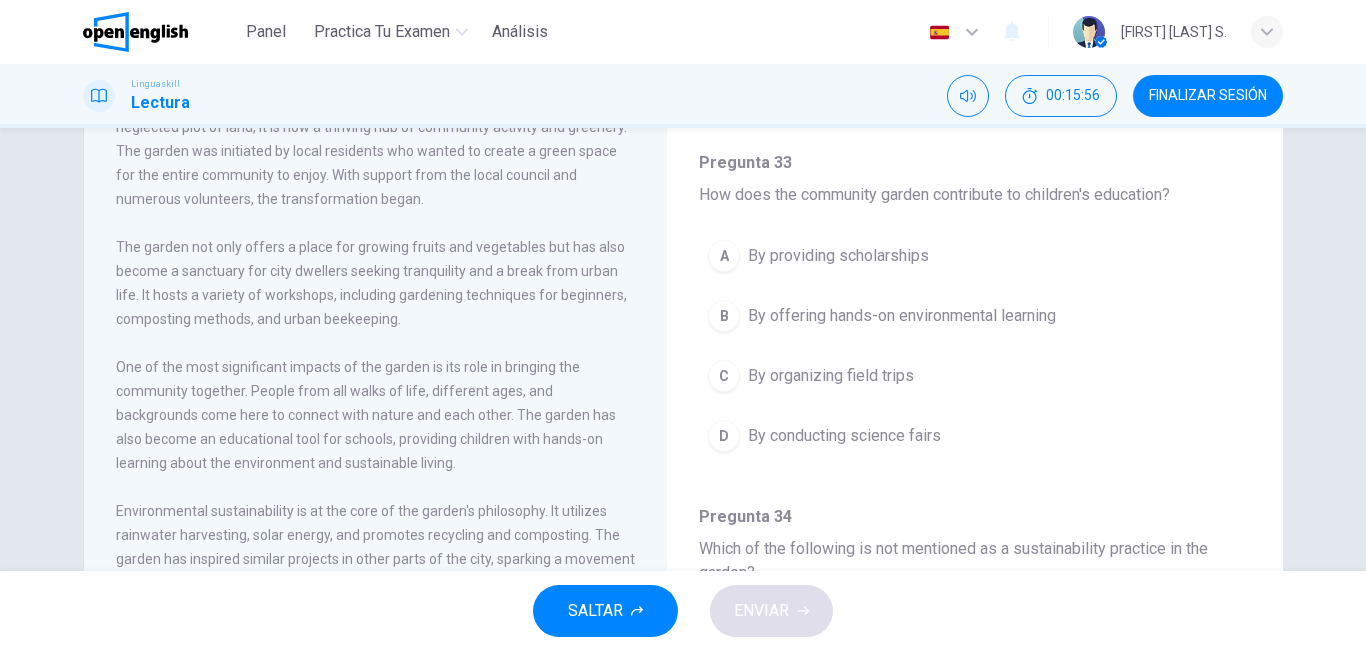 scroll, scrollTop: 756, scrollLeft: 0, axis: vertical 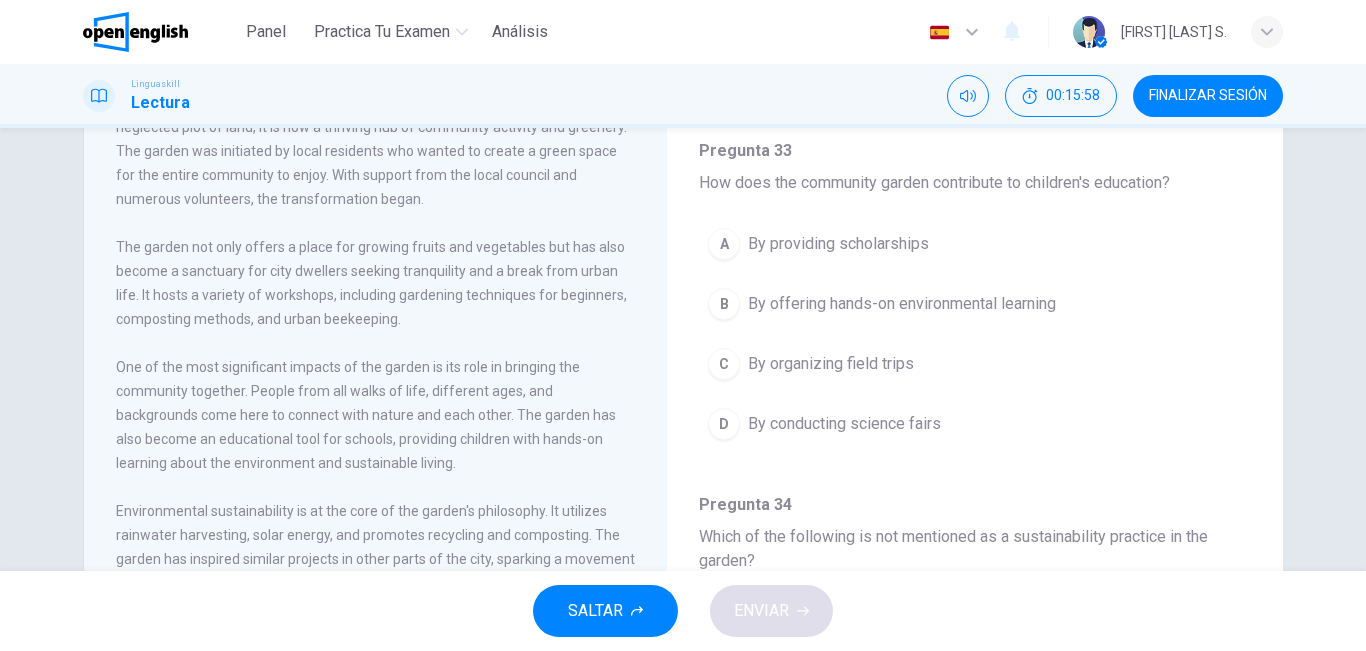 drag, startPoint x: 1352, startPoint y: 340, endPoint x: 1358, endPoint y: 287, distance: 53.338543 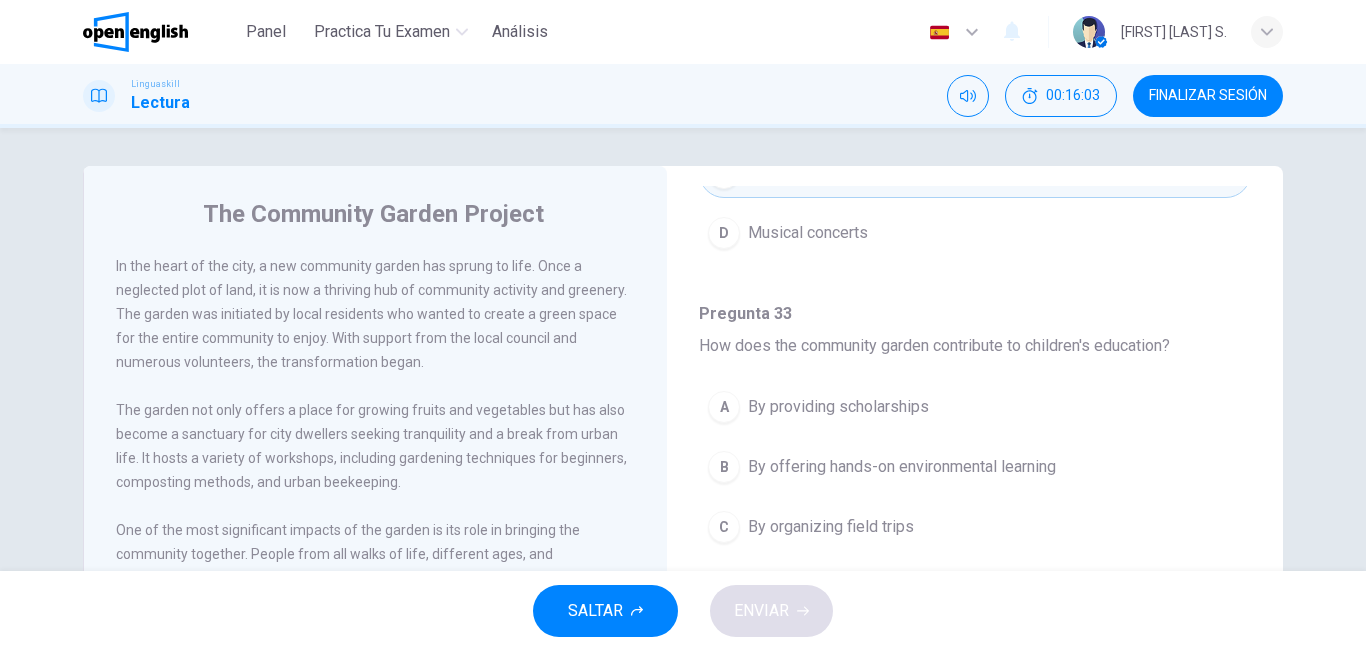 scroll, scrollTop: 0, scrollLeft: 0, axis: both 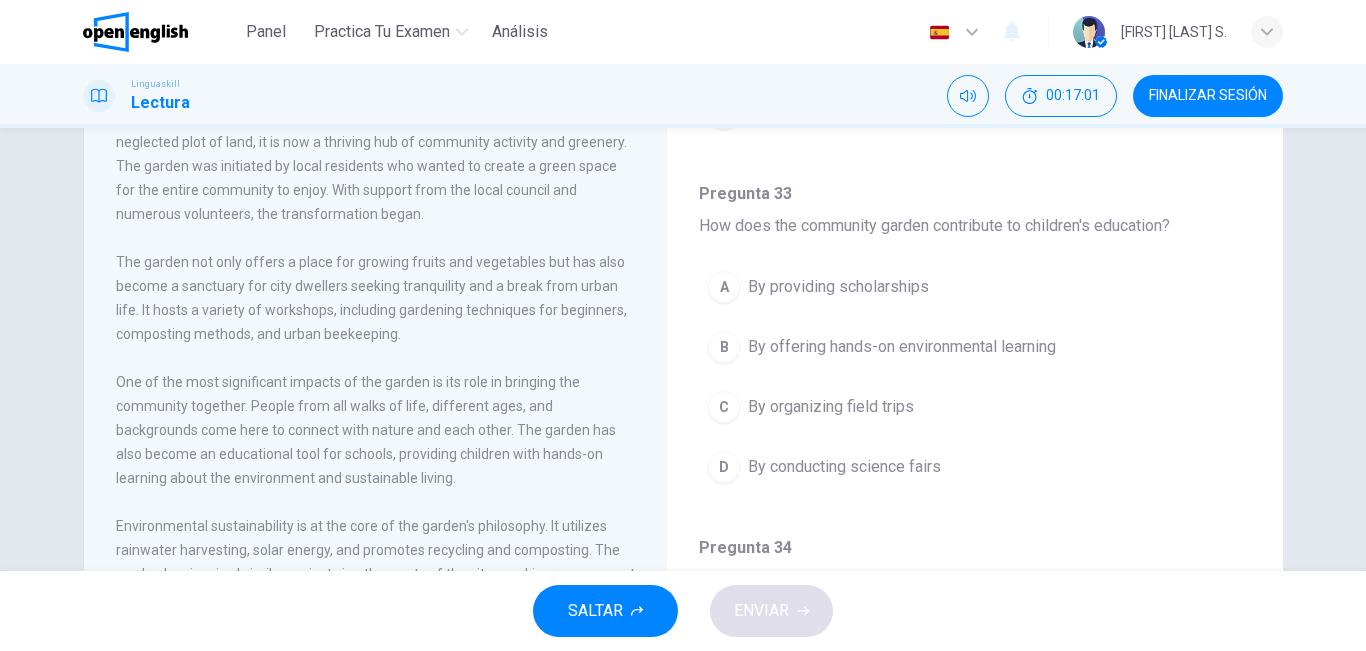 click on "By offering hands-on environmental learning" at bounding box center [902, 347] 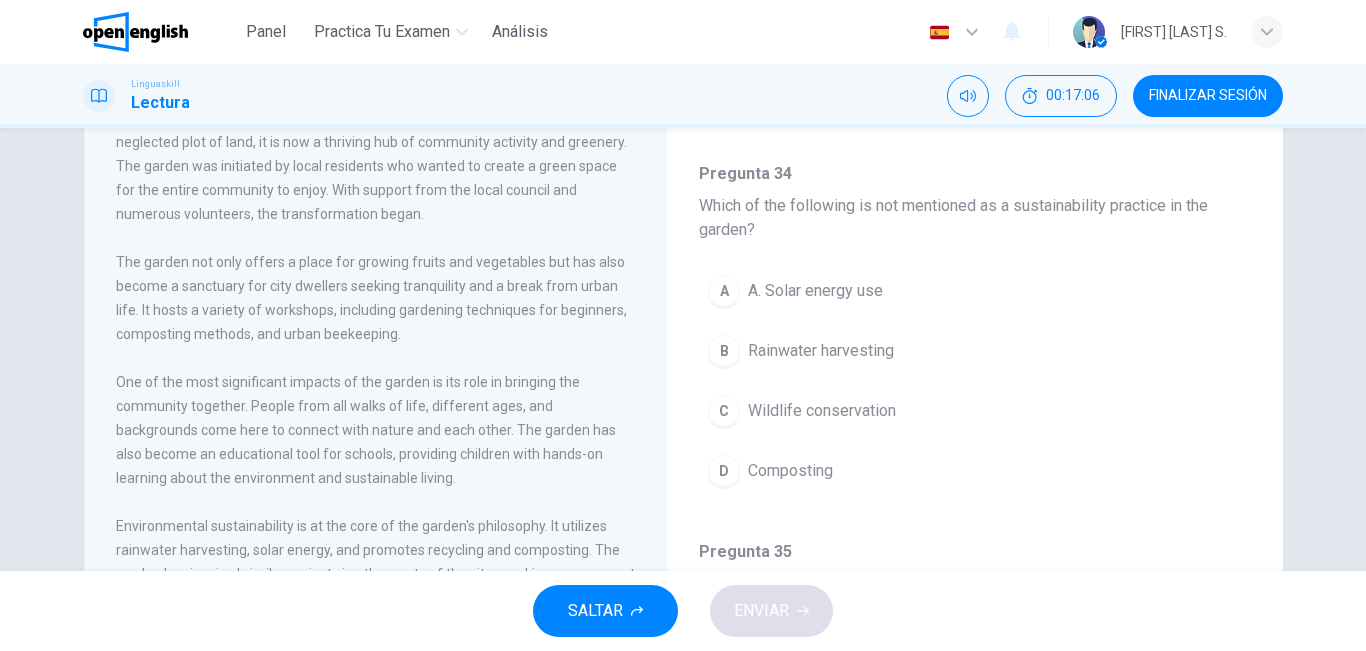 scroll, scrollTop: 1099, scrollLeft: 0, axis: vertical 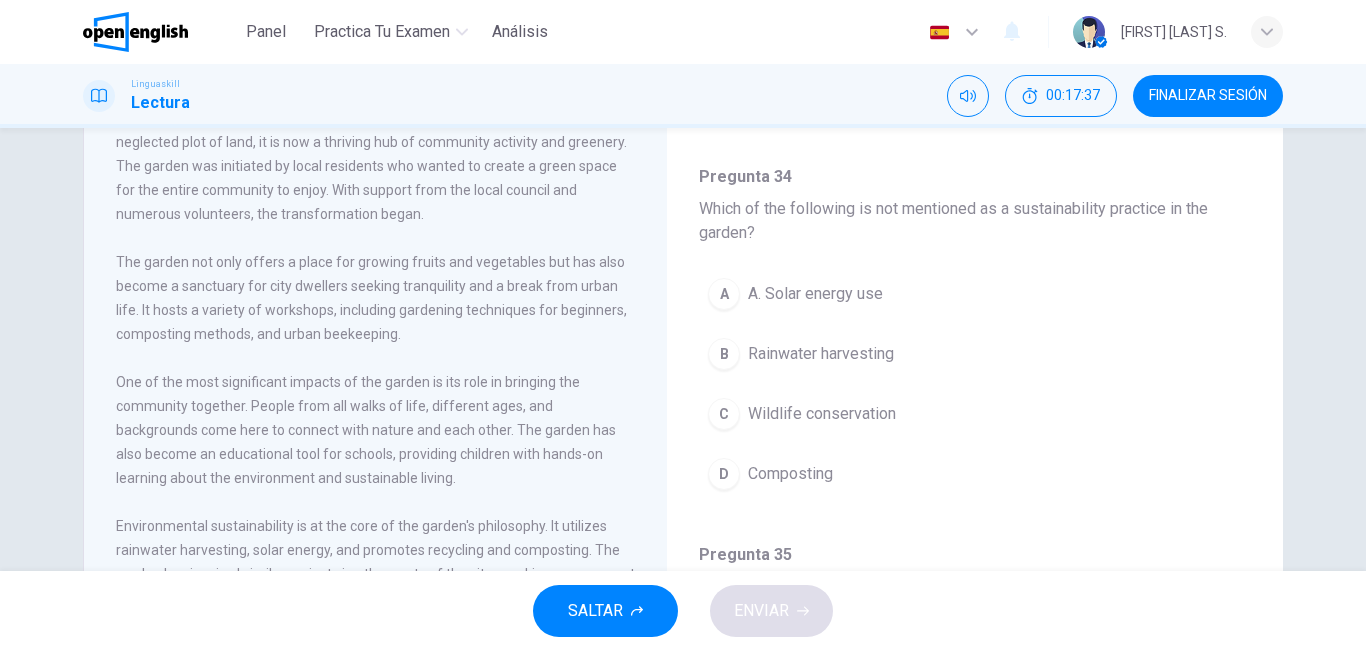 click on "Pregunta 31 - 35 For these questions, choose the correct answer. Pregunta   31 What was the original state of the land where the community garden is now located? A A city park B A residential area C A neglected plot D A commercial district Pregunta   32 What activities does the community garden host? A Sports events B Art exhibitions C Gardening workshops D  Musical concerts Pregunta   33 How does the community garden contribute to children's education? A By providing scholarships B By offering hands-on environmental learning C By organizing field trips D By conducting science fairs Pregunta   34 Which of the following is not mentioned as a sustainability practice in the garden? A A. Solar energy use B Rainwater harvesting C Wildlife conservation D Composting Pregunta   35 What impact has the garden had on the wider city? A Increased property values B Inspired similar projects C Reduced city traffic D Enhanced tourism" at bounding box center [975, -84] 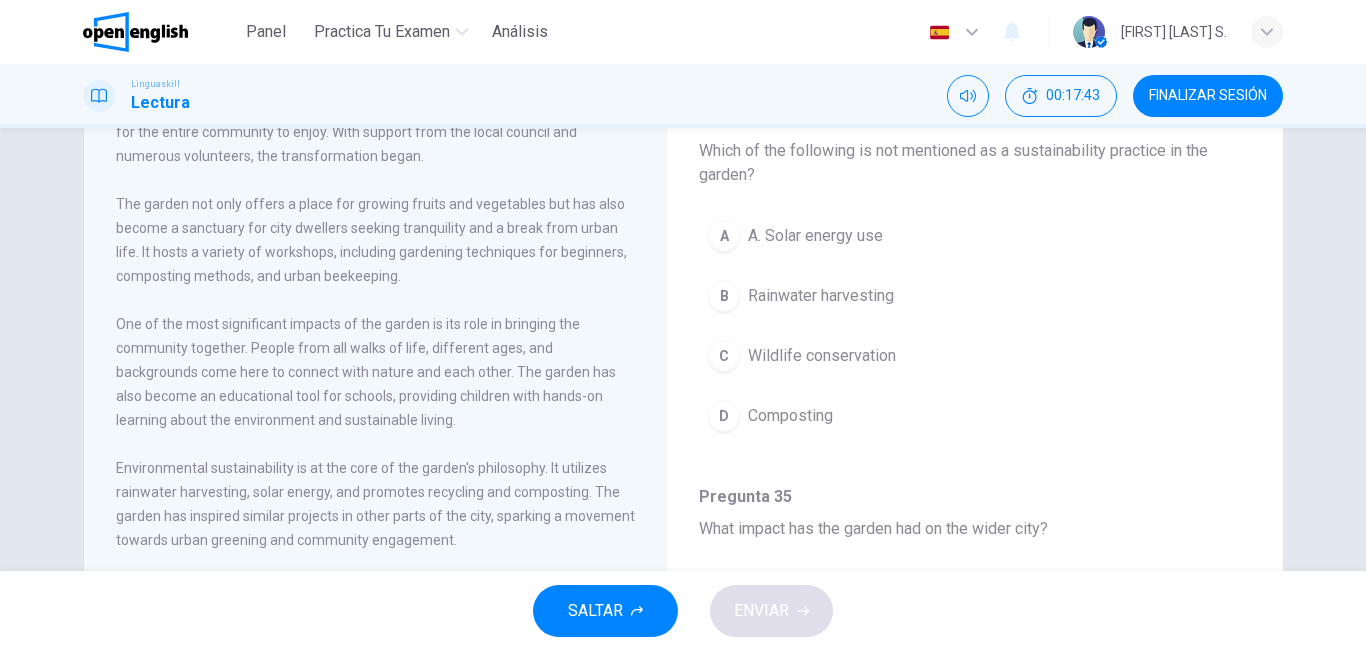 scroll, scrollTop: 206, scrollLeft: 0, axis: vertical 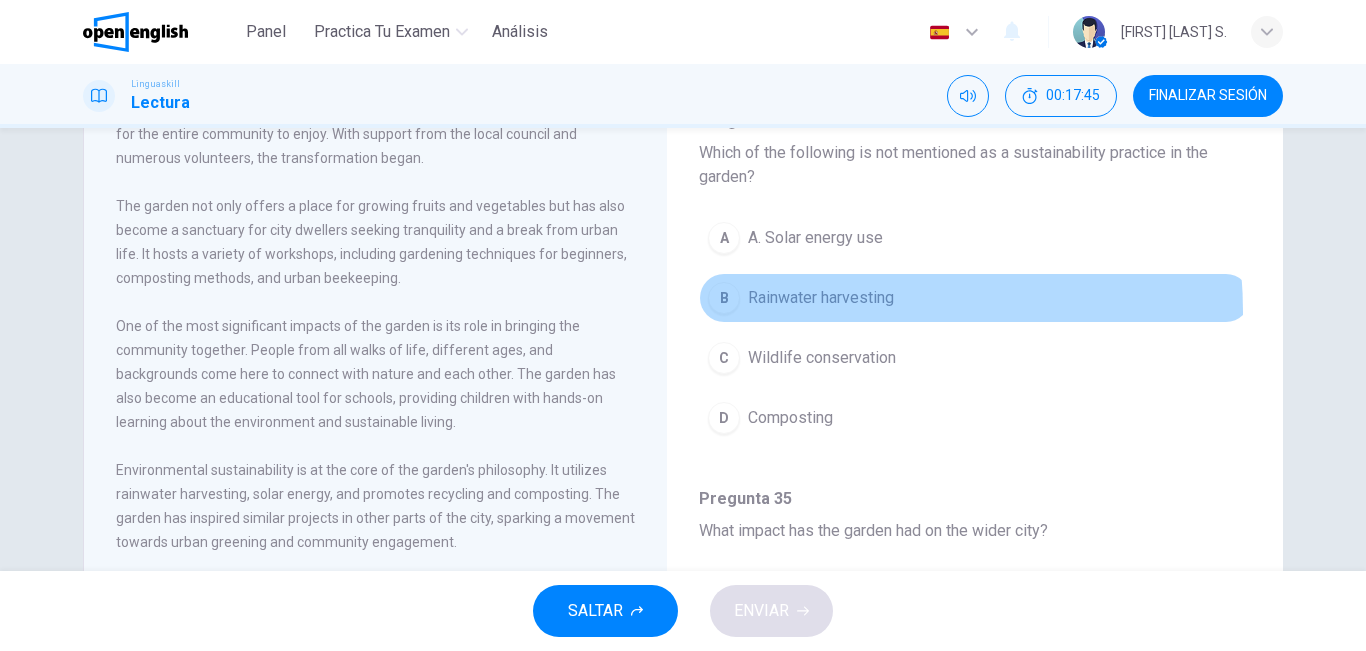 click on "B Rainwater harvesting" at bounding box center (975, 298) 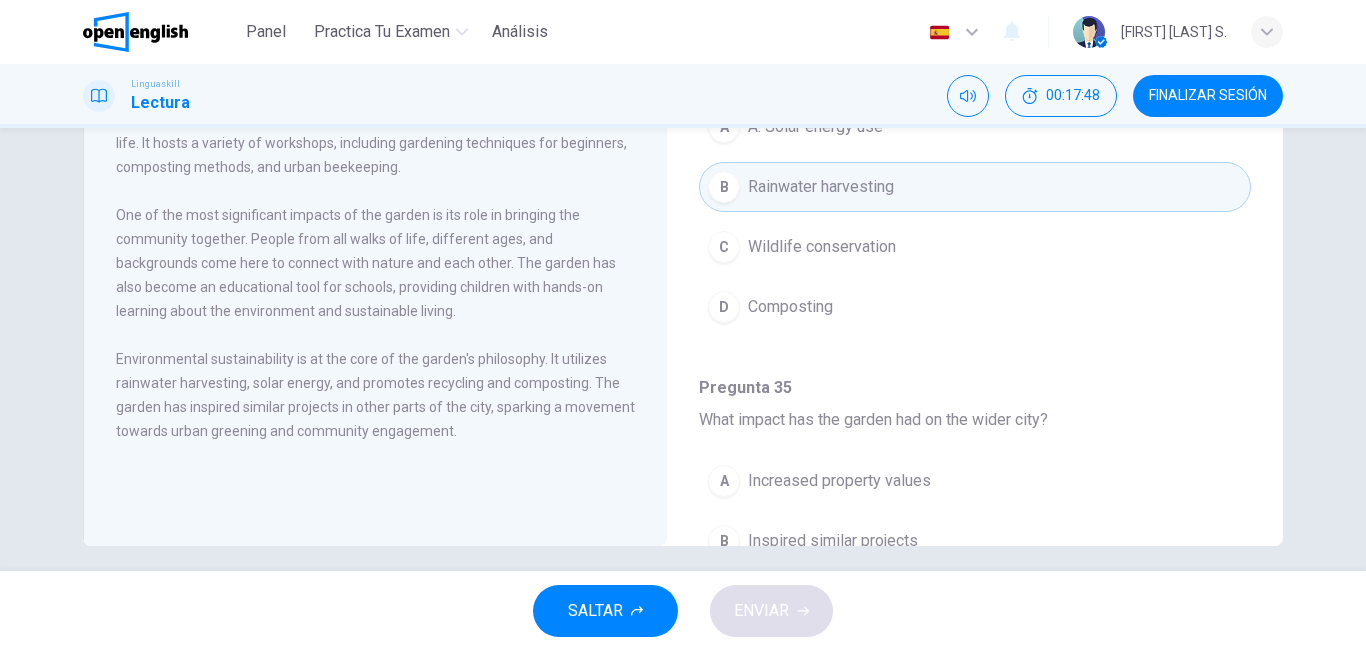 scroll, scrollTop: 332, scrollLeft: 0, axis: vertical 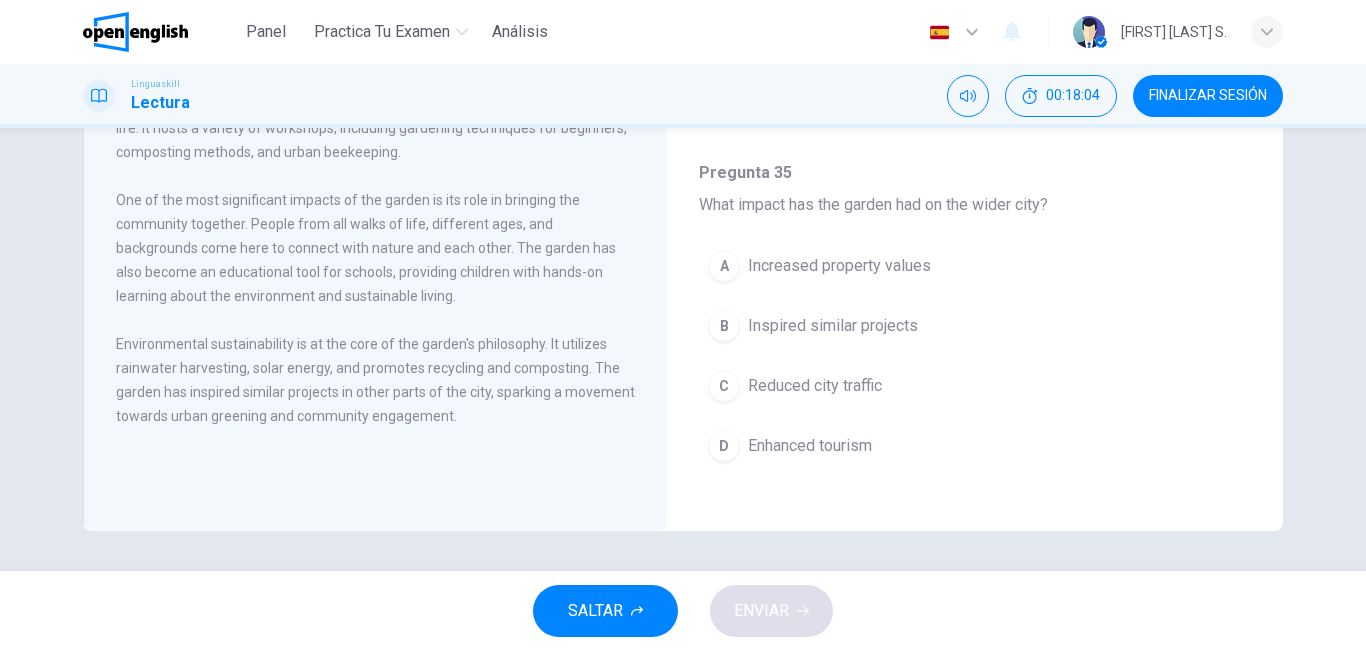 click on "Inspired similar projects" at bounding box center [833, 326] 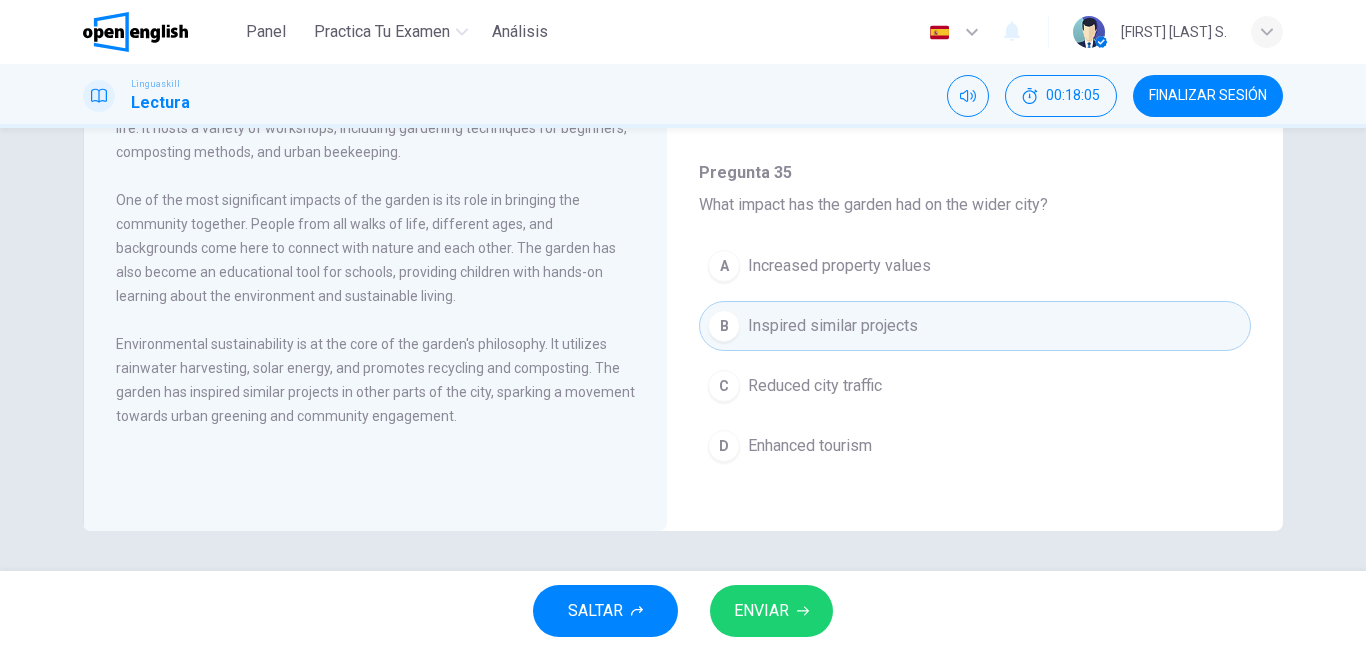 click on "ENVIAR" at bounding box center (761, 611) 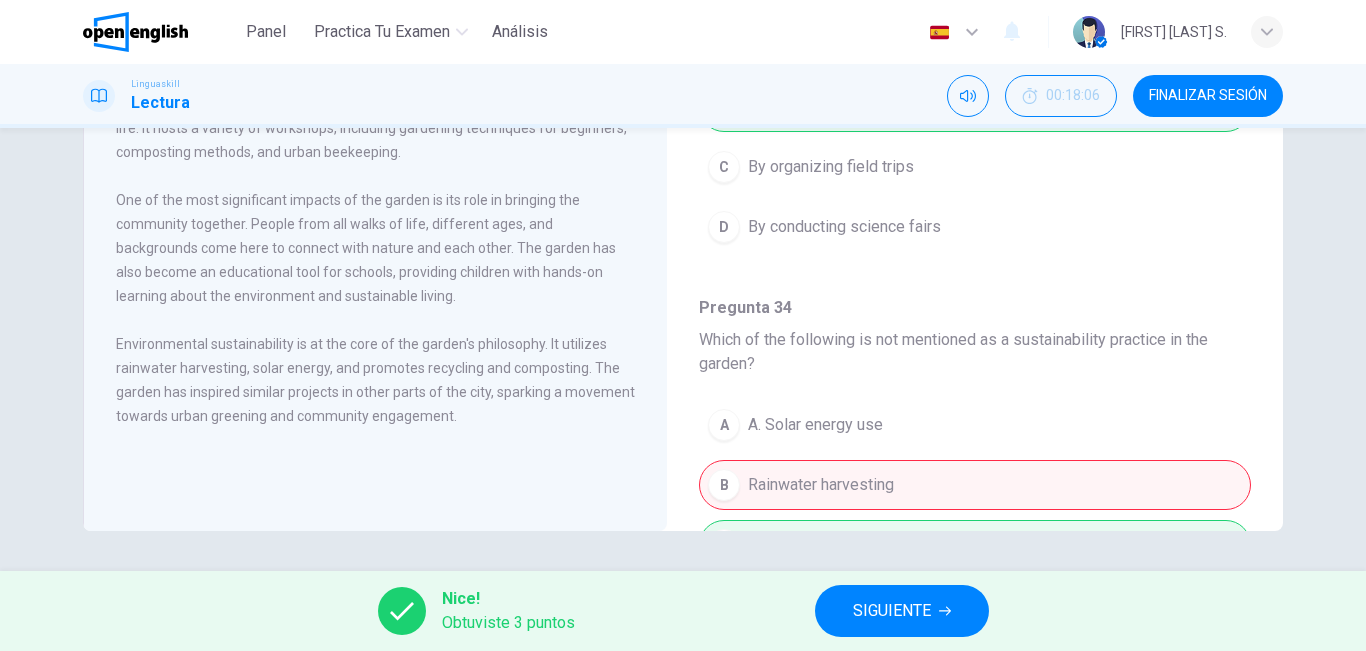 scroll, scrollTop: 1214, scrollLeft: 0, axis: vertical 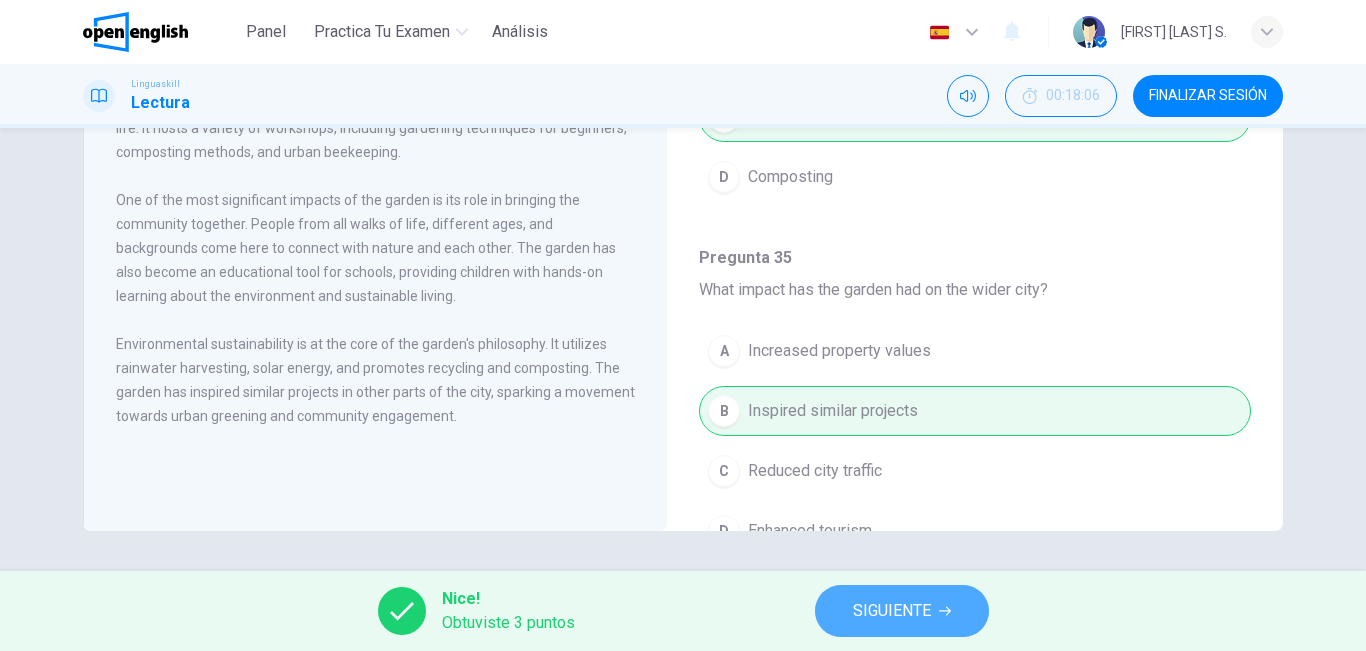 click on "SIGUIENTE" at bounding box center (892, 611) 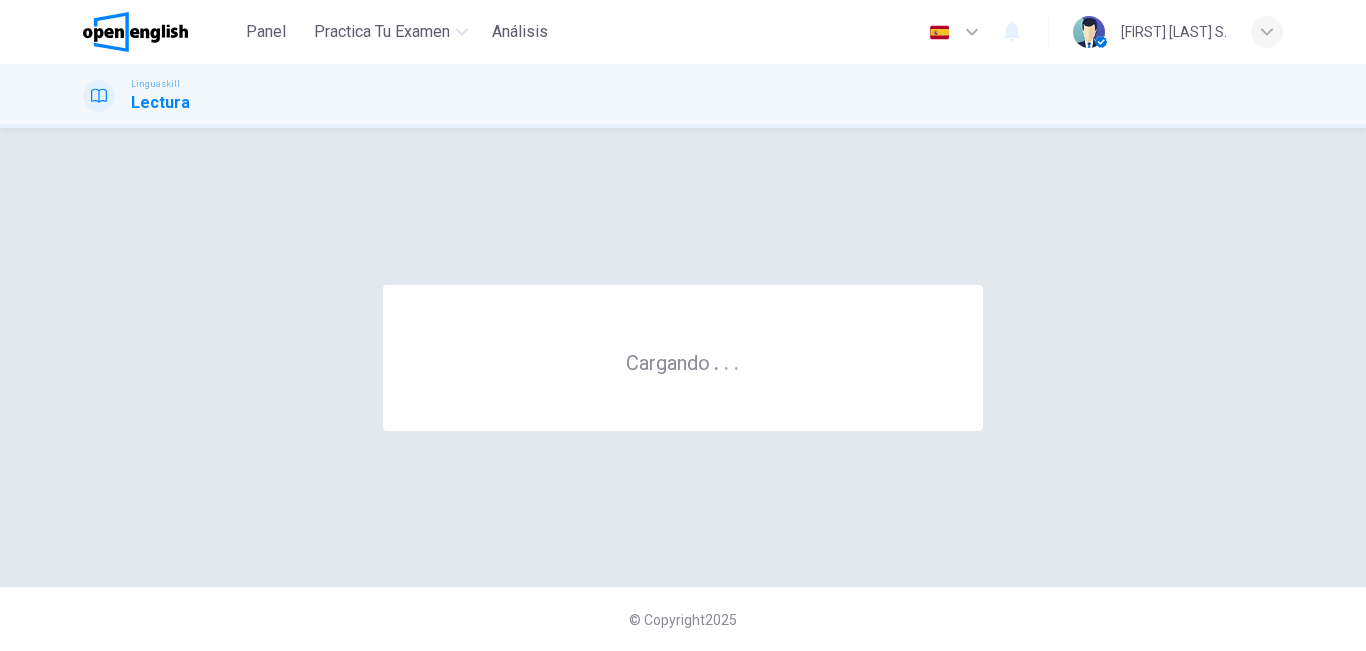 scroll, scrollTop: 0, scrollLeft: 0, axis: both 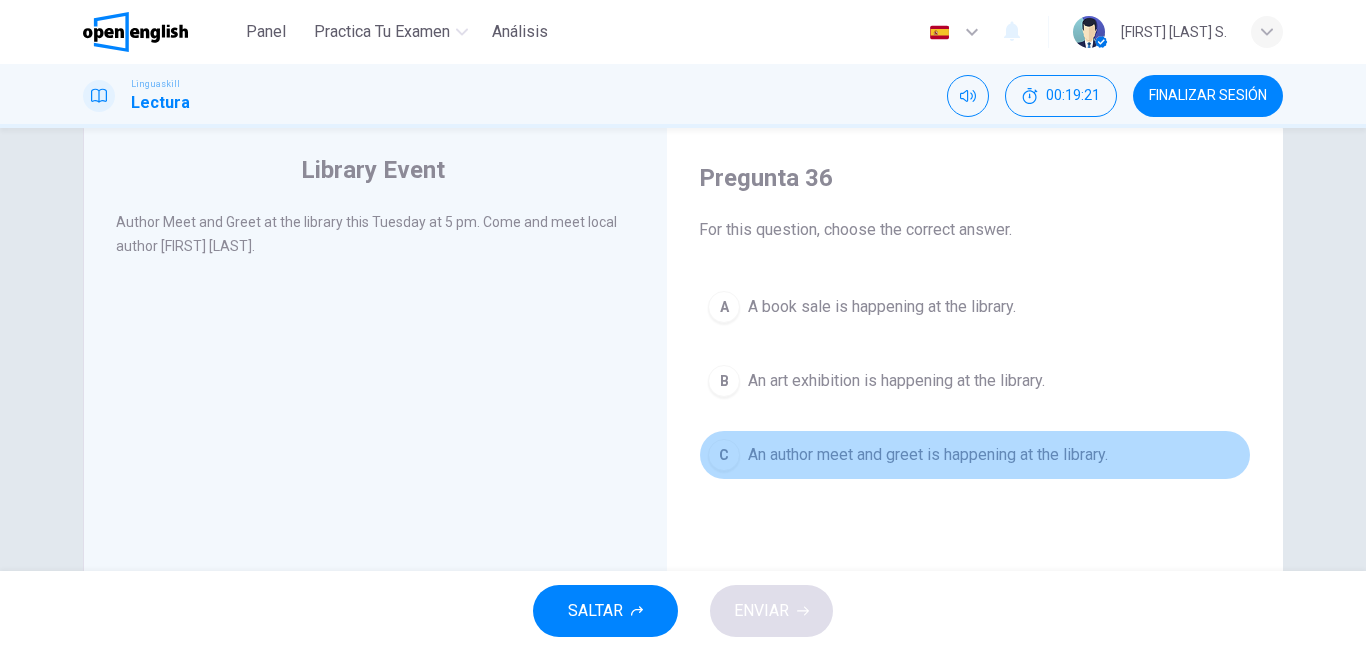 click on "An author meet and greet is happening at the library." at bounding box center [928, 455] 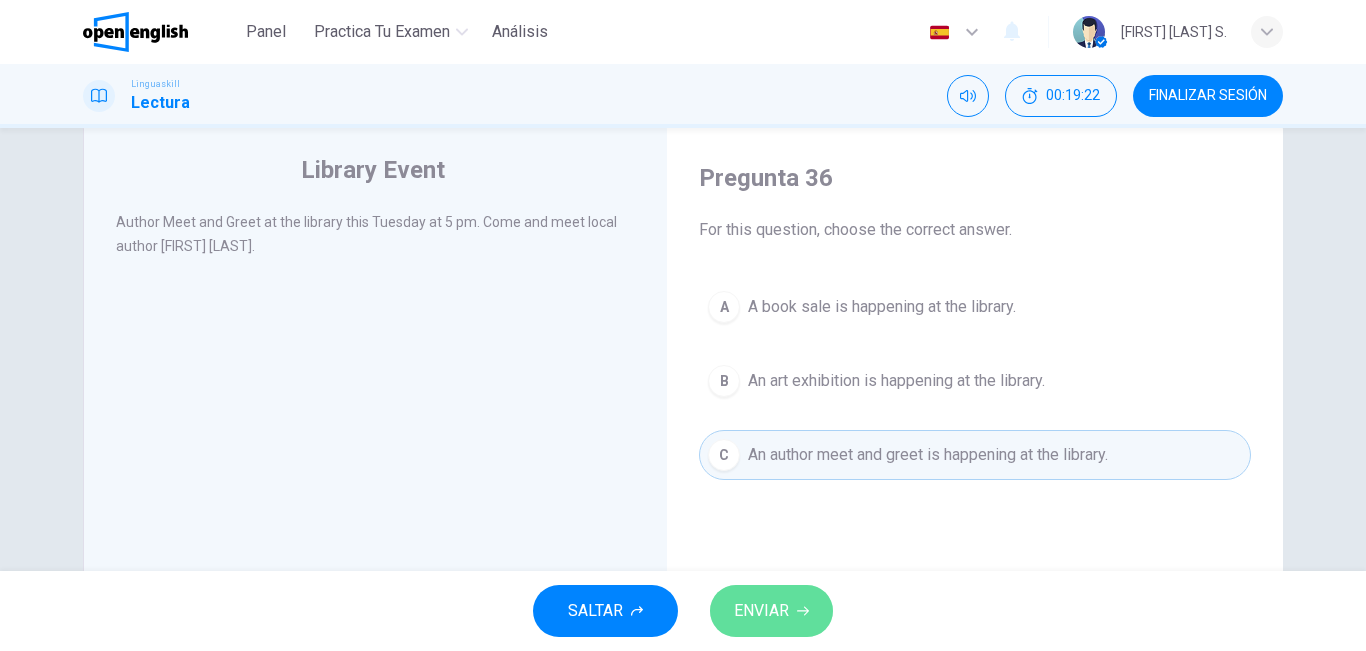 click on "ENVIAR" at bounding box center (771, 611) 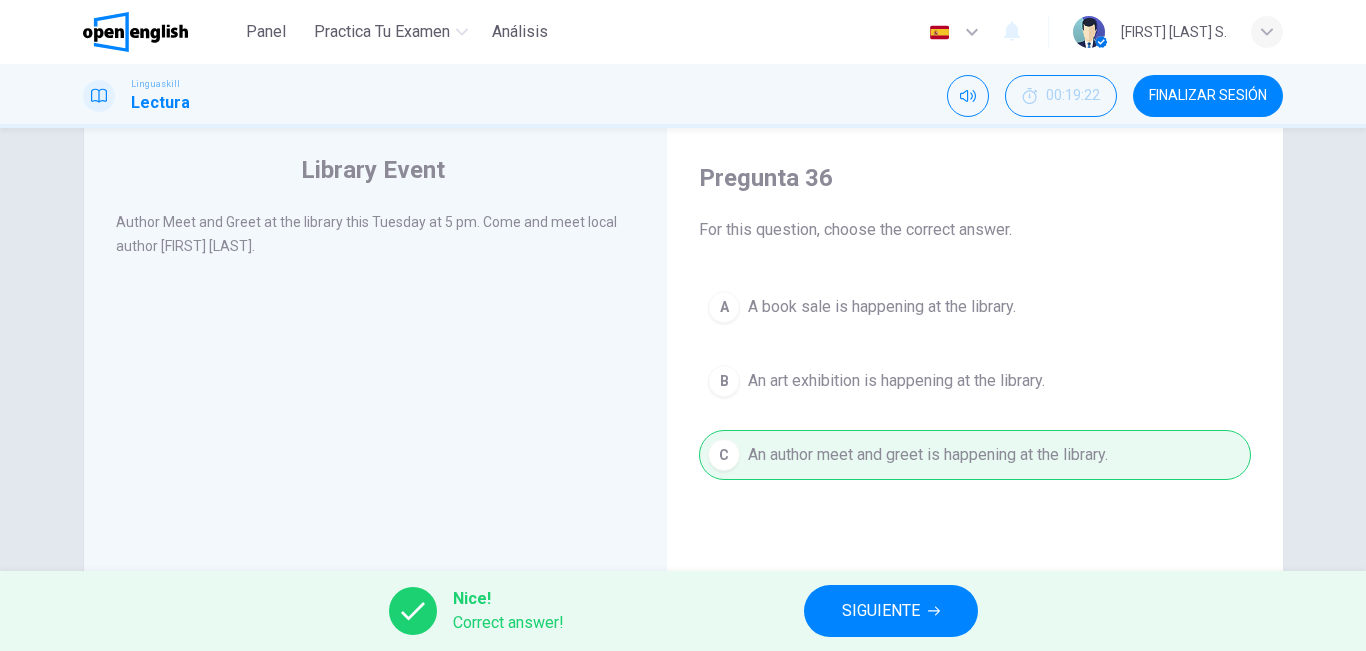 click on "SIGUIENTE" at bounding box center (881, 611) 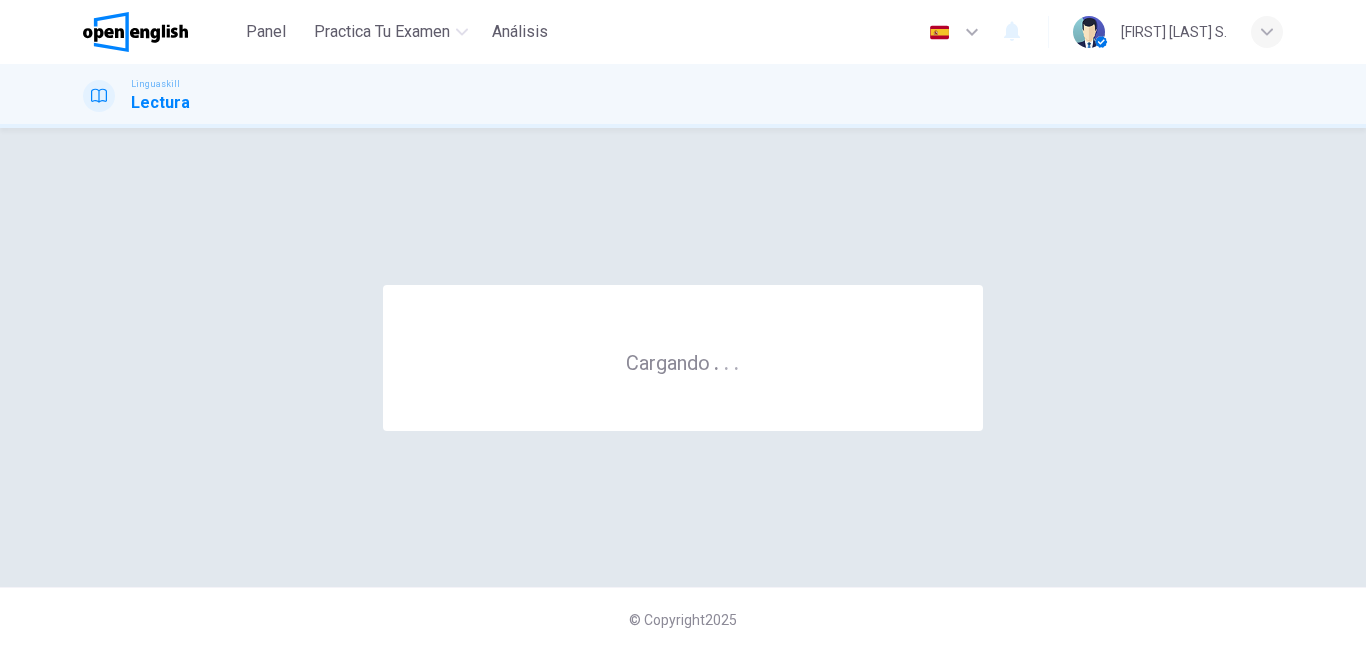 scroll, scrollTop: 0, scrollLeft: 0, axis: both 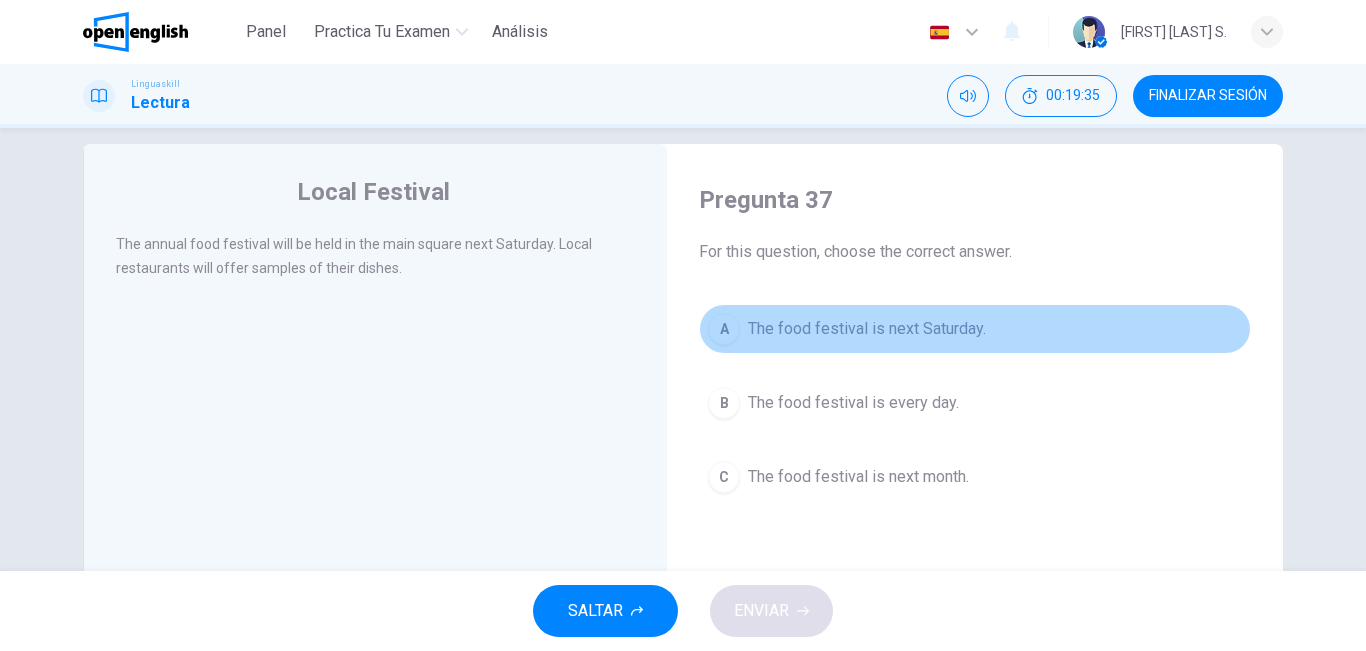 click on "A The food festival is next Saturday." at bounding box center (975, 329) 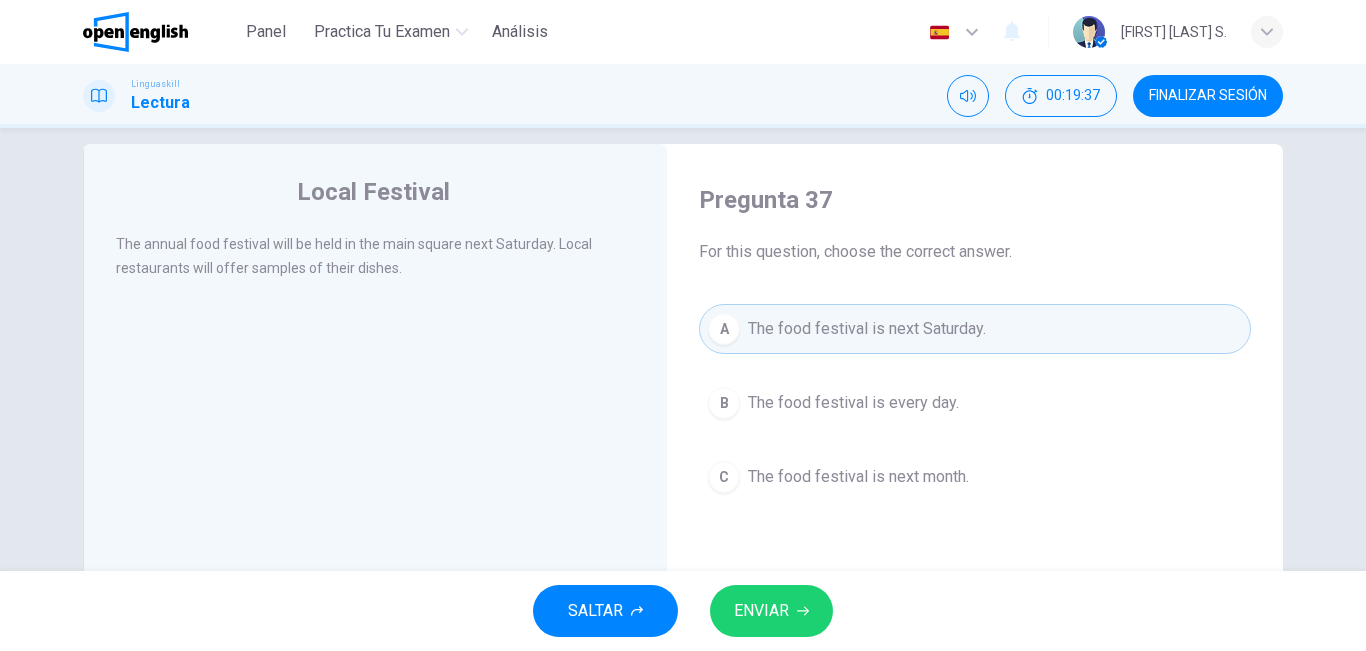 click on "ENVIAR" at bounding box center (771, 611) 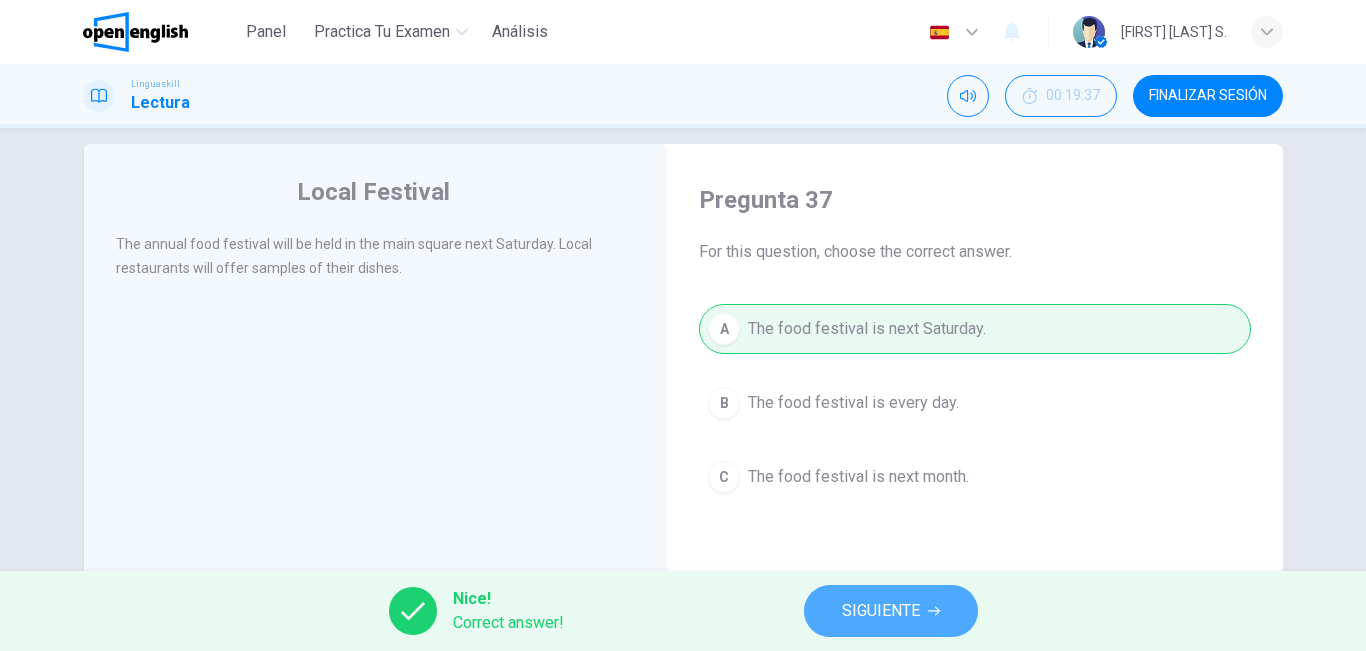click on "SIGUIENTE" at bounding box center [891, 611] 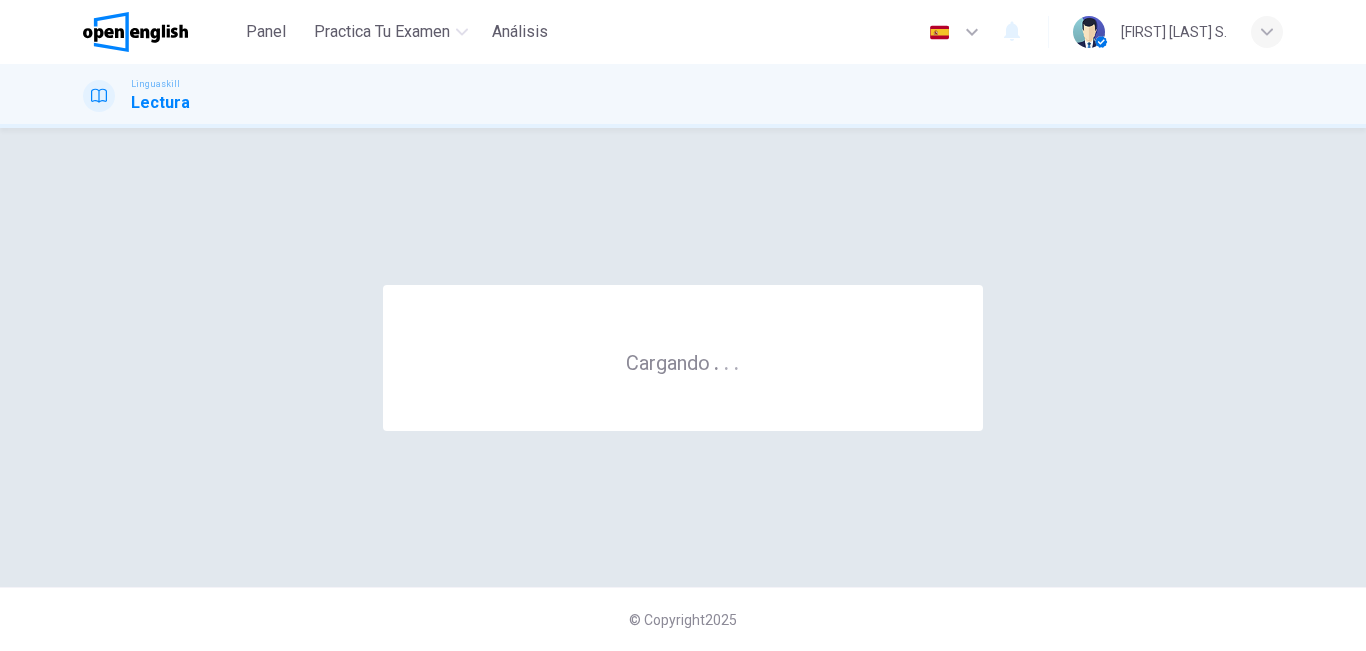 scroll, scrollTop: 0, scrollLeft: 0, axis: both 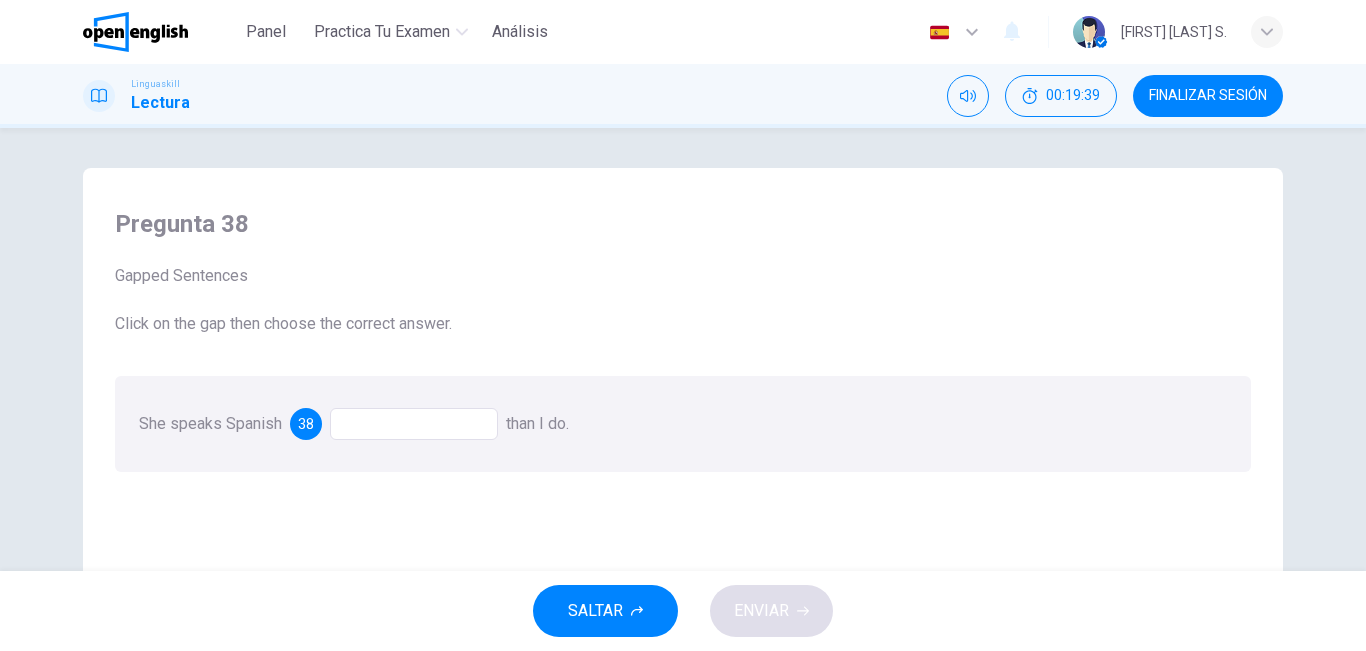 drag, startPoint x: 1351, startPoint y: 307, endPoint x: 1363, endPoint y: 318, distance: 16.27882 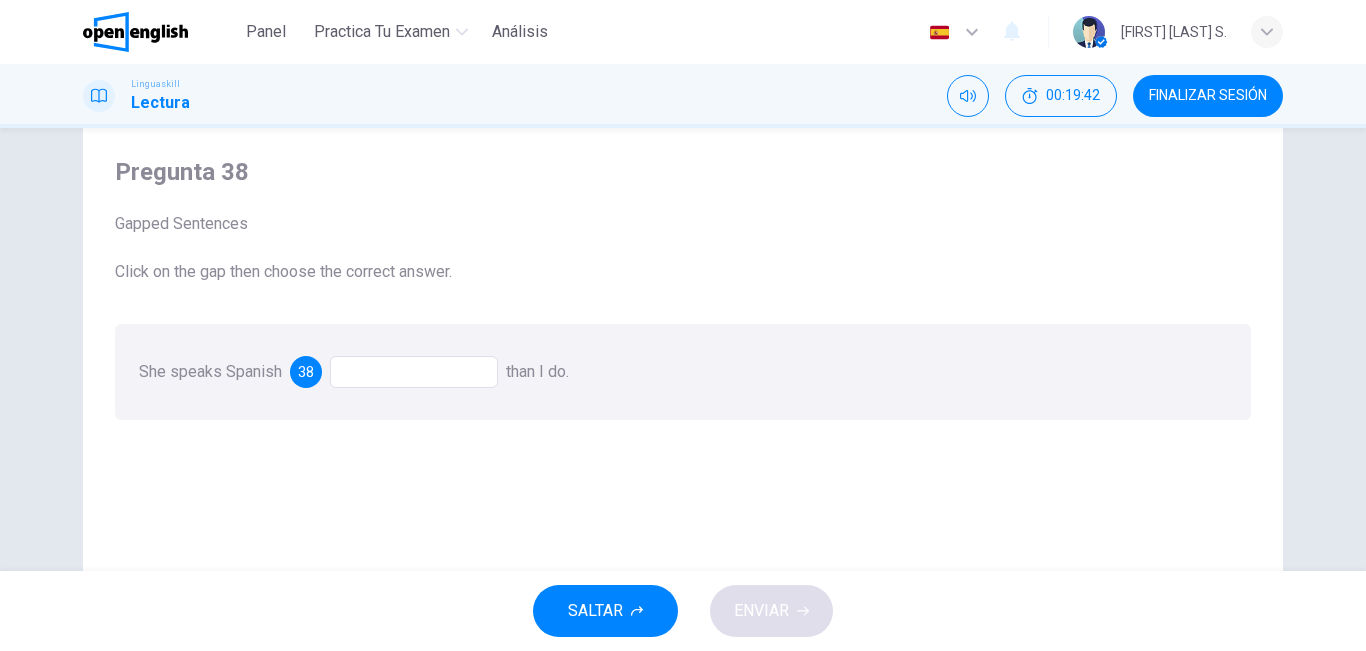 scroll, scrollTop: 61, scrollLeft: 0, axis: vertical 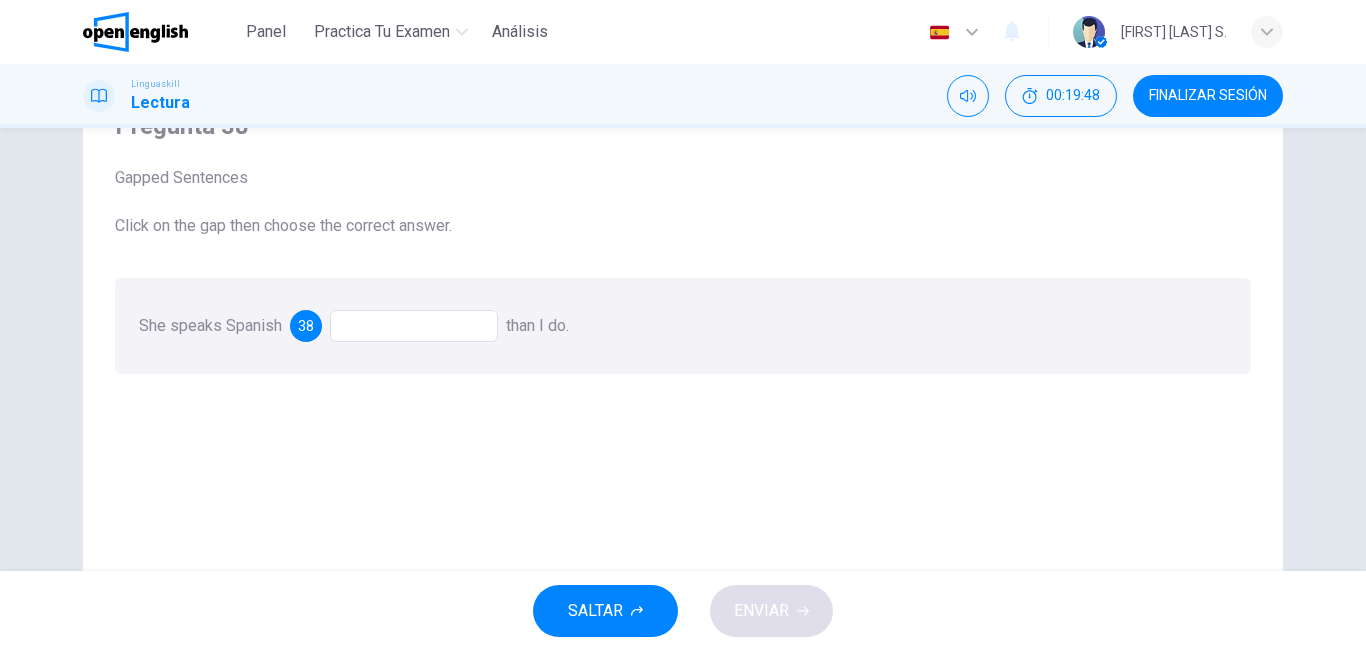 drag, startPoint x: 1347, startPoint y: 337, endPoint x: 1362, endPoint y: 328, distance: 17.492855 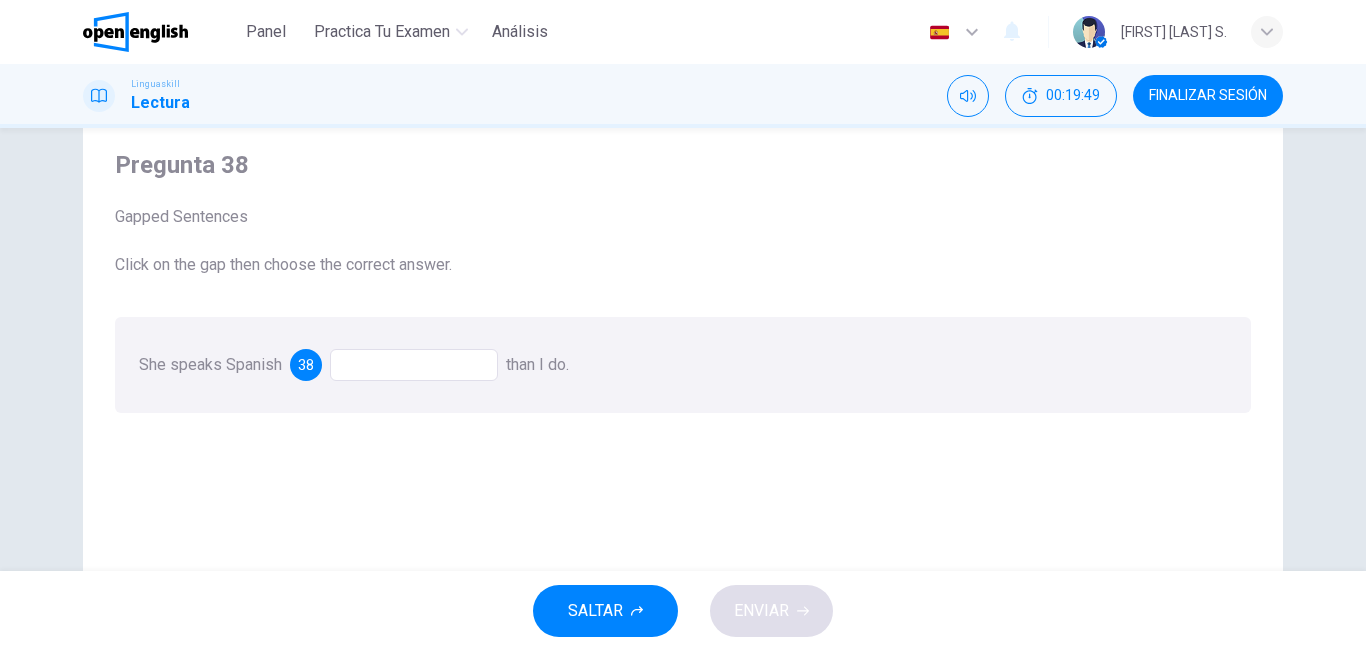 scroll, scrollTop: 63, scrollLeft: 0, axis: vertical 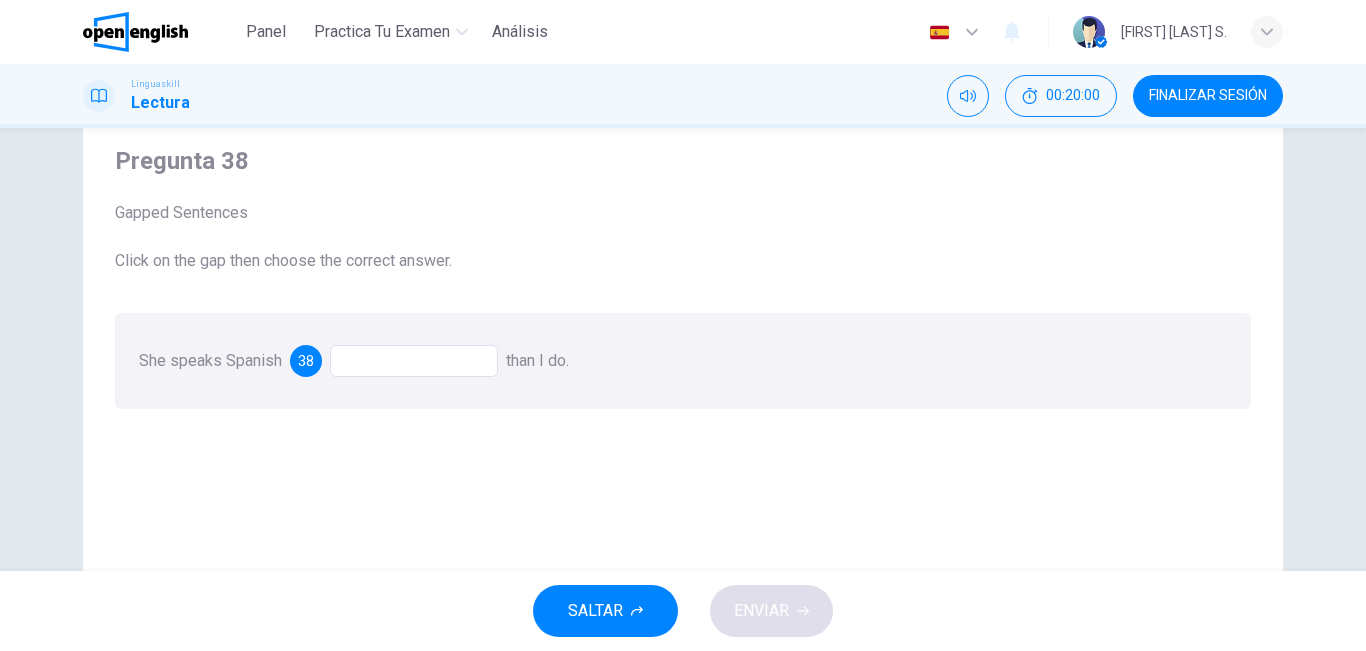 click at bounding box center (414, 361) 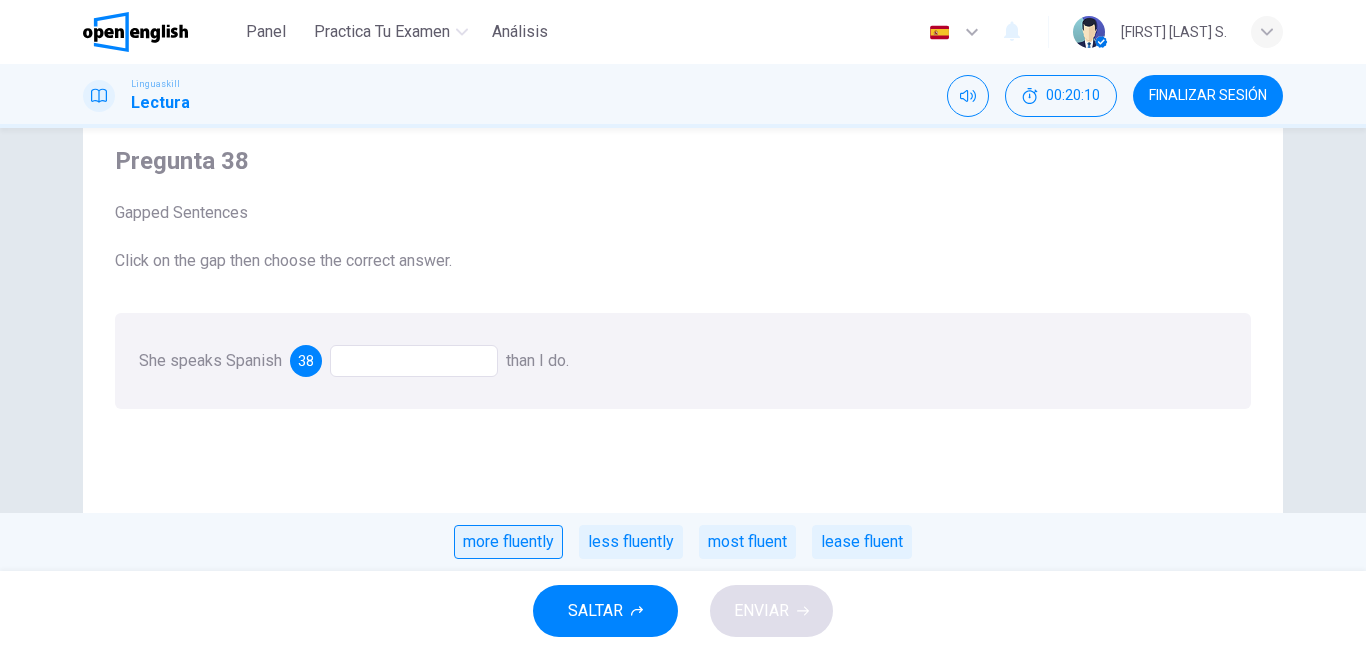 click on "more fluently" at bounding box center [508, 542] 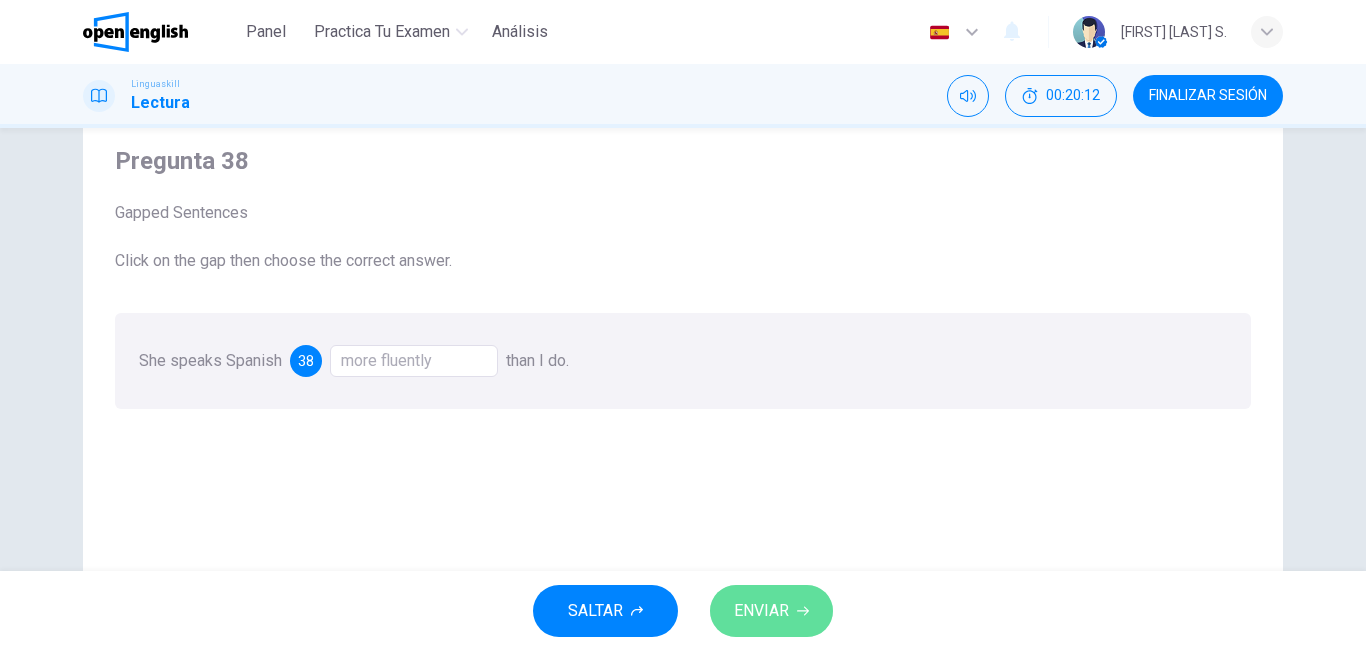 click on "ENVIAR" at bounding box center [761, 611] 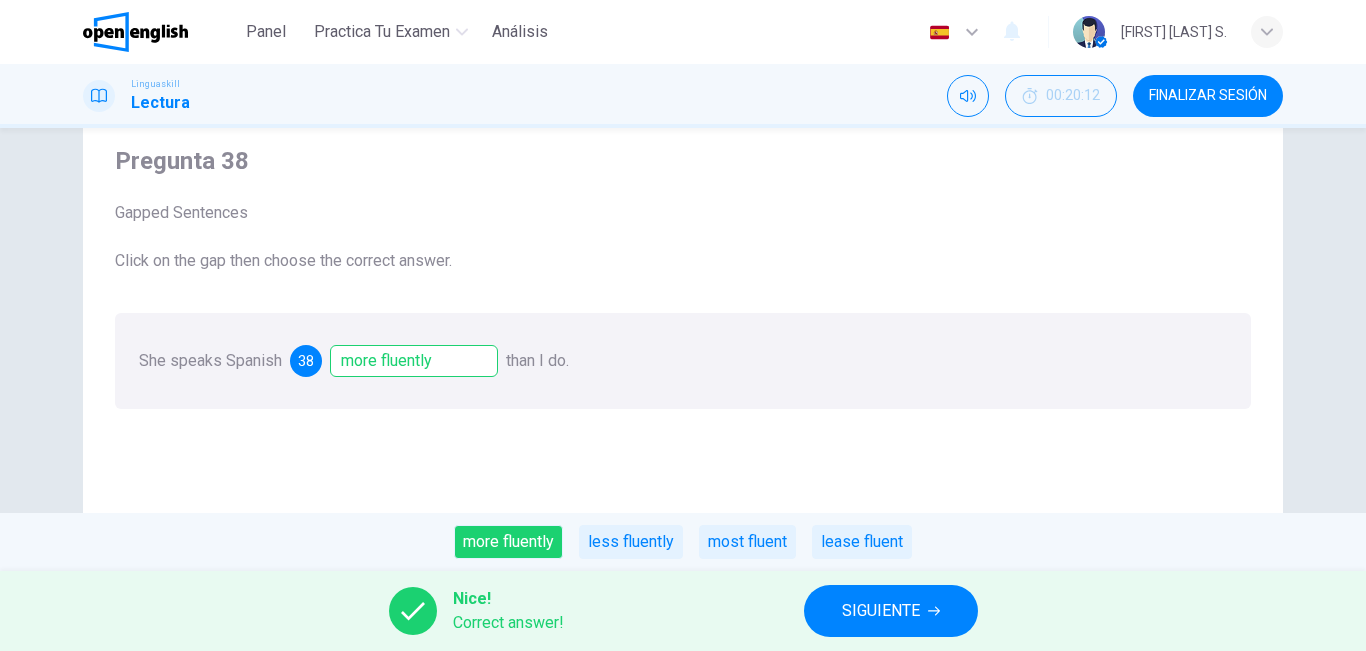 click on "SIGUIENTE" at bounding box center (881, 611) 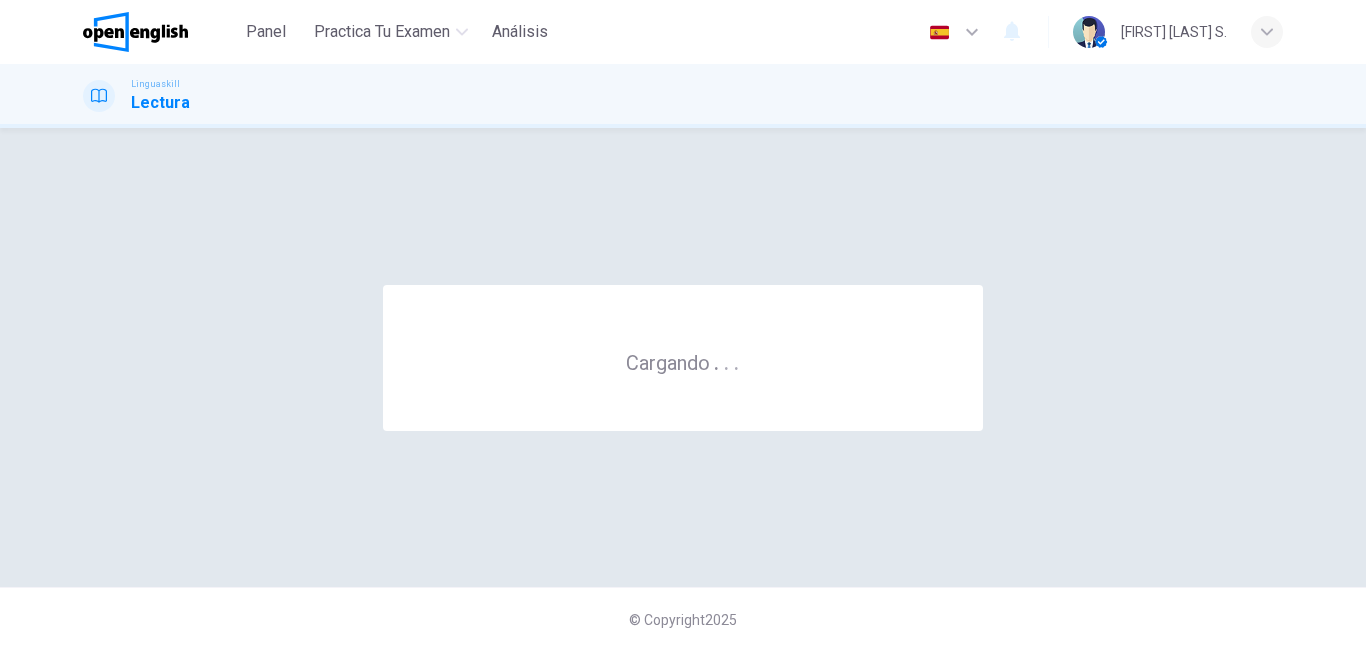 scroll, scrollTop: 0, scrollLeft: 0, axis: both 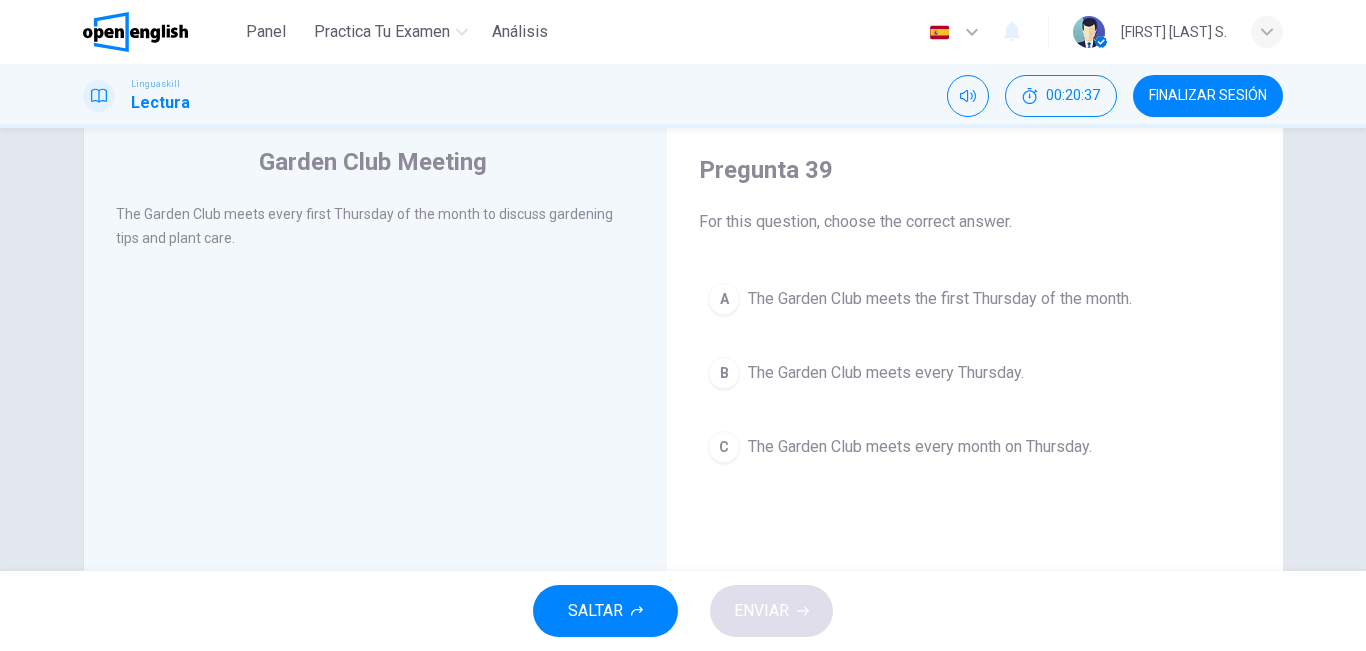 click on "The Garden Club meets the first Thursday of the month." at bounding box center (940, 299) 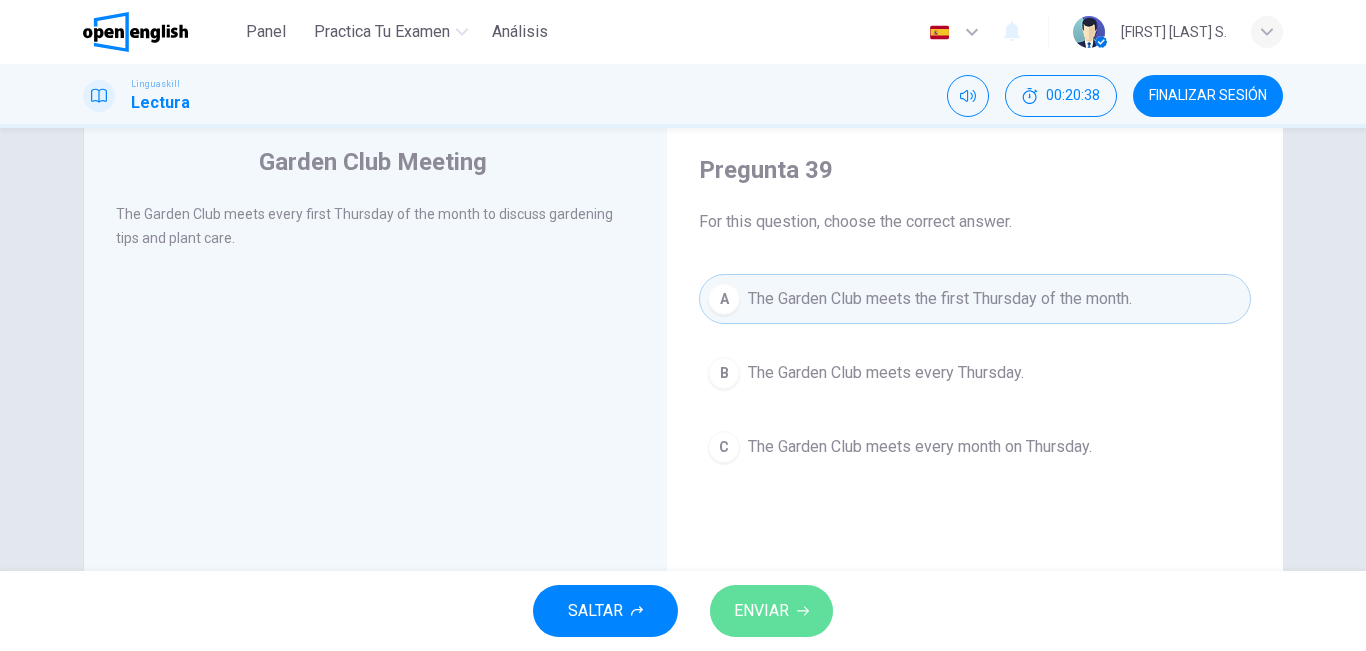 click on "ENVIAR" at bounding box center [761, 611] 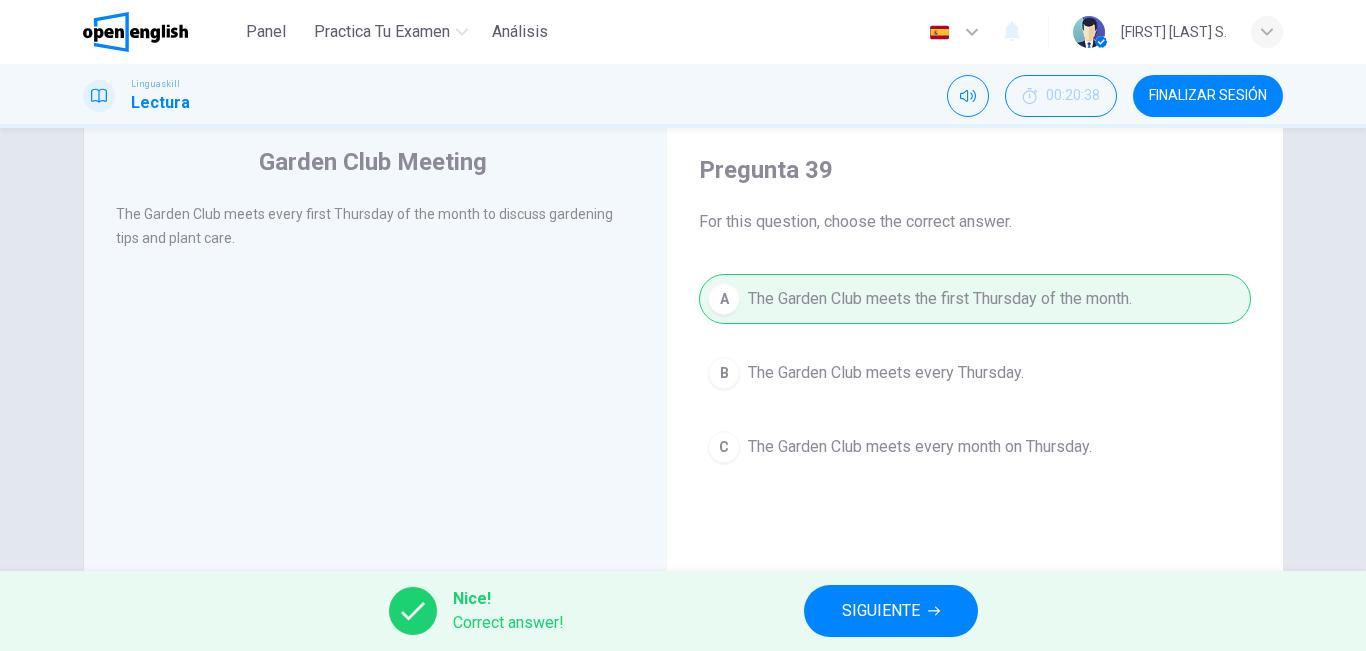 click on "SIGUIENTE" at bounding box center [891, 611] 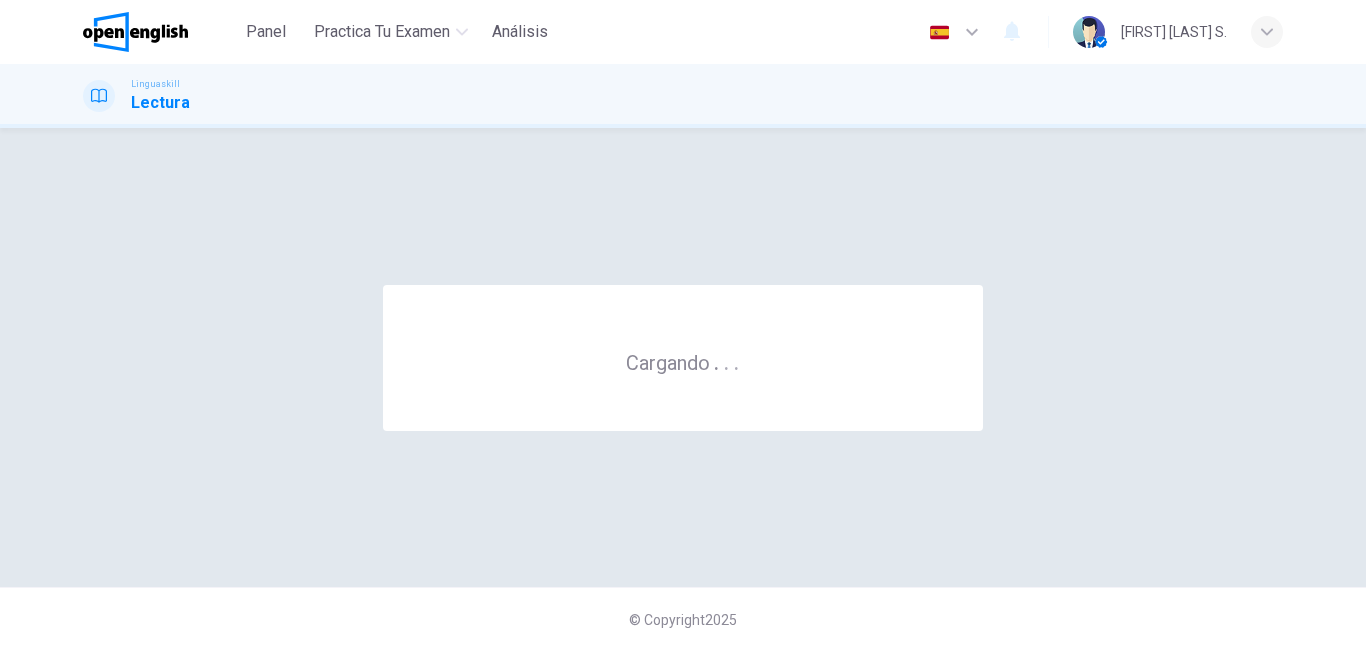 scroll, scrollTop: 0, scrollLeft: 0, axis: both 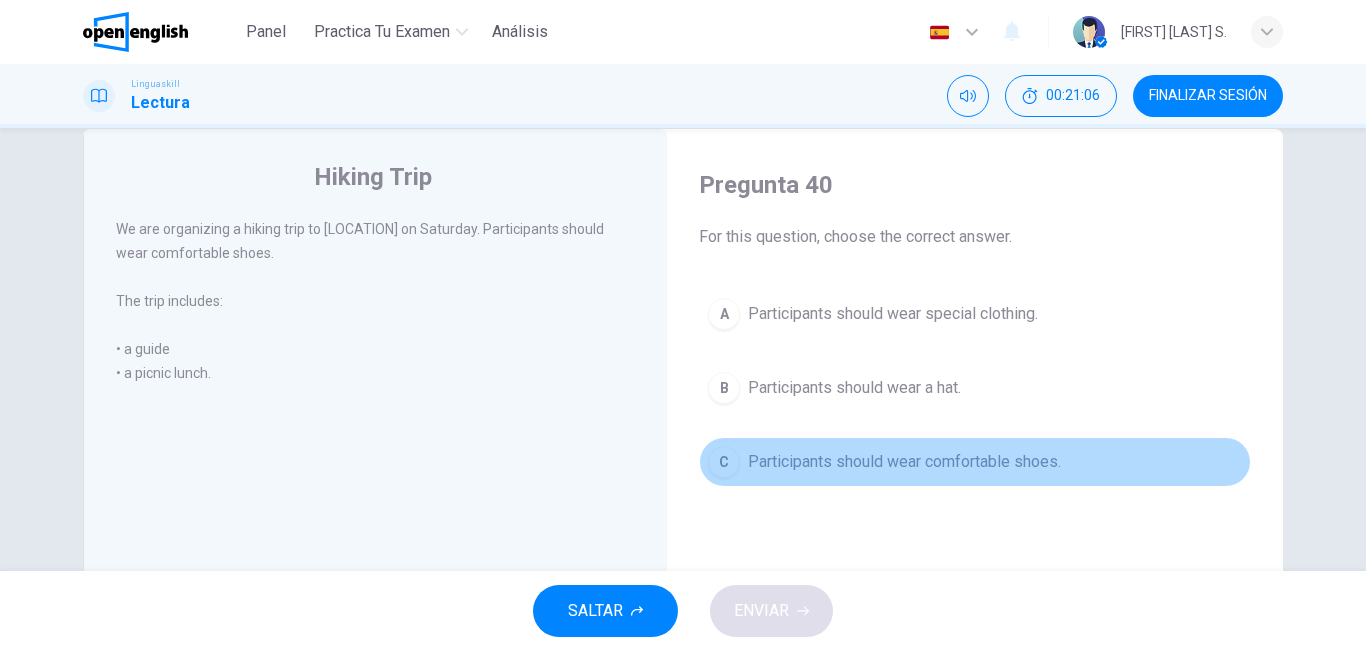 click on "Participants should wear comfortable shoes." at bounding box center [904, 462] 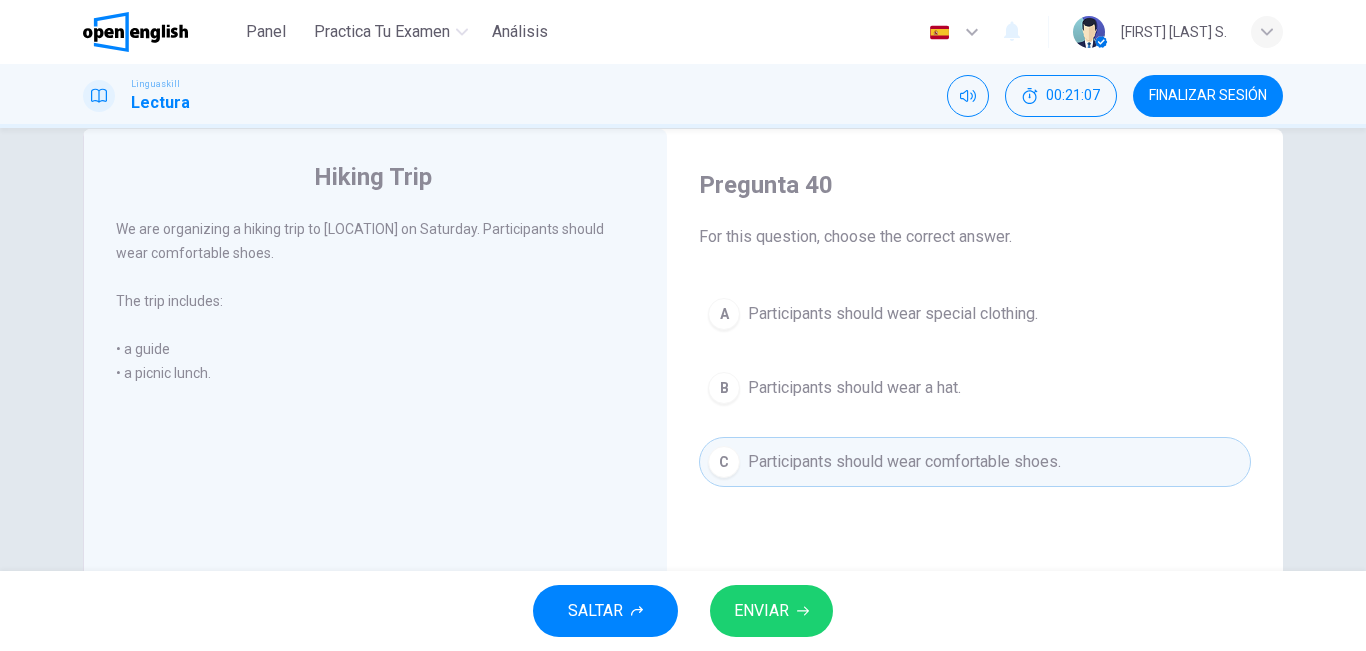 click on "ENVIAR" at bounding box center (771, 611) 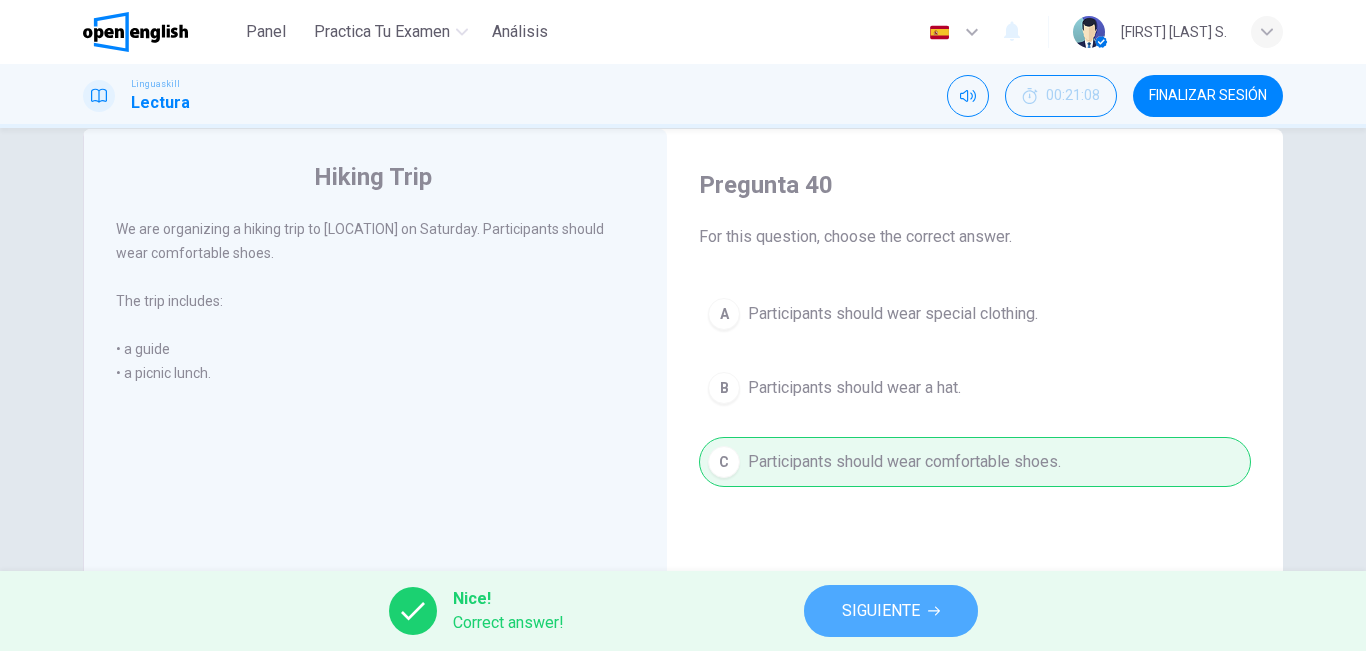 click on "SIGUIENTE" at bounding box center (881, 611) 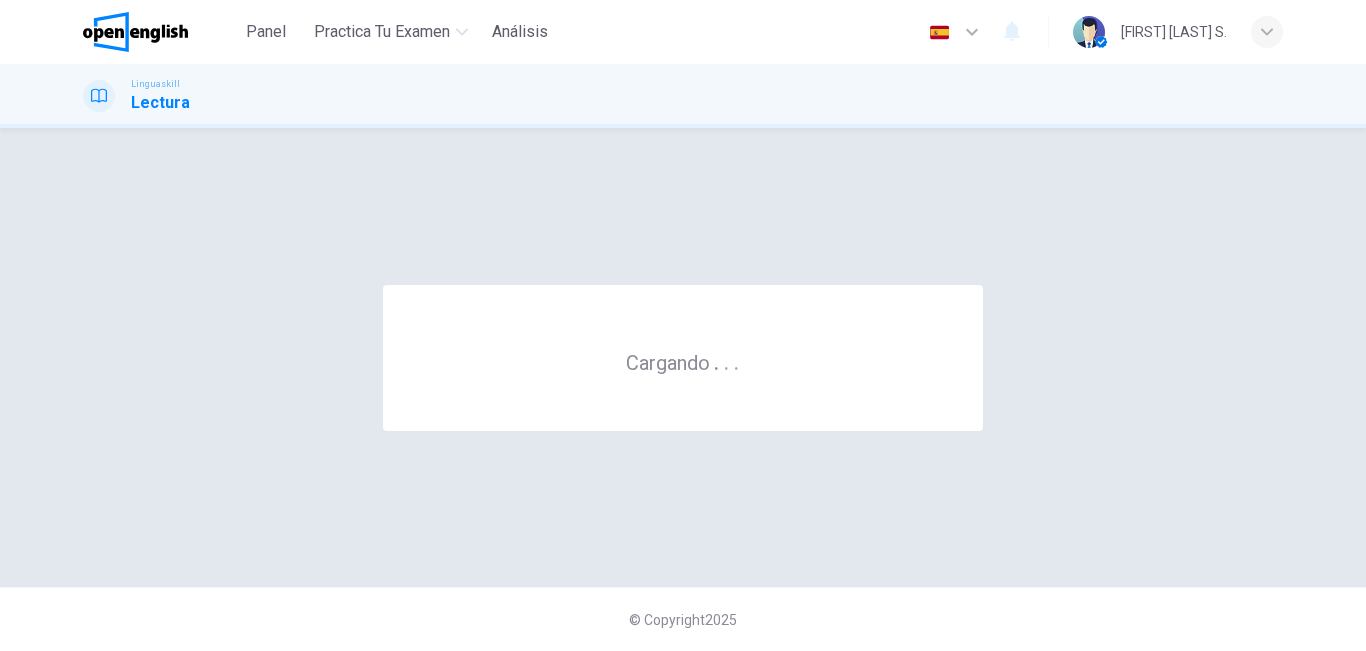 scroll, scrollTop: 0, scrollLeft: 0, axis: both 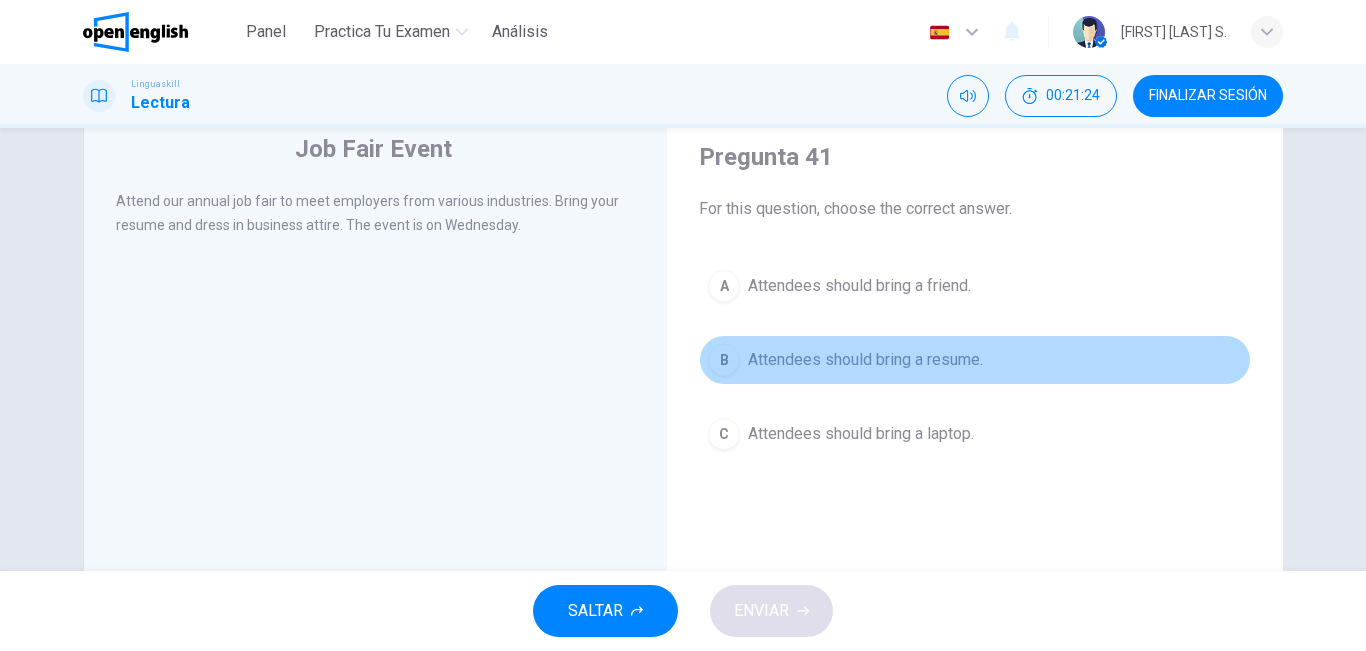 click on "Attendees should bring a resume." at bounding box center [865, 360] 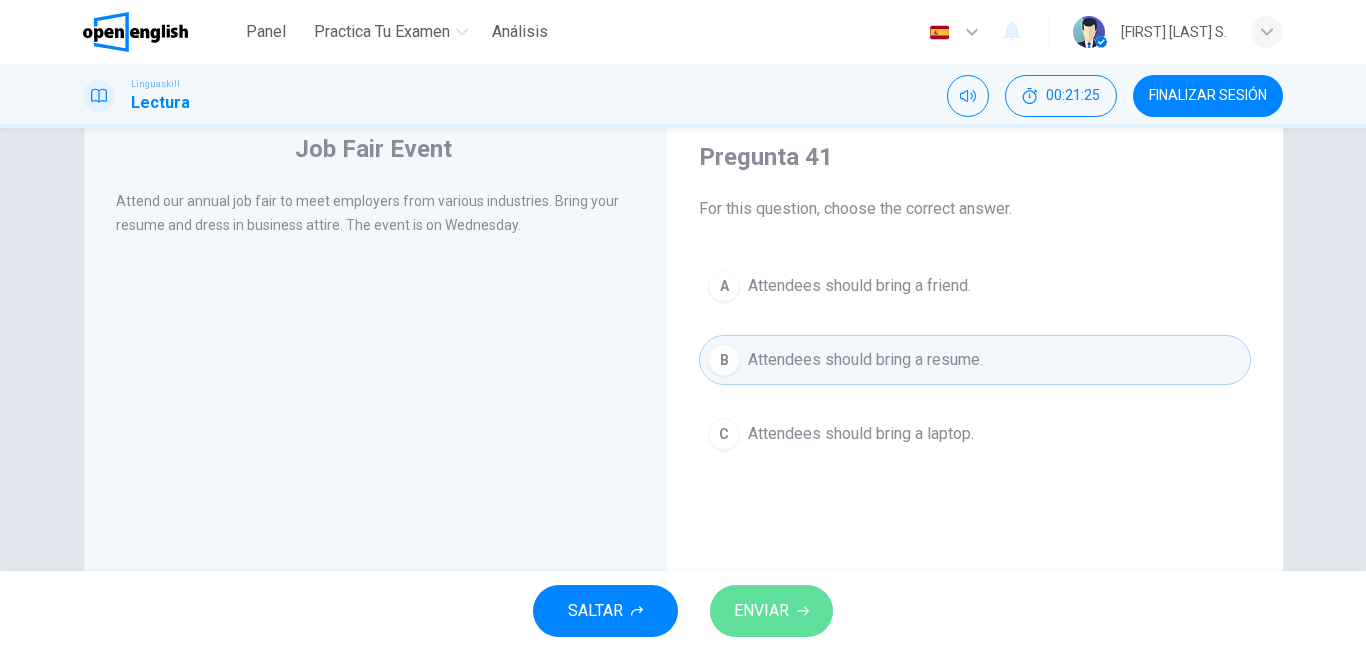 click on "ENVIAR" at bounding box center (761, 611) 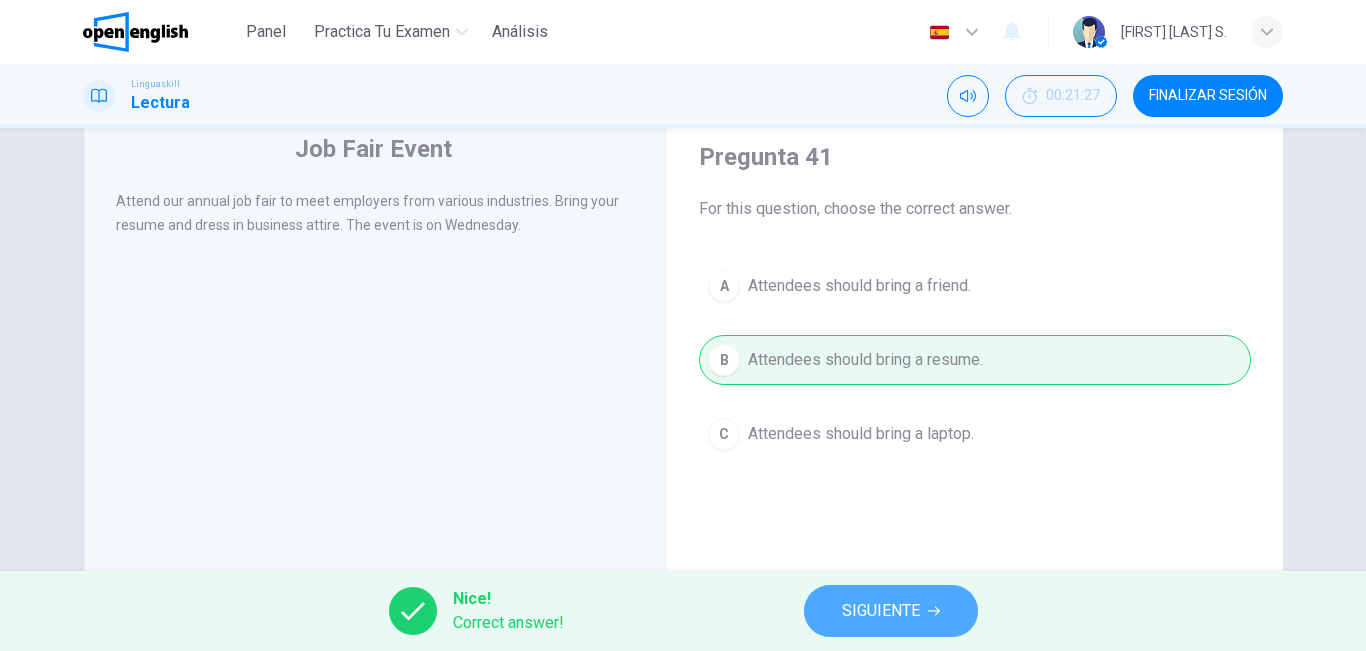click on "SIGUIENTE" at bounding box center (891, 611) 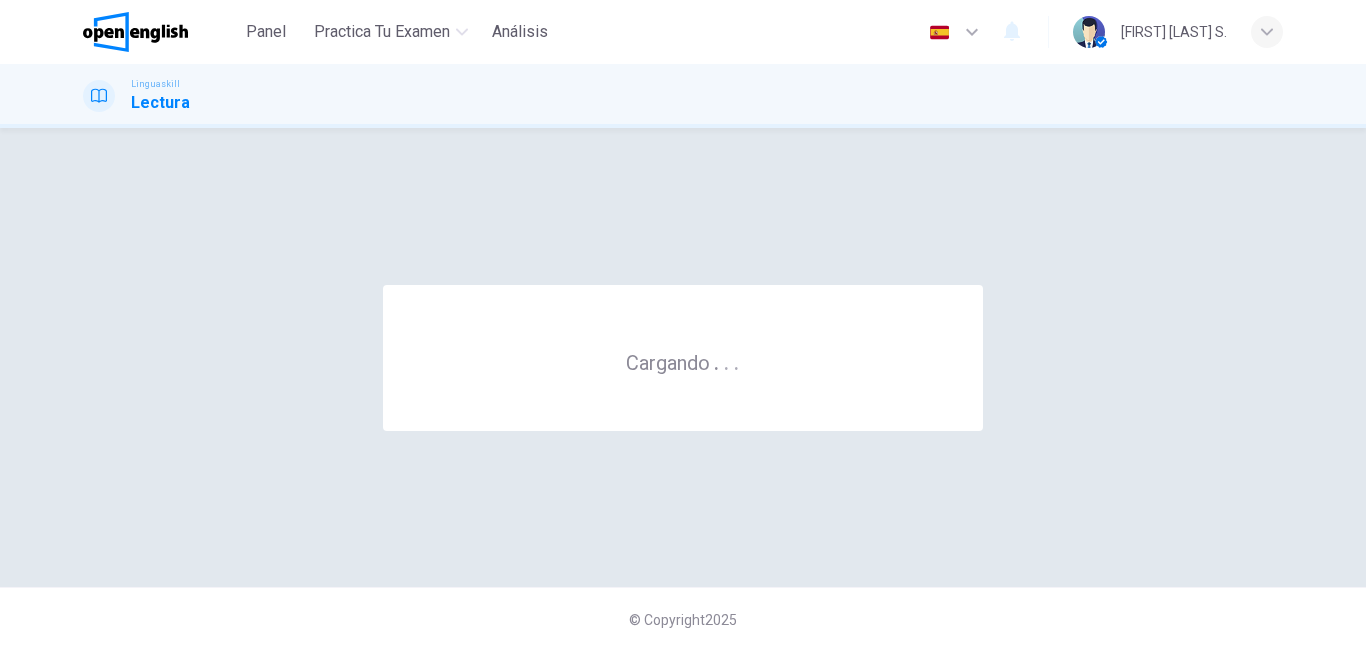 scroll, scrollTop: 0, scrollLeft: 0, axis: both 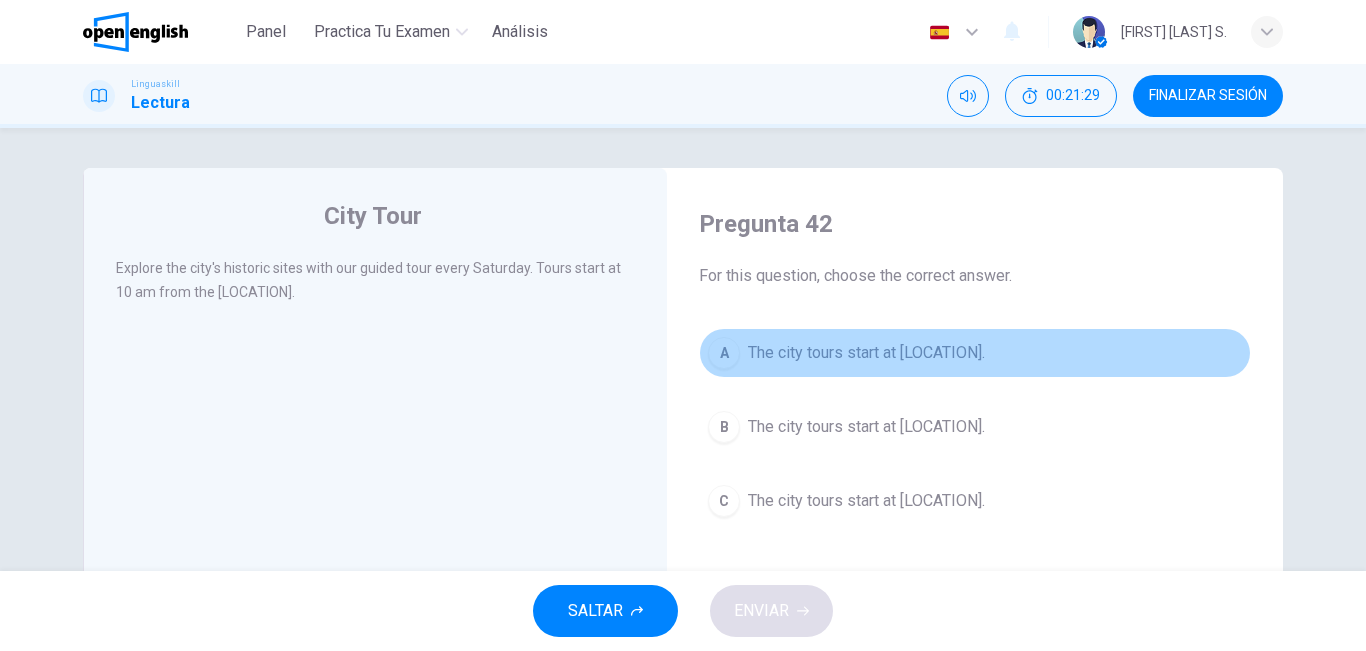 click on "A The city tours start at [LOCATION]." at bounding box center [975, 353] 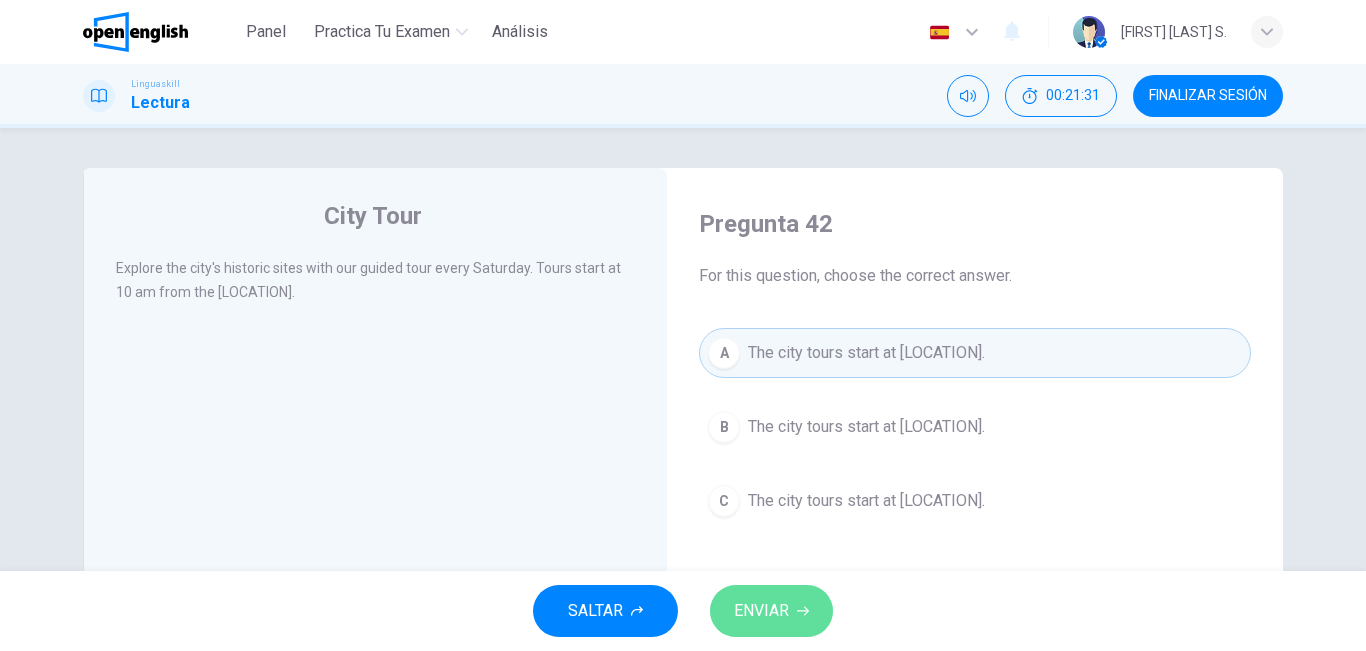 click on "ENVIAR" at bounding box center [771, 611] 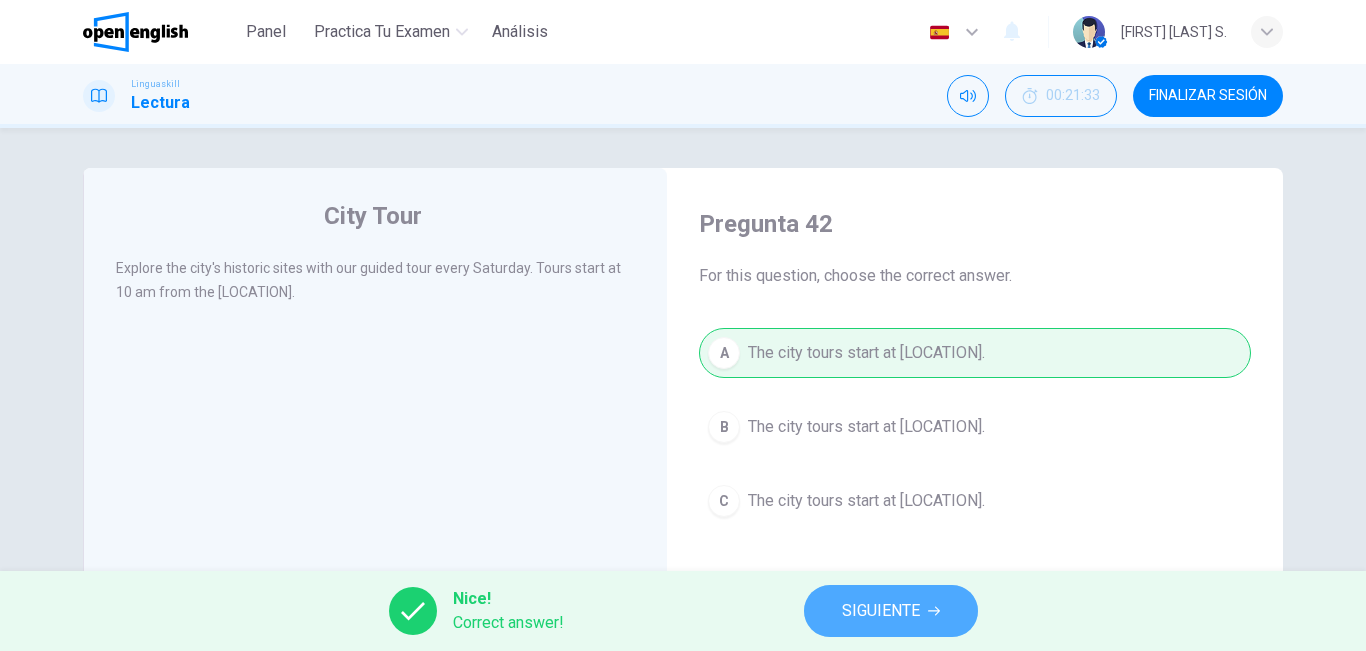 click on "SIGUIENTE" at bounding box center (891, 611) 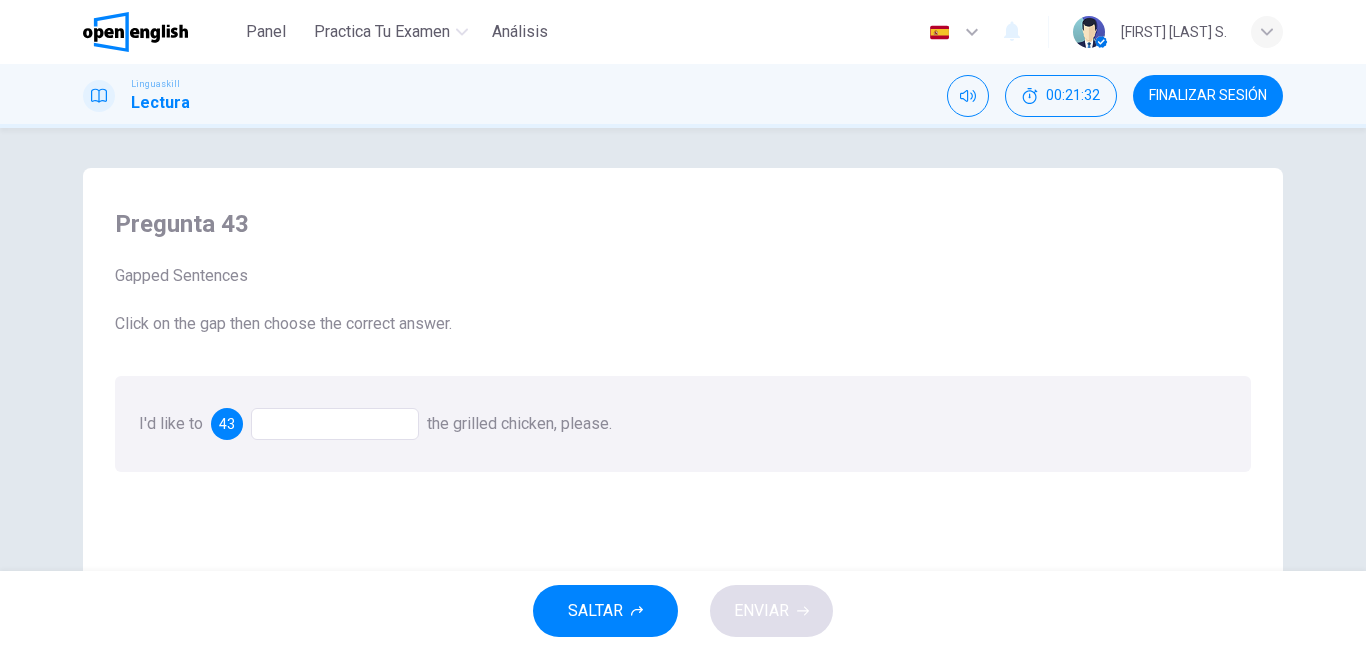 click at bounding box center (335, 424) 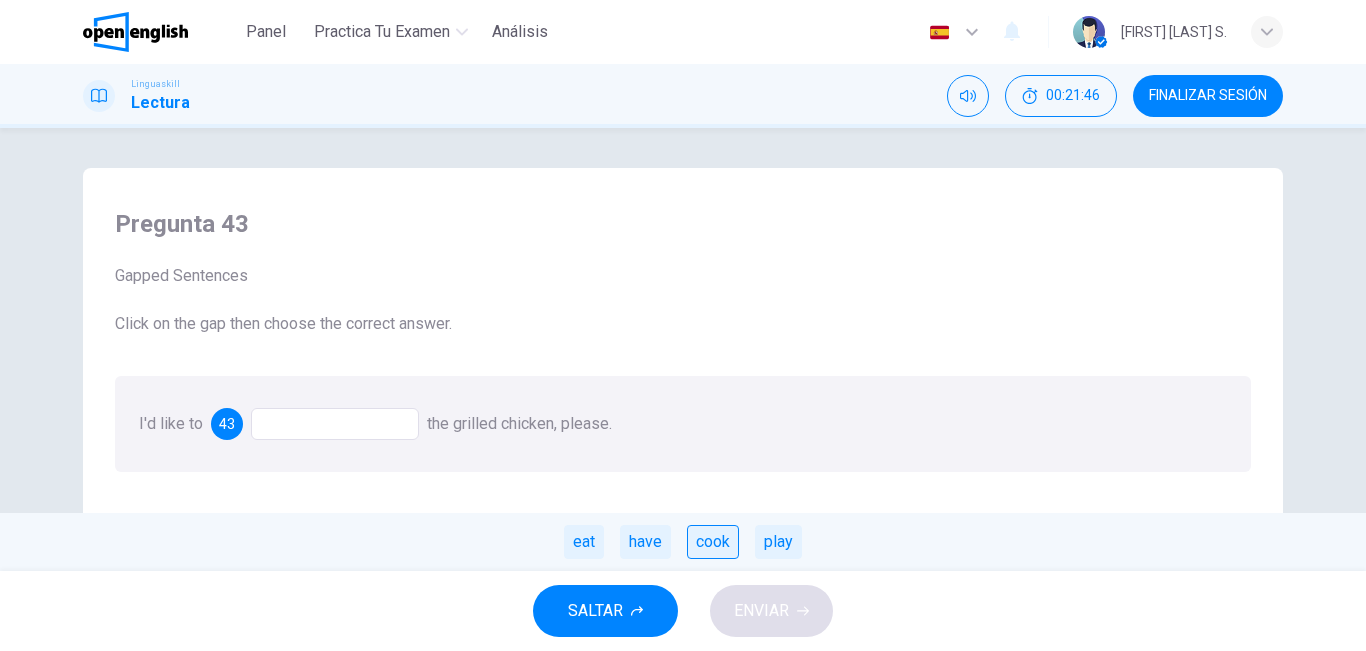 click on "cook" at bounding box center (713, 542) 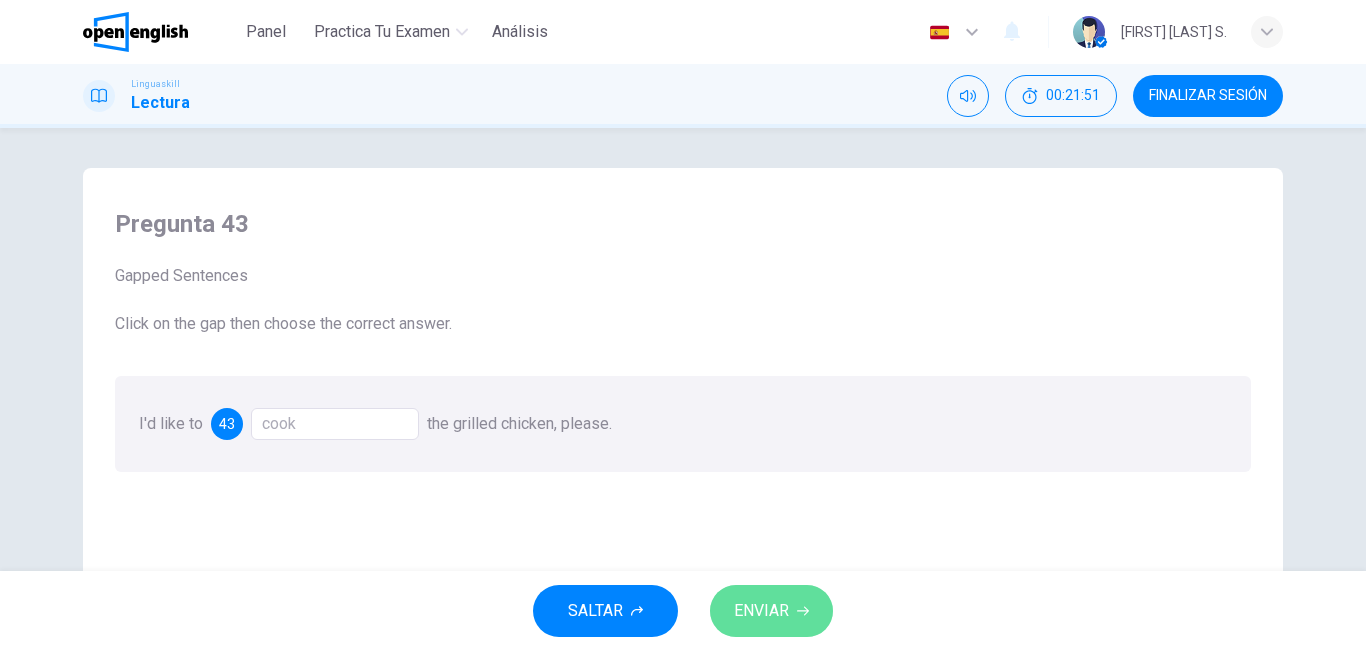 click on "ENVIAR" at bounding box center (761, 611) 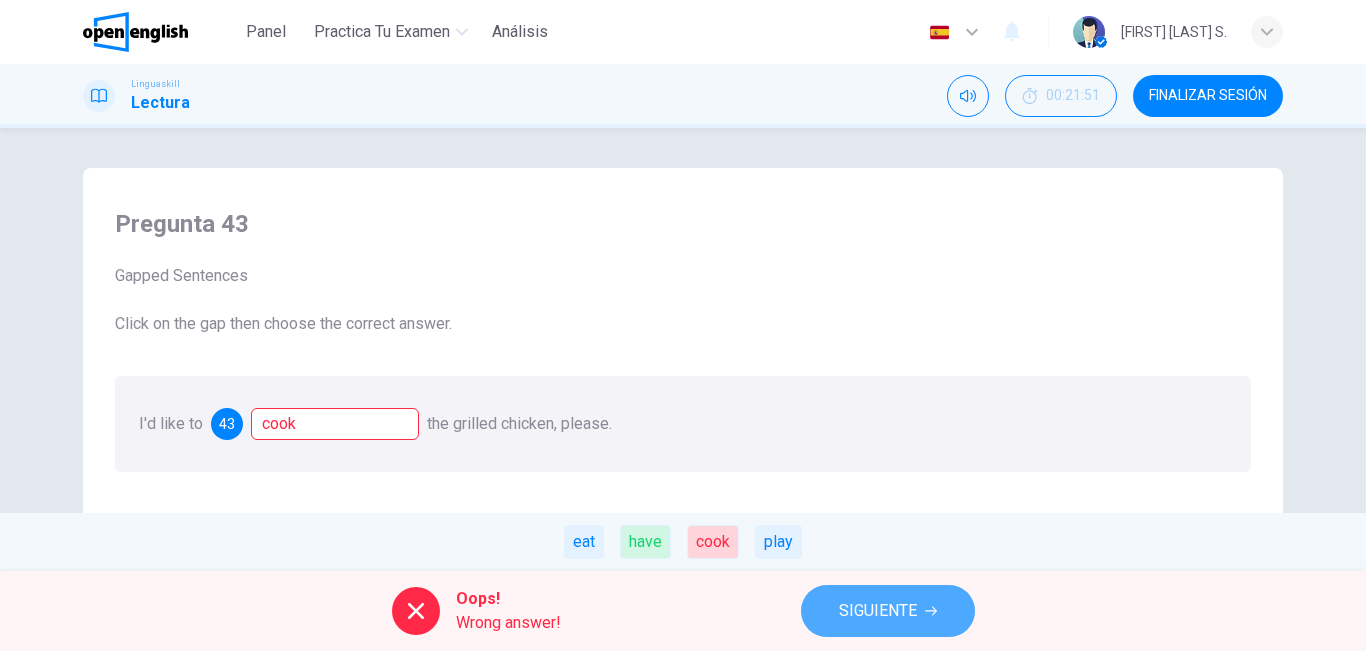 click on "SIGUIENTE" at bounding box center [878, 611] 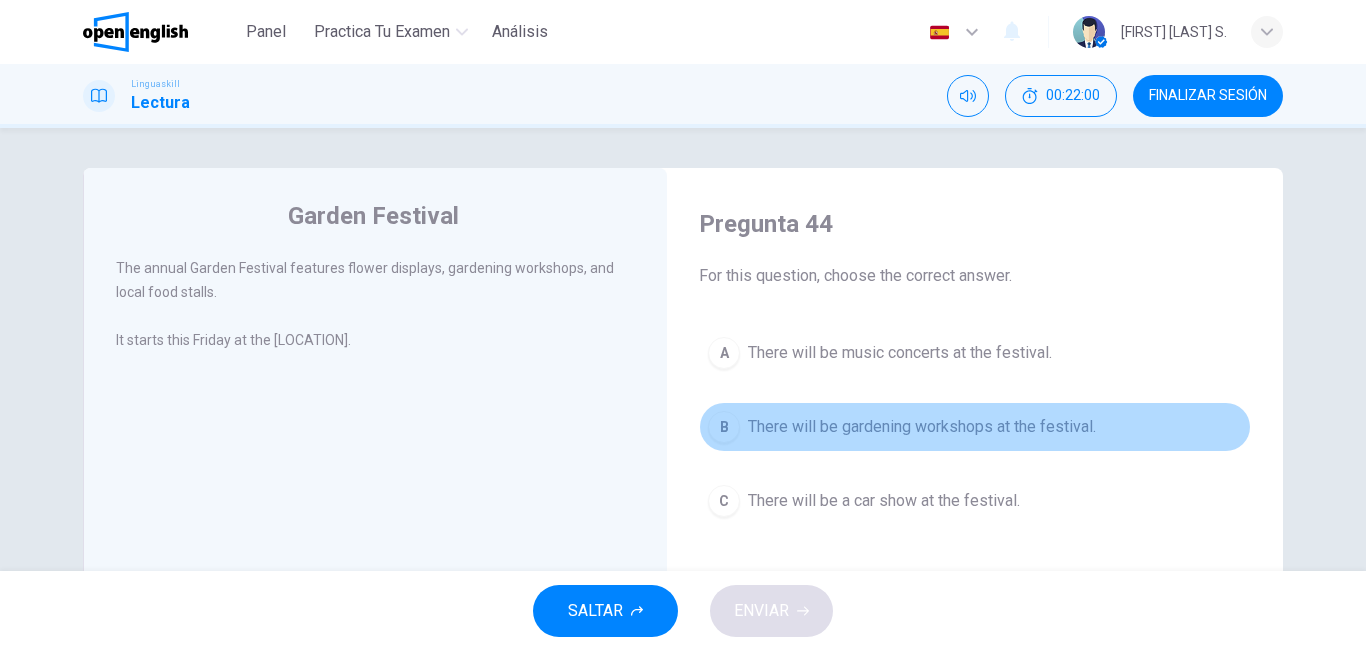 click on "There will be gardening workshops at the festival." at bounding box center (922, 427) 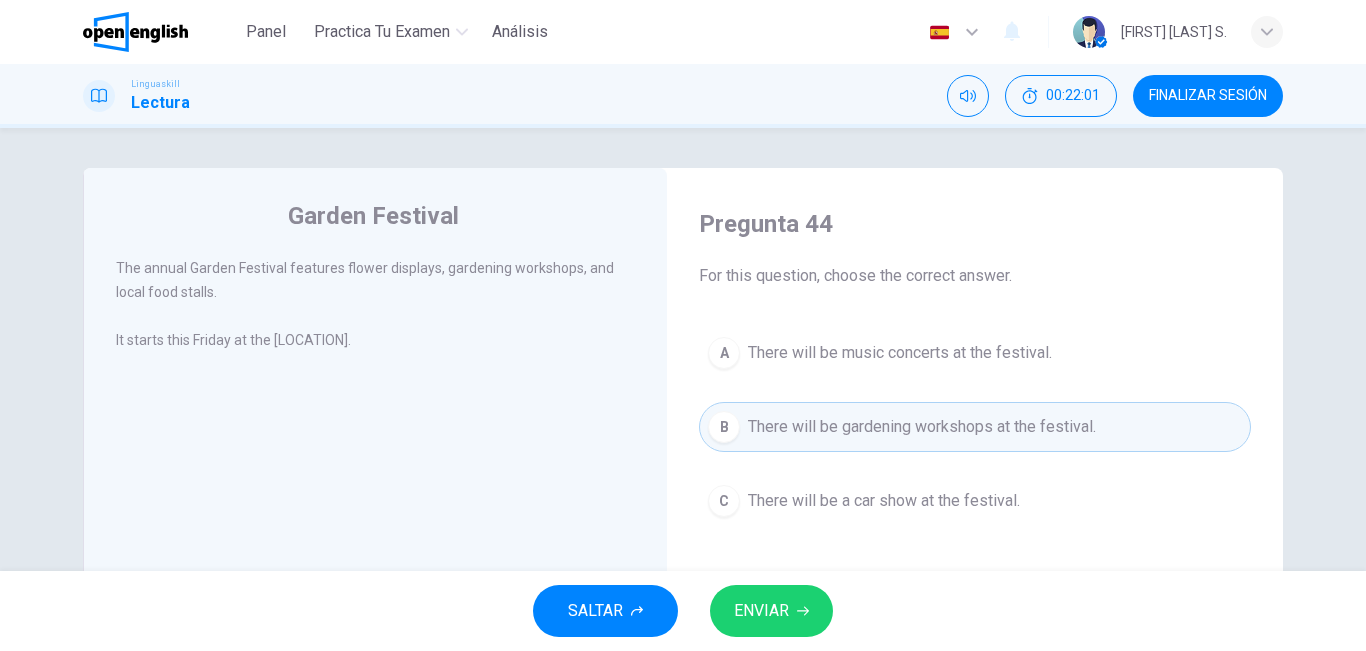 click on "ENVIAR" at bounding box center (761, 611) 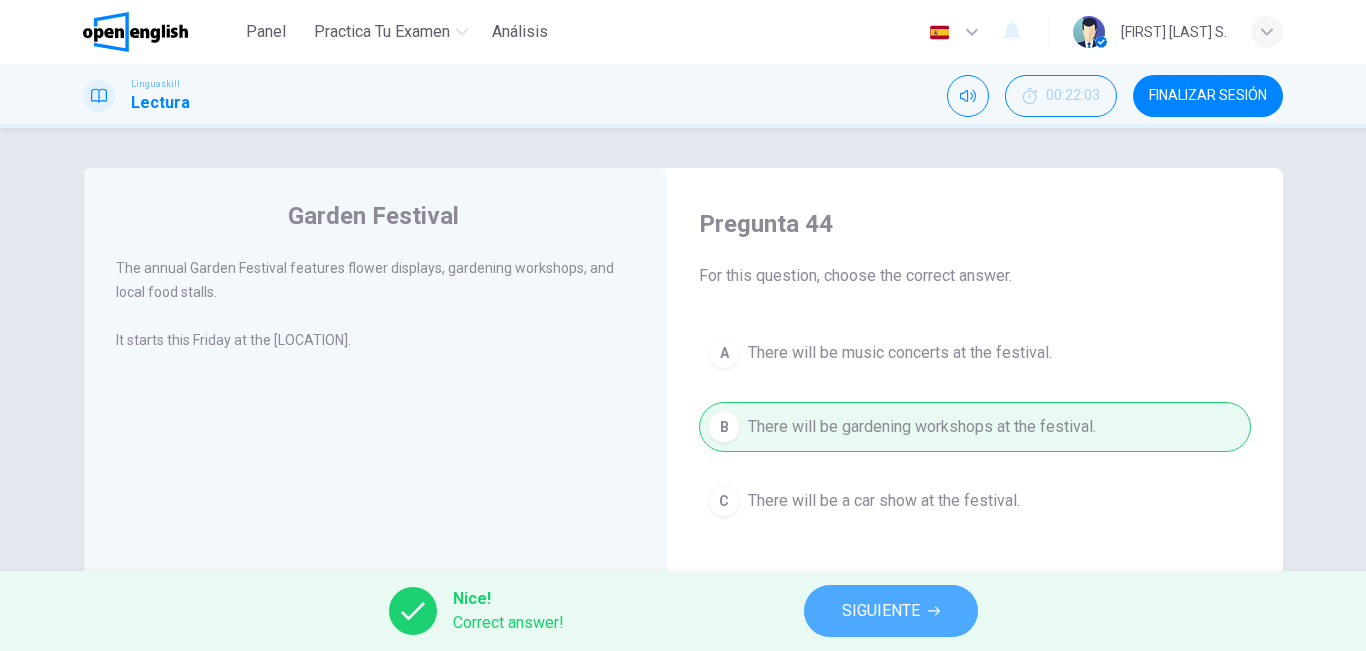 click on "SIGUIENTE" at bounding box center [881, 611] 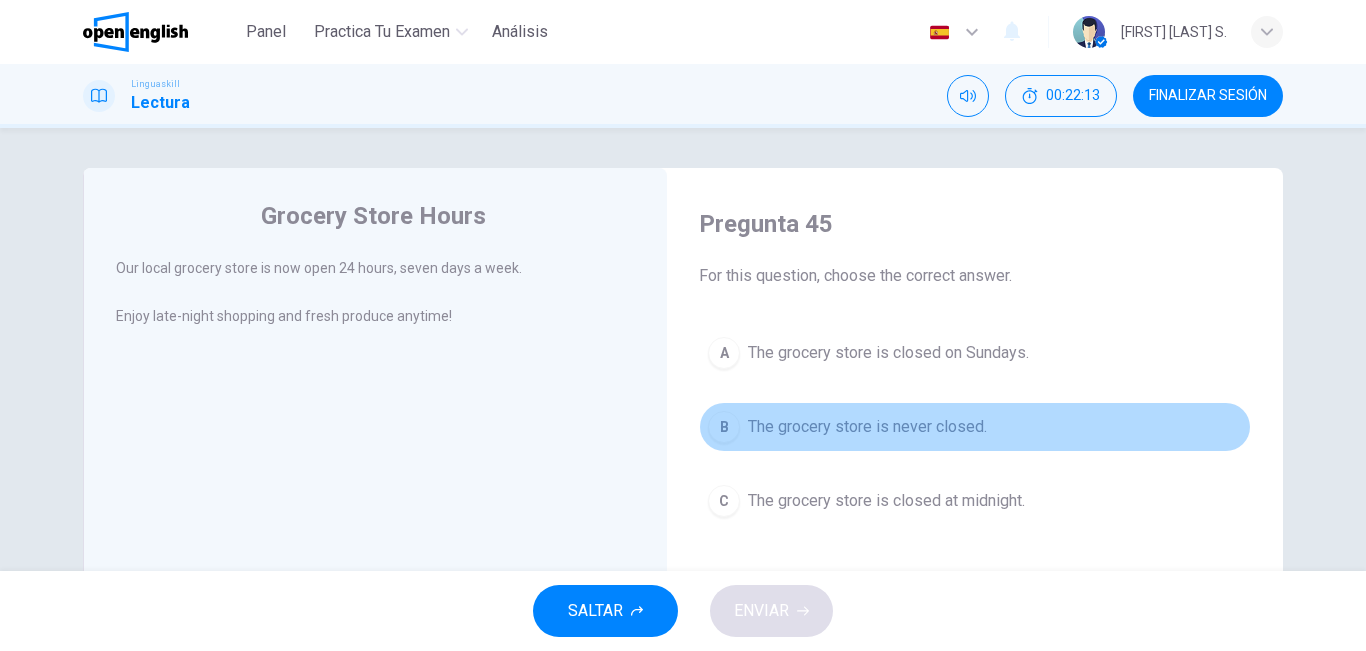 click on "The grocery store is never closed." at bounding box center (867, 427) 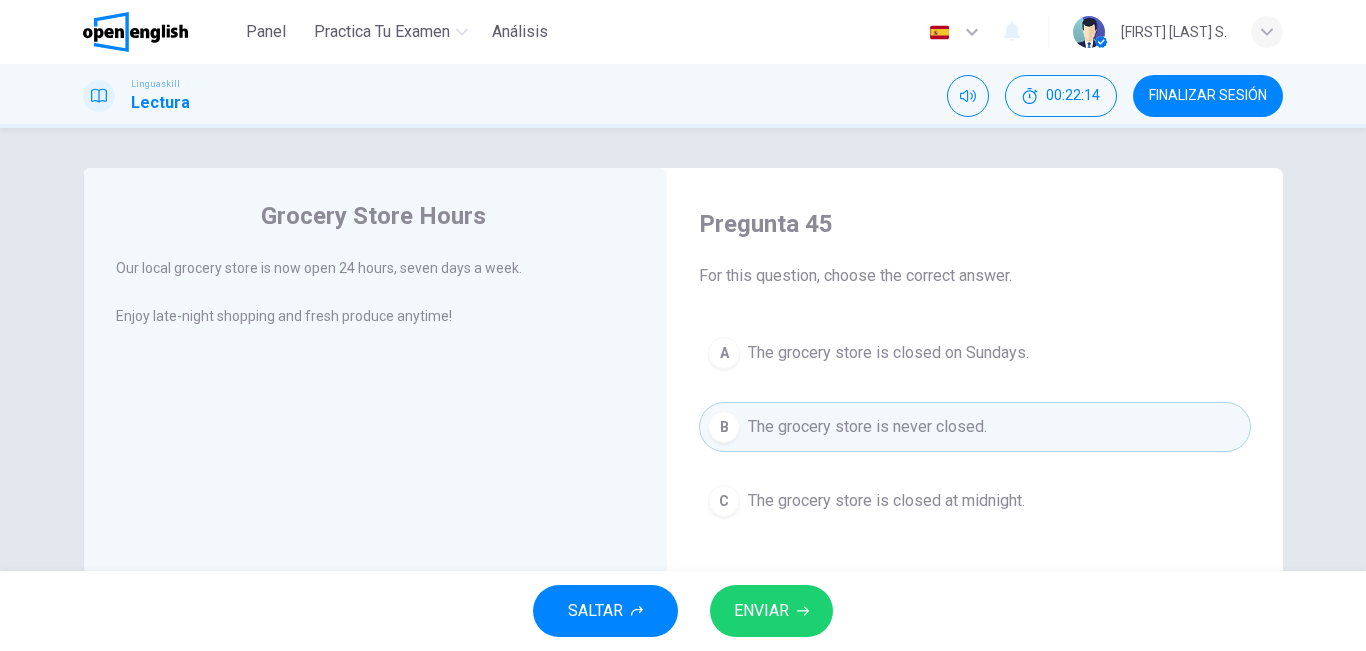 click on "ENVIAR" at bounding box center (771, 611) 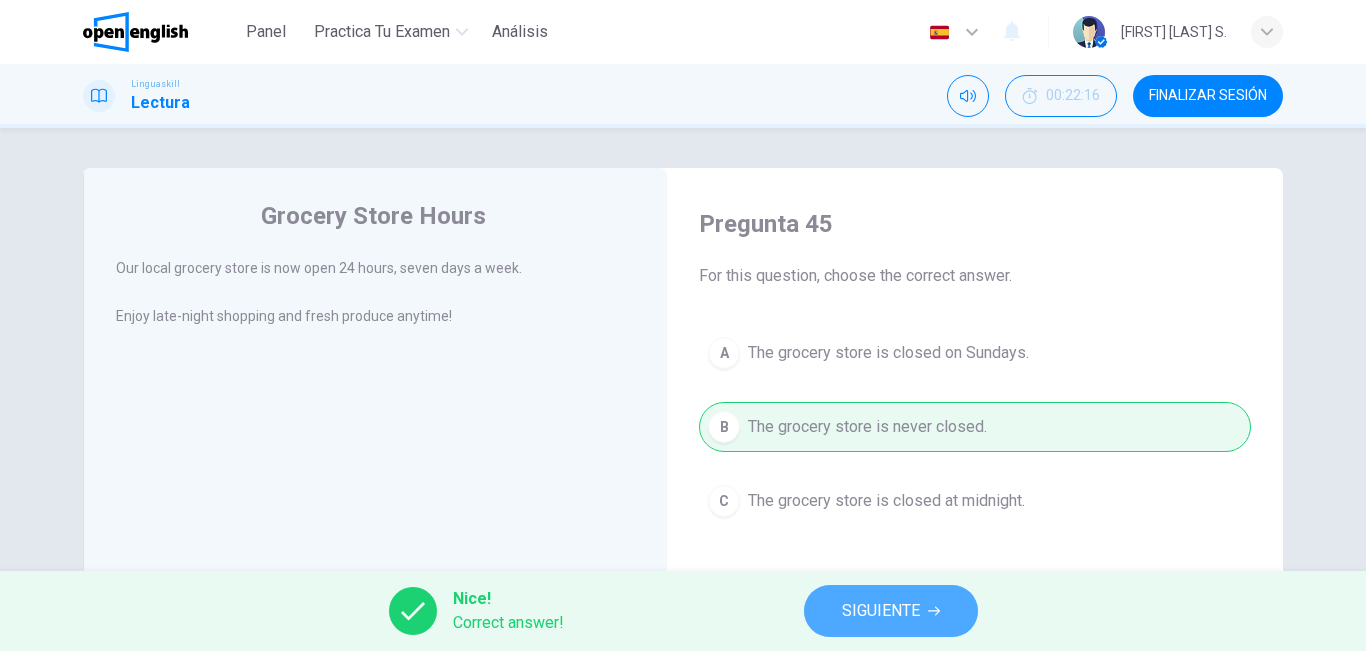 click on "SIGUIENTE" at bounding box center [891, 611] 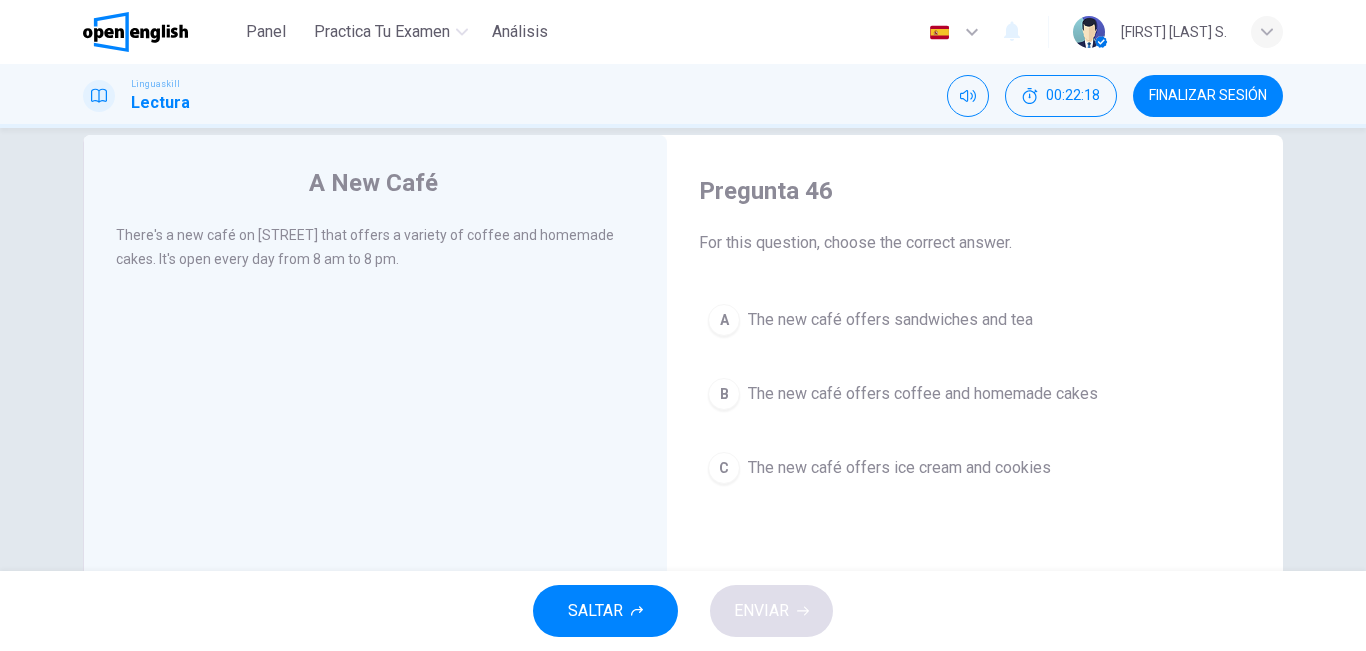 scroll, scrollTop: 26, scrollLeft: 0, axis: vertical 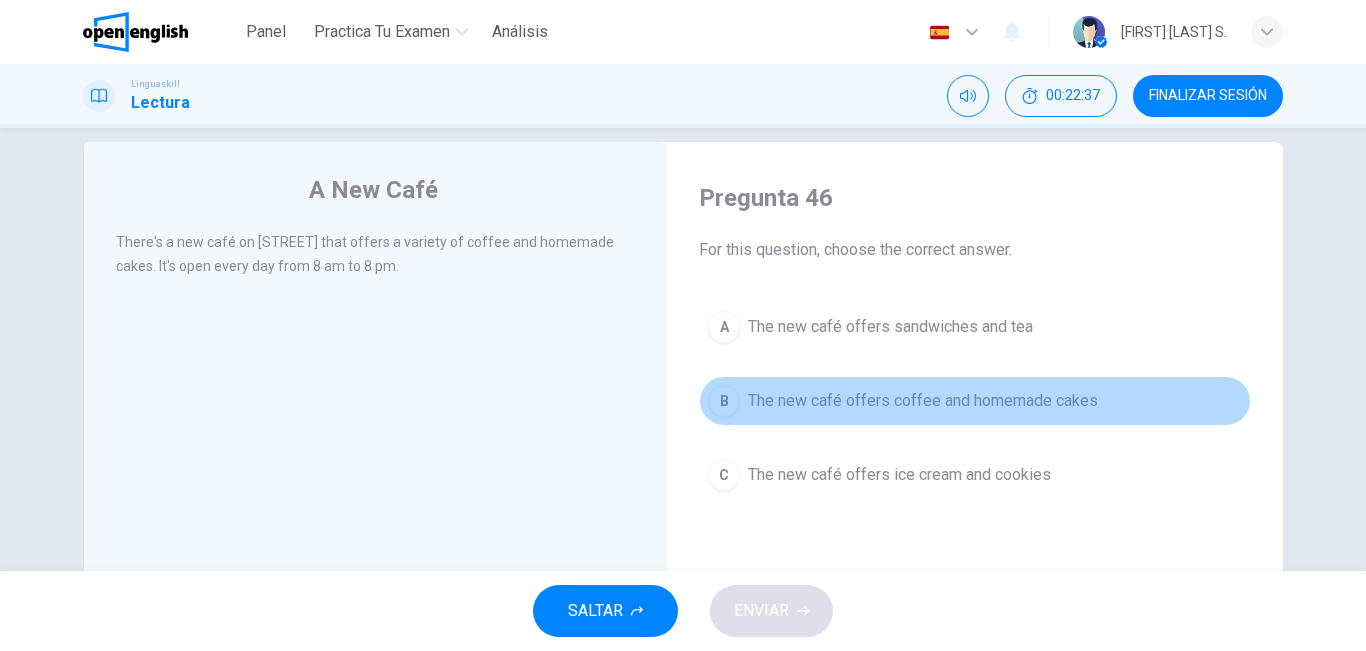 click on "The new café offers coffee and homemade cakes" at bounding box center [923, 401] 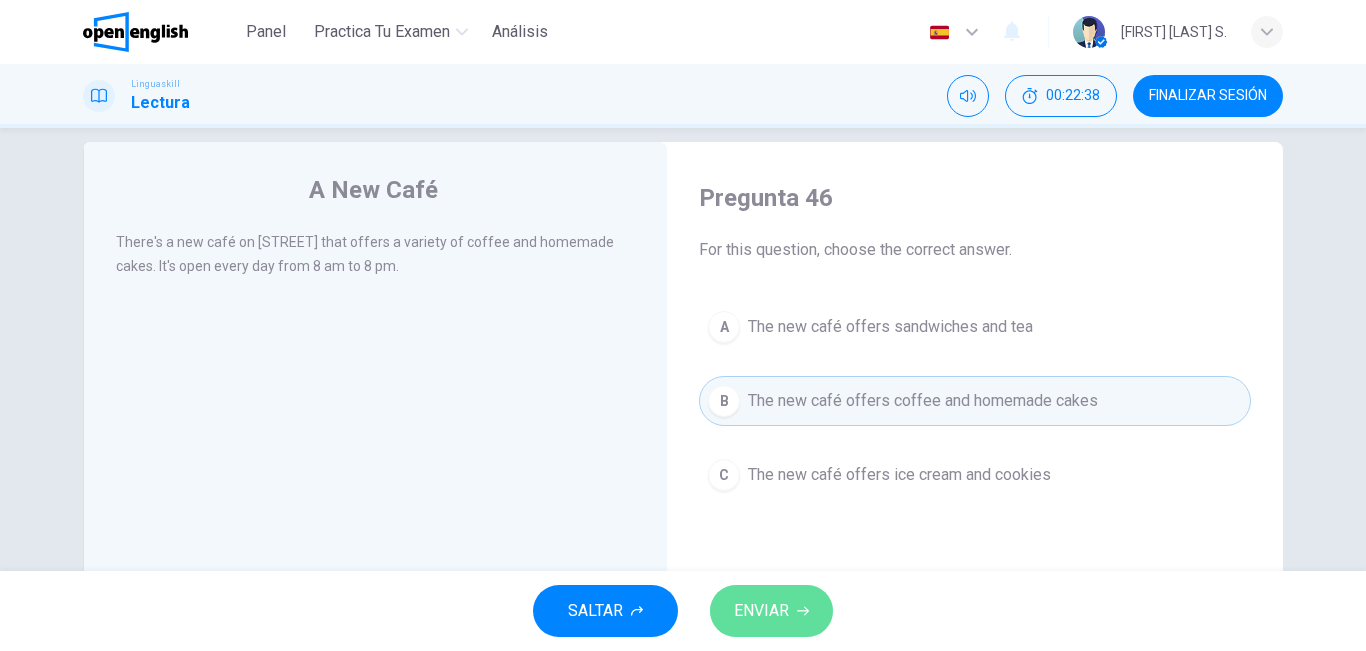 click on "ENVIAR" at bounding box center [771, 611] 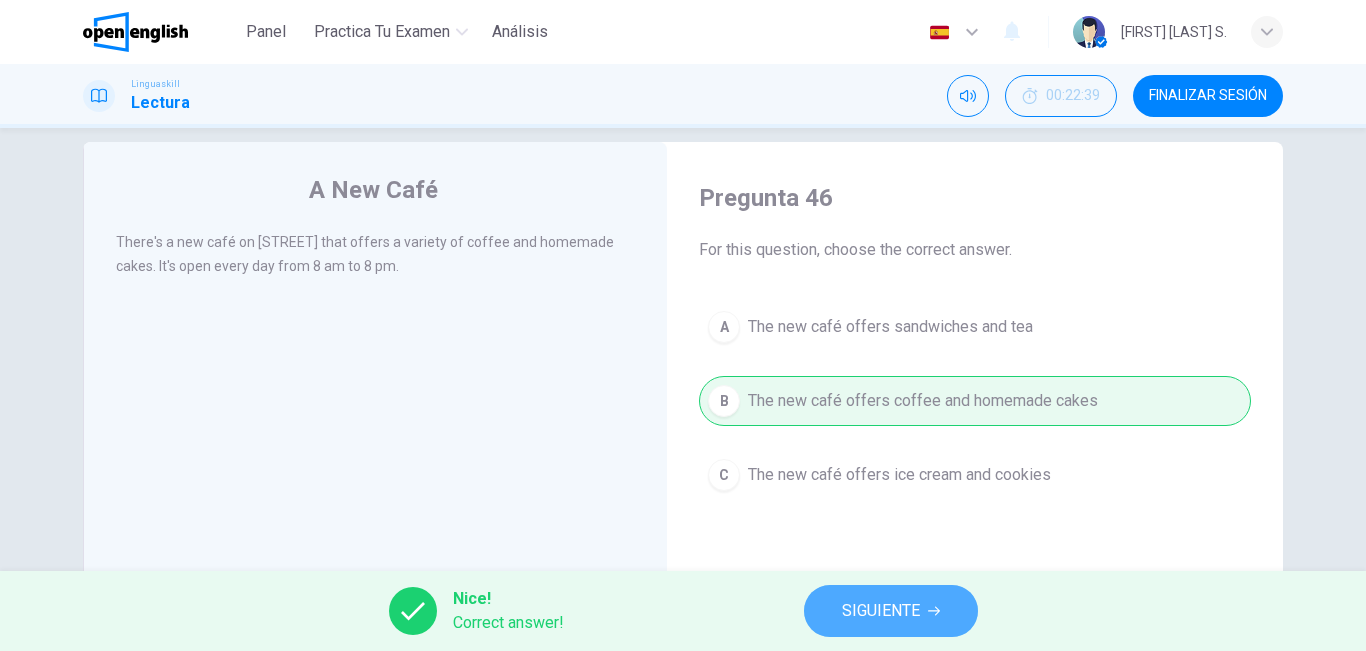 click on "SIGUIENTE" at bounding box center (881, 611) 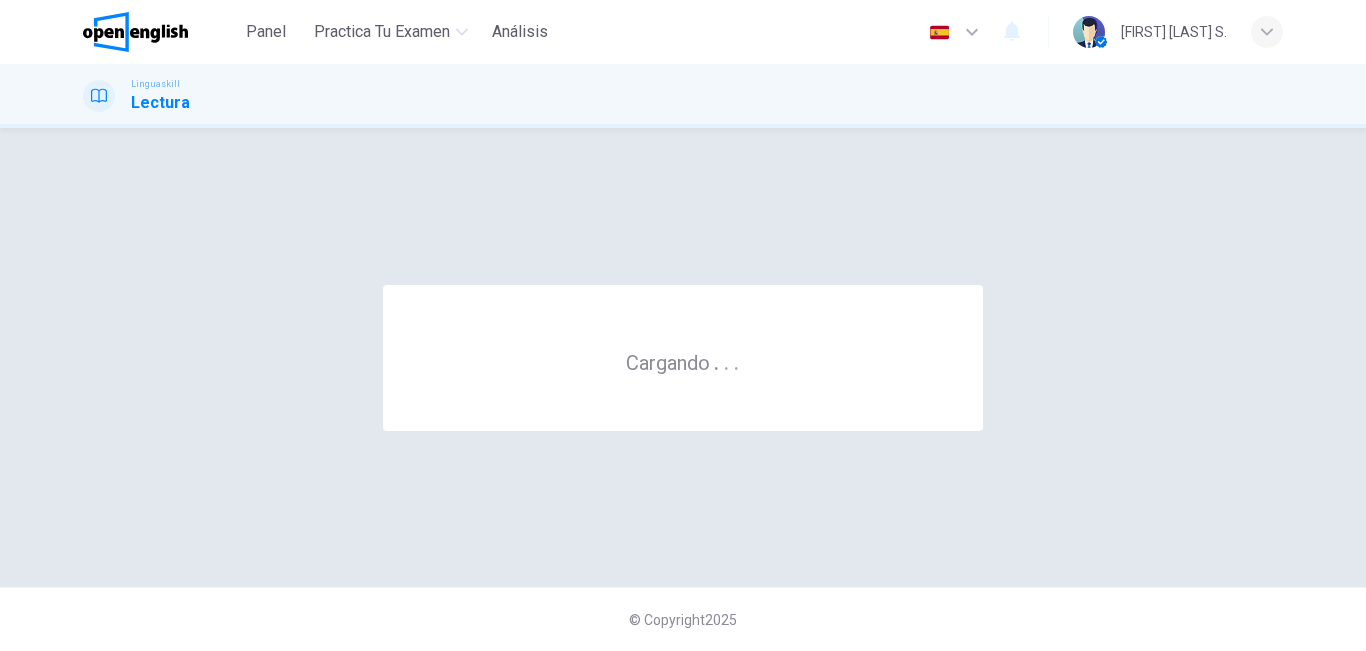 scroll, scrollTop: 0, scrollLeft: 0, axis: both 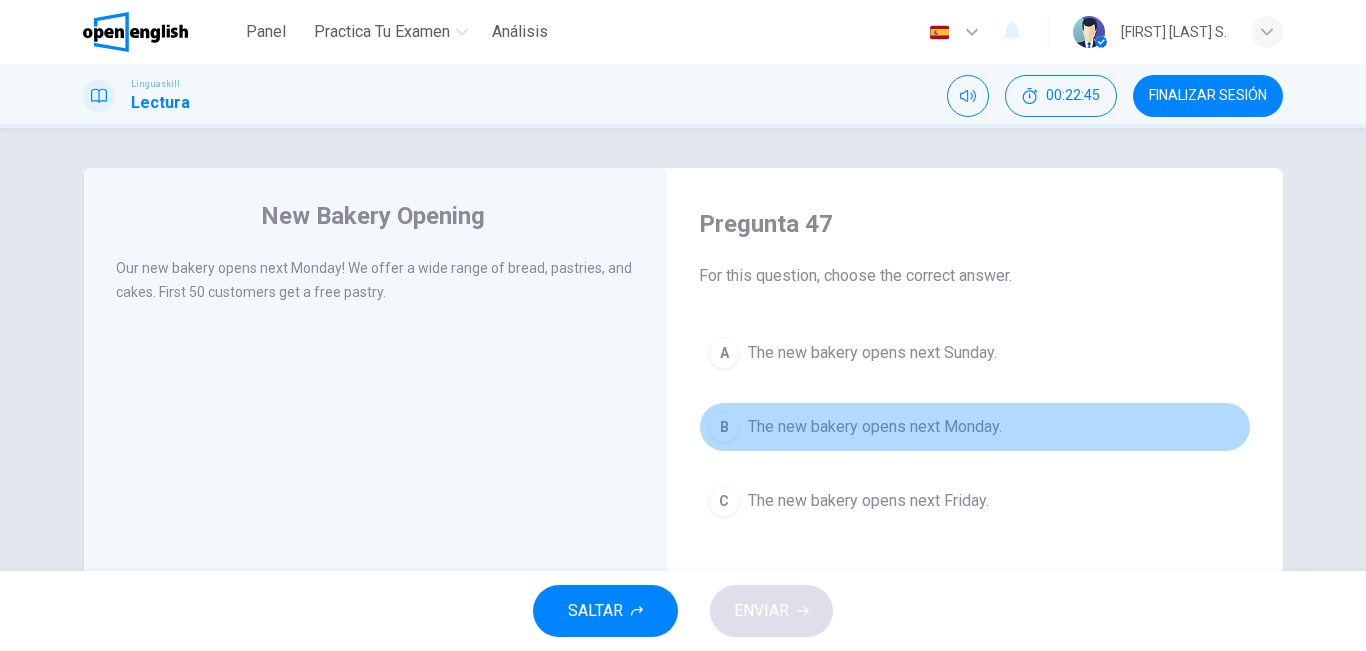 click on "B The new bakery opens next Monday." at bounding box center (975, 427) 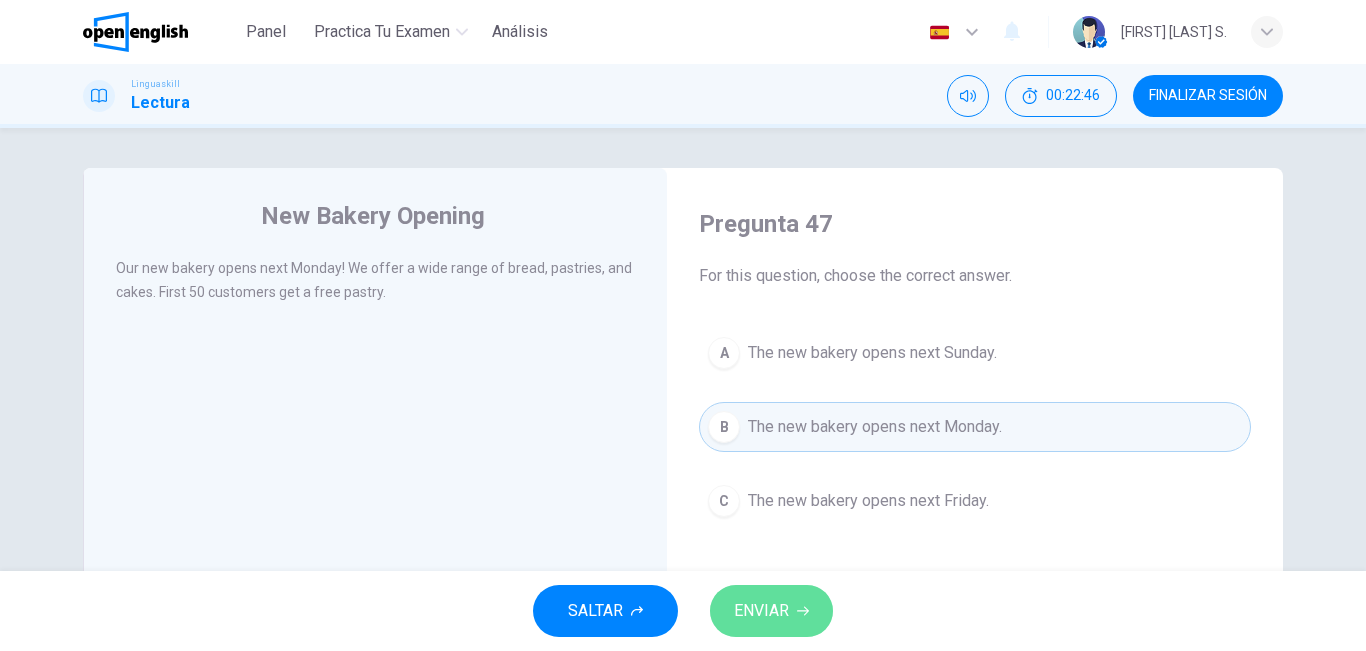 click on "ENVIAR" at bounding box center [771, 611] 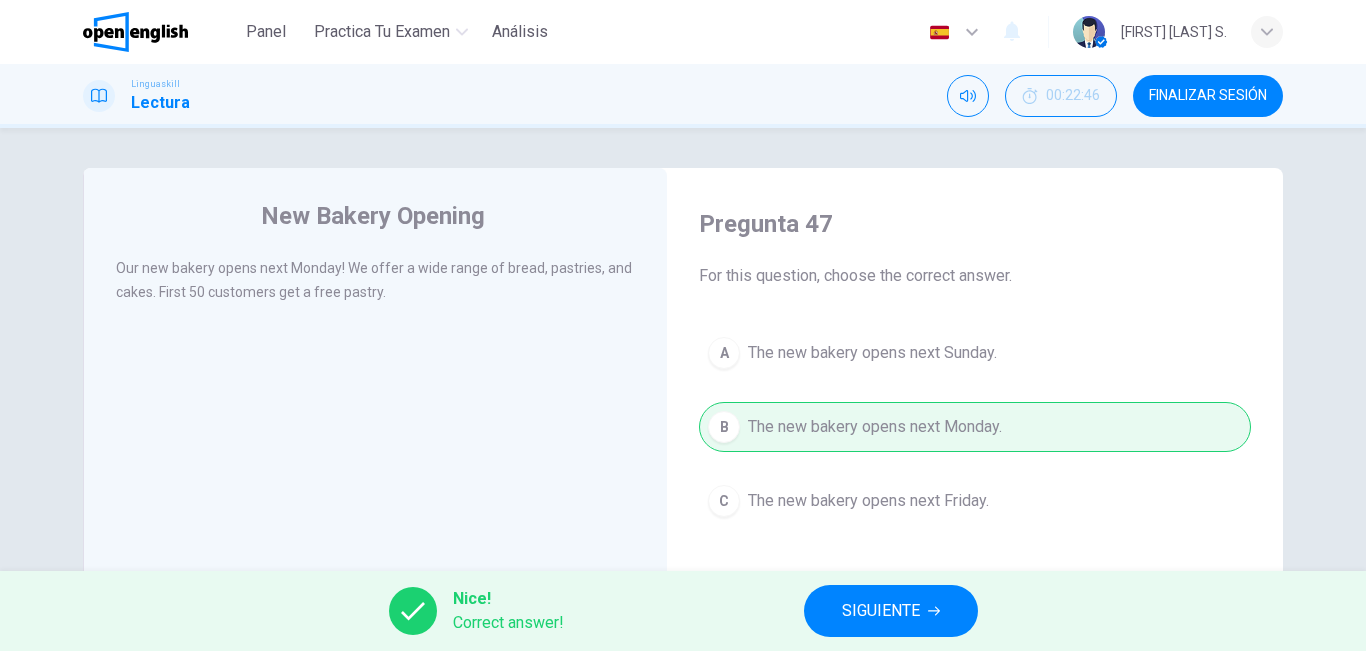drag, startPoint x: 785, startPoint y: 617, endPoint x: 865, endPoint y: 614, distance: 80.05623 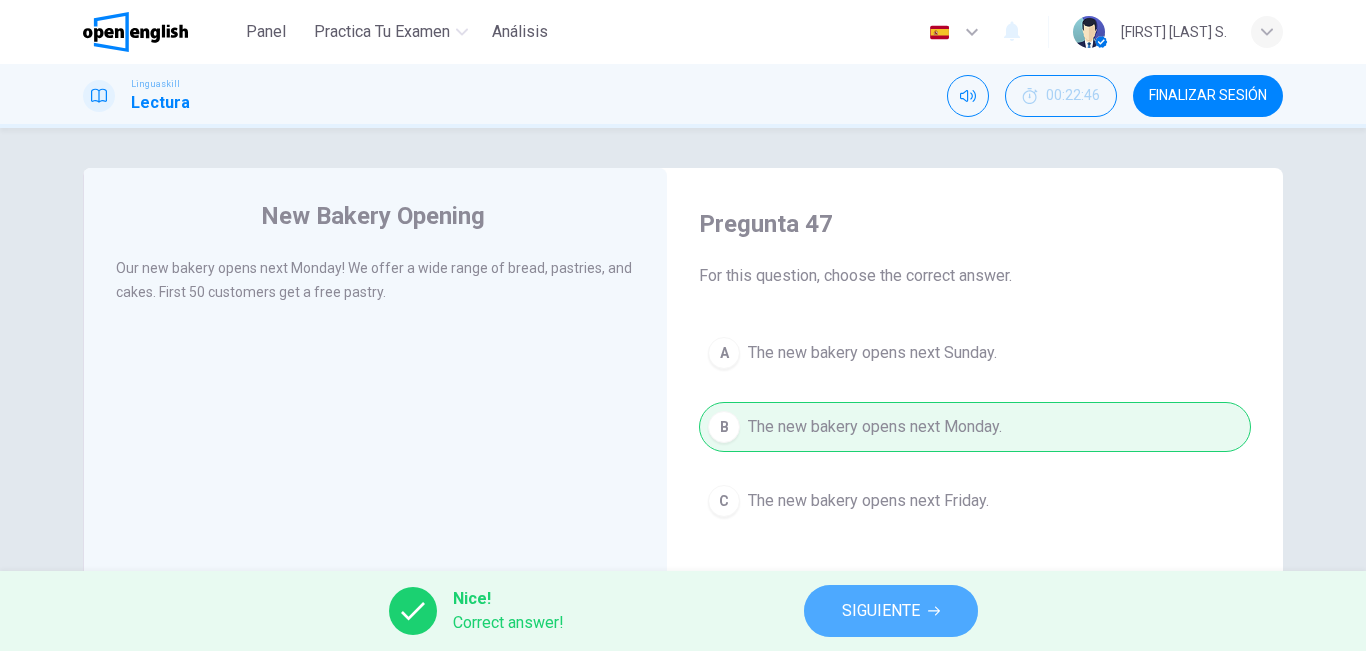 click on "SIGUIENTE" at bounding box center [881, 611] 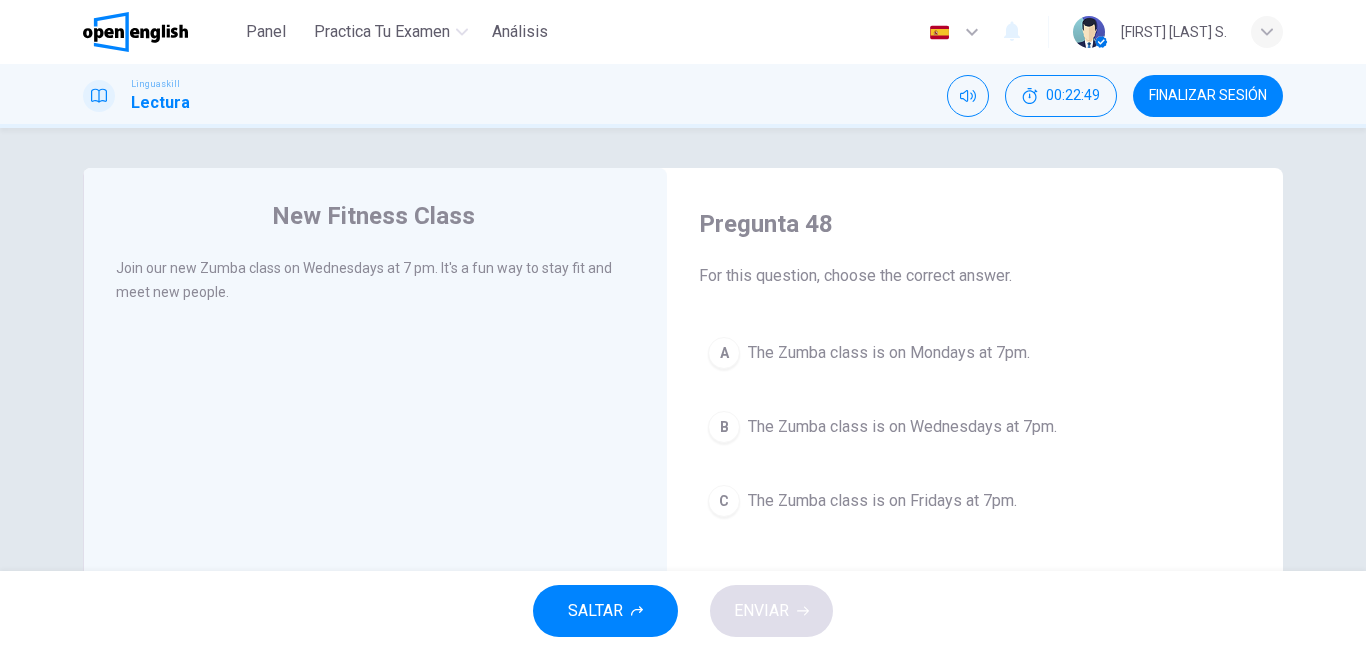 click on "B The Zumba class is on Wednesdays at 7pm." at bounding box center [975, 427] 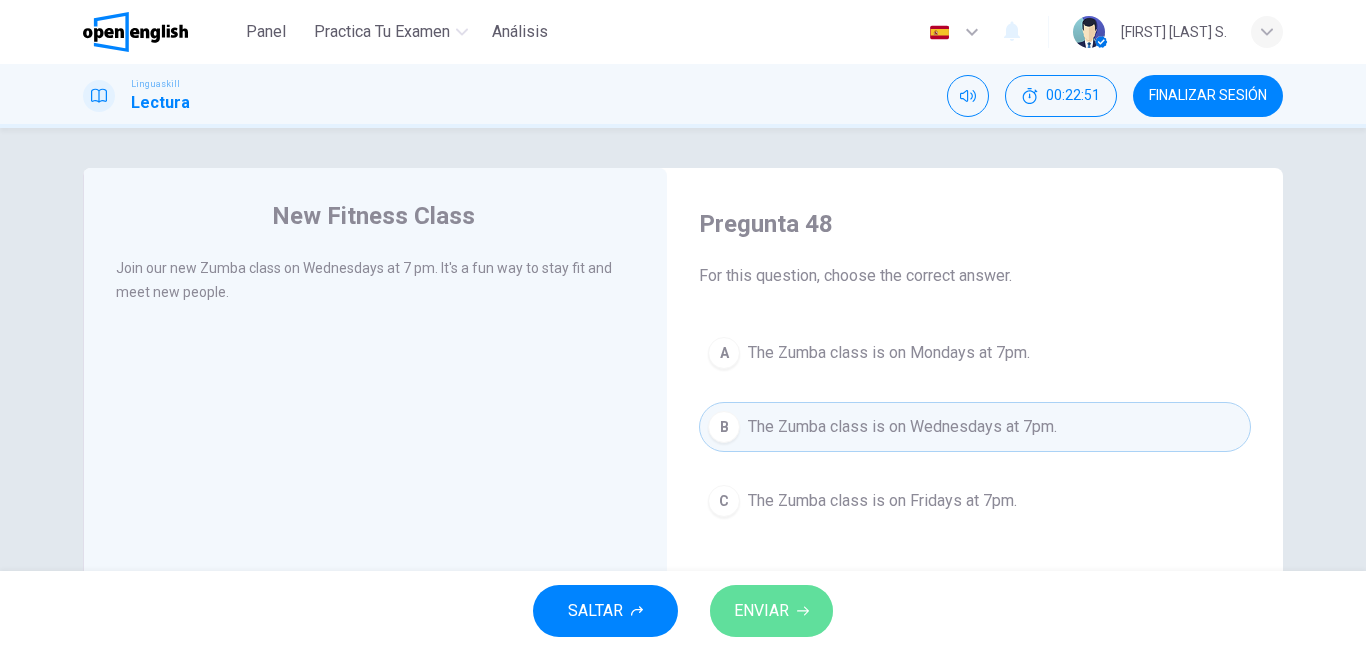 click on "ENVIAR" at bounding box center [771, 611] 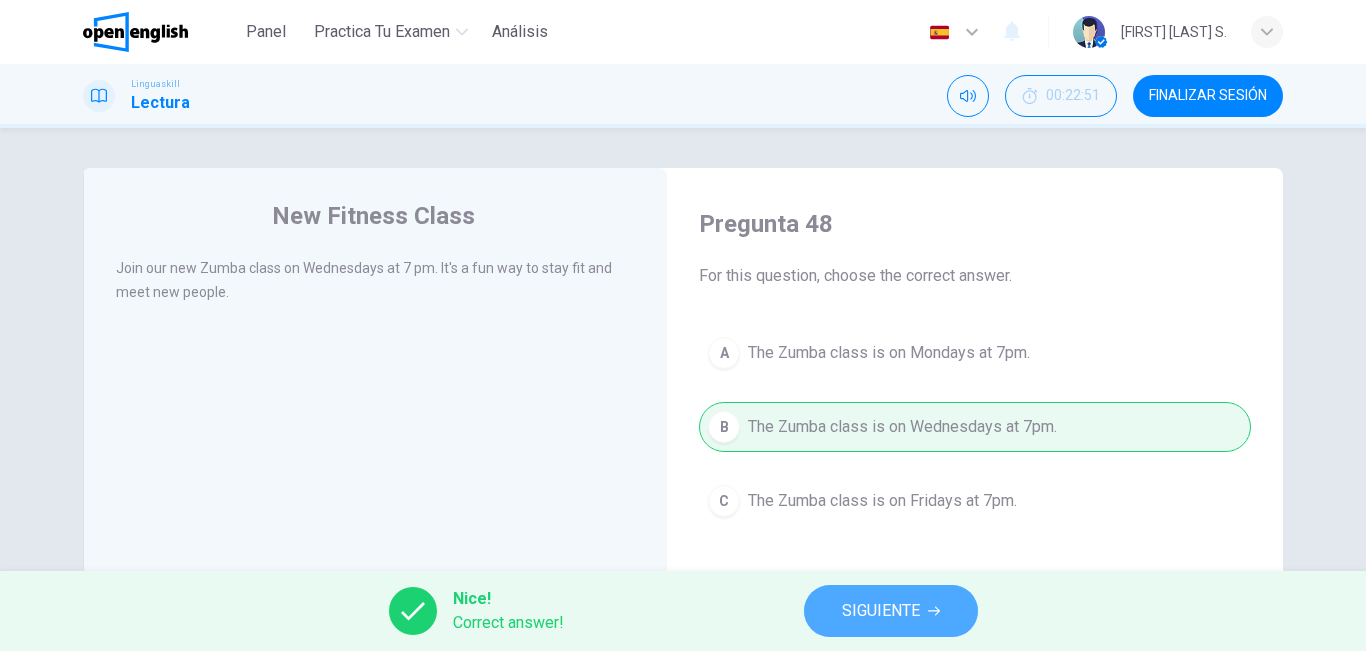 click on "SIGUIENTE" at bounding box center [891, 611] 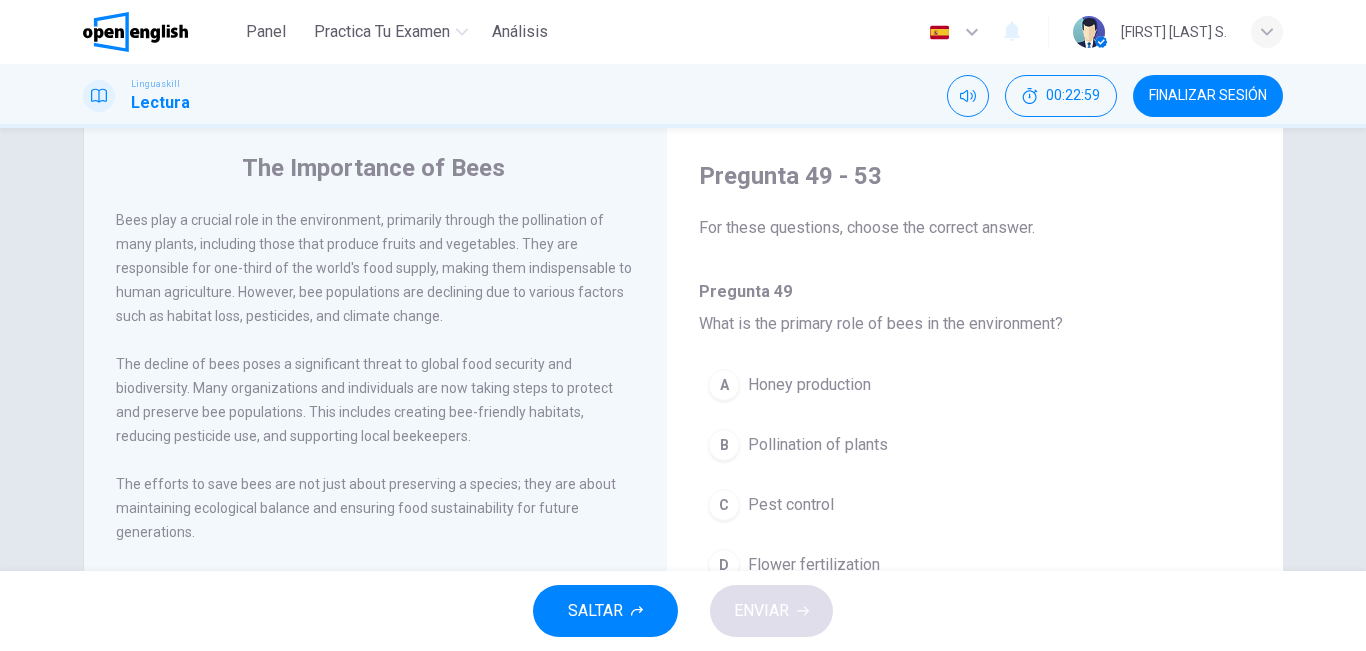 scroll, scrollTop: 50, scrollLeft: 0, axis: vertical 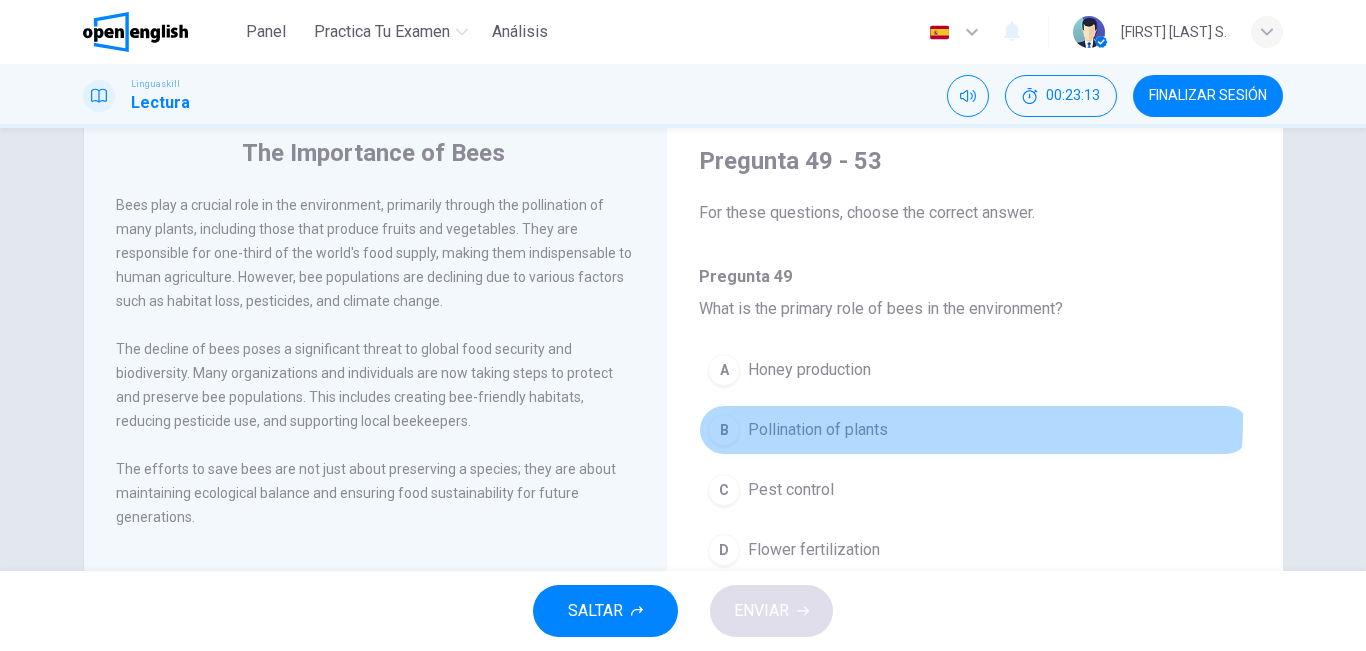 click on "Pollination of plants" at bounding box center (818, 430) 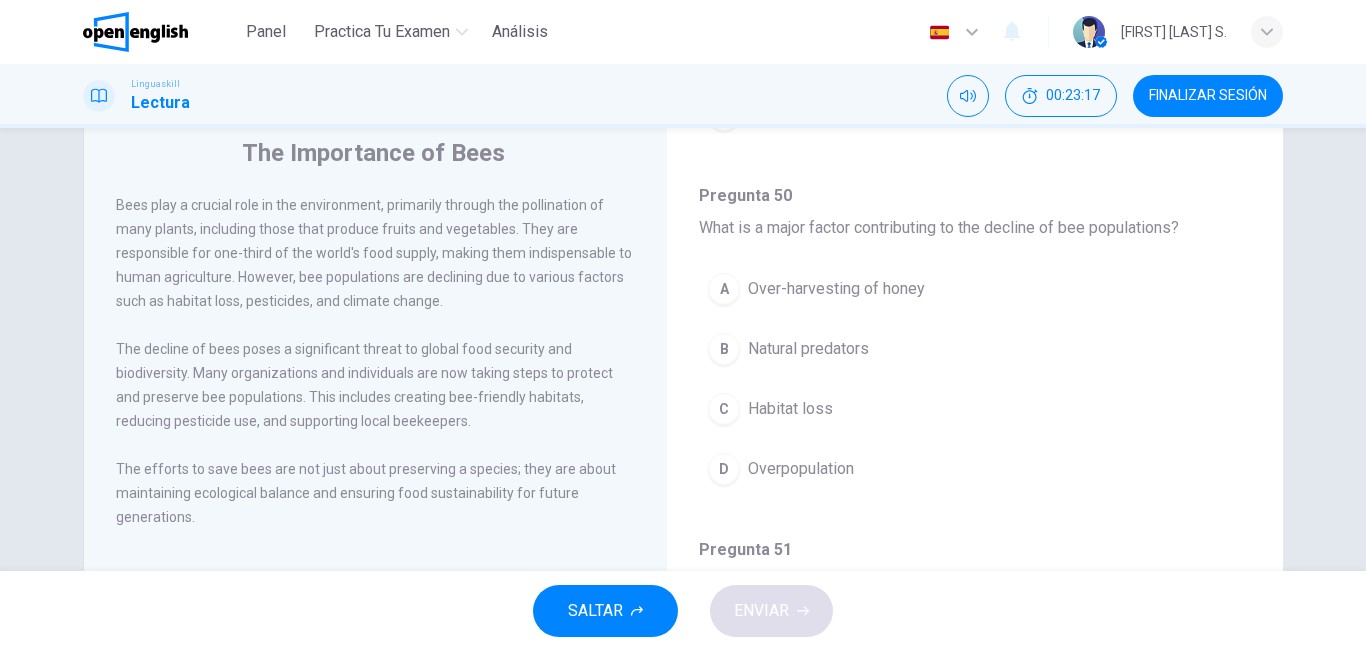 scroll, scrollTop: 414, scrollLeft: 0, axis: vertical 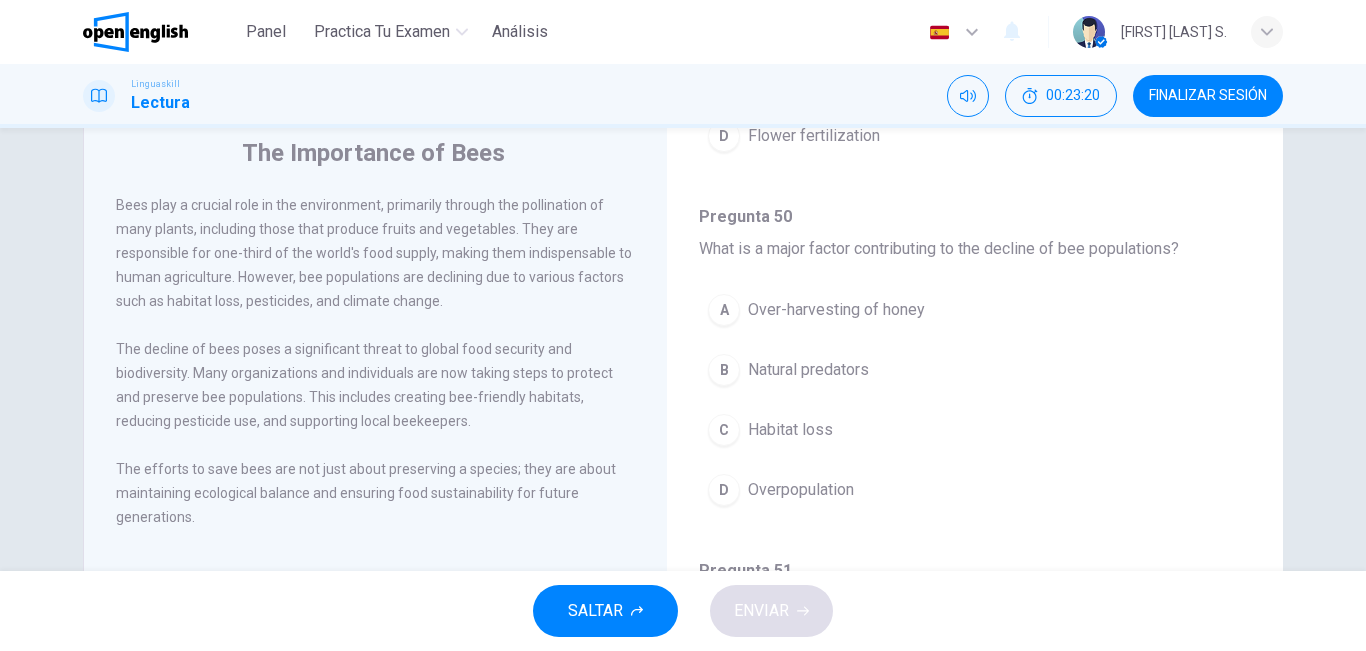 click on "The Importance of Bees Bees play a crucial role in the environment, primarily through the pollination of many plants, including those that produce fruits and vegetables. They are responsible for one-third of the world's food supply, making them indispensable to human agriculture. However, bee populations are declining due to various factors such as habitat loss, pesticides, and climate change. The decline of bees poses a significant threat to global food security and biodiversity. Many organizations and individuals are now taking steps to protect and preserve bee populations. This includes creating bee-friendly habitats, reducing pesticide use, and supporting local beekeepers. The efforts to save bees are not just about preserving a species; they are about maintaining ecological balance and ensuring food sustainability for future generations. Pregunta 49 - 53 For these questions, choose the correct answer. Pregunta   49 What is the primary role of bees in the environment? A Honey production B C Pest control D" at bounding box center [683, 349] 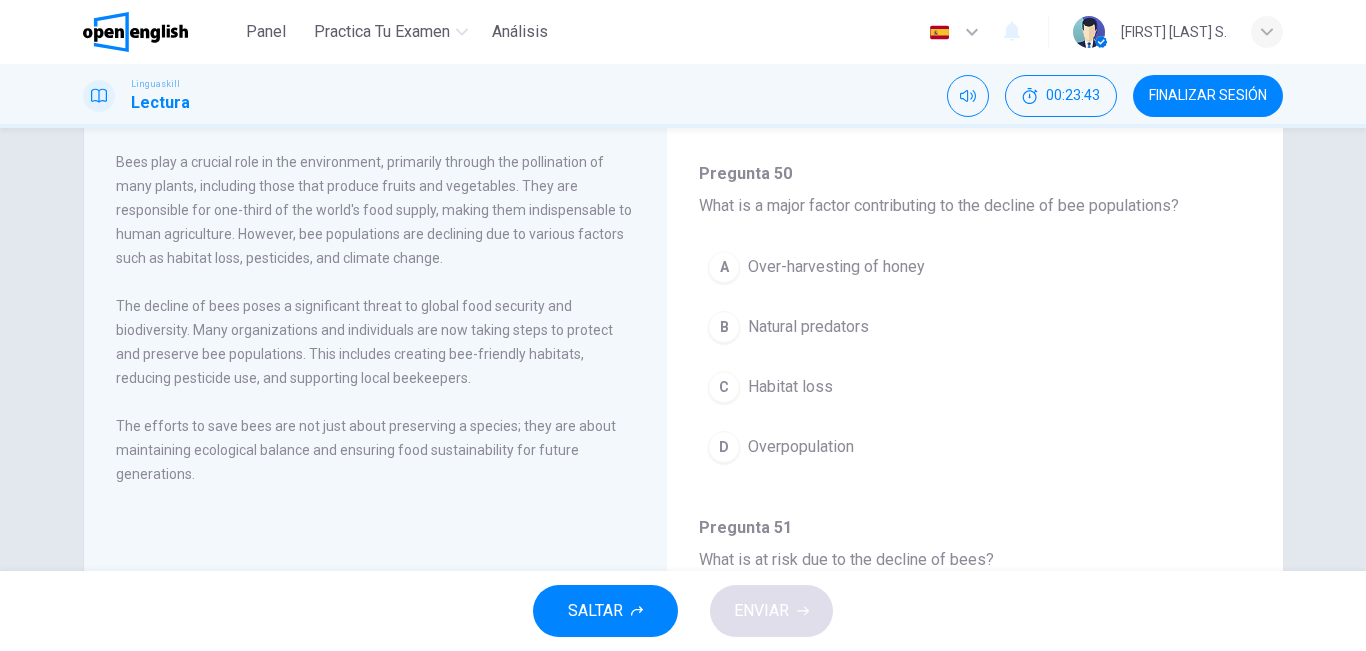 scroll, scrollTop: 102, scrollLeft: 0, axis: vertical 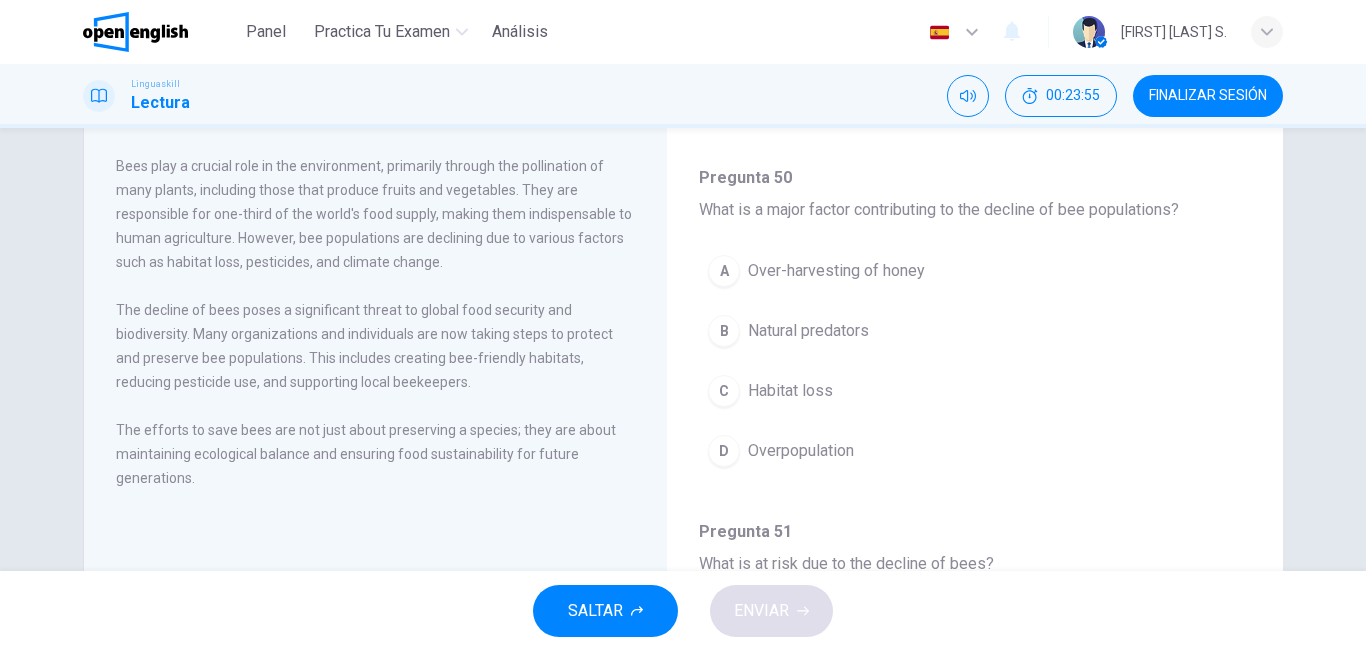 drag, startPoint x: 1344, startPoint y: 381, endPoint x: 1365, endPoint y: 297, distance: 86.58522 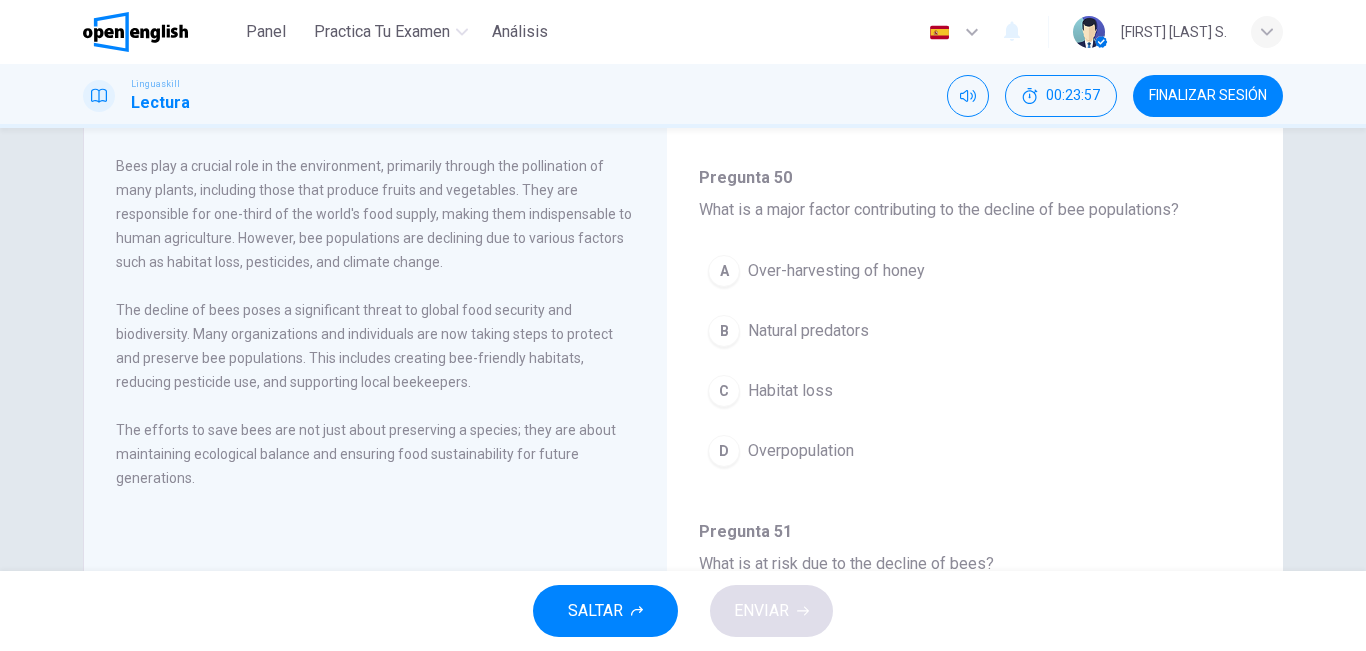 drag, startPoint x: 1351, startPoint y: 337, endPoint x: 1364, endPoint y: 257, distance: 81.04937 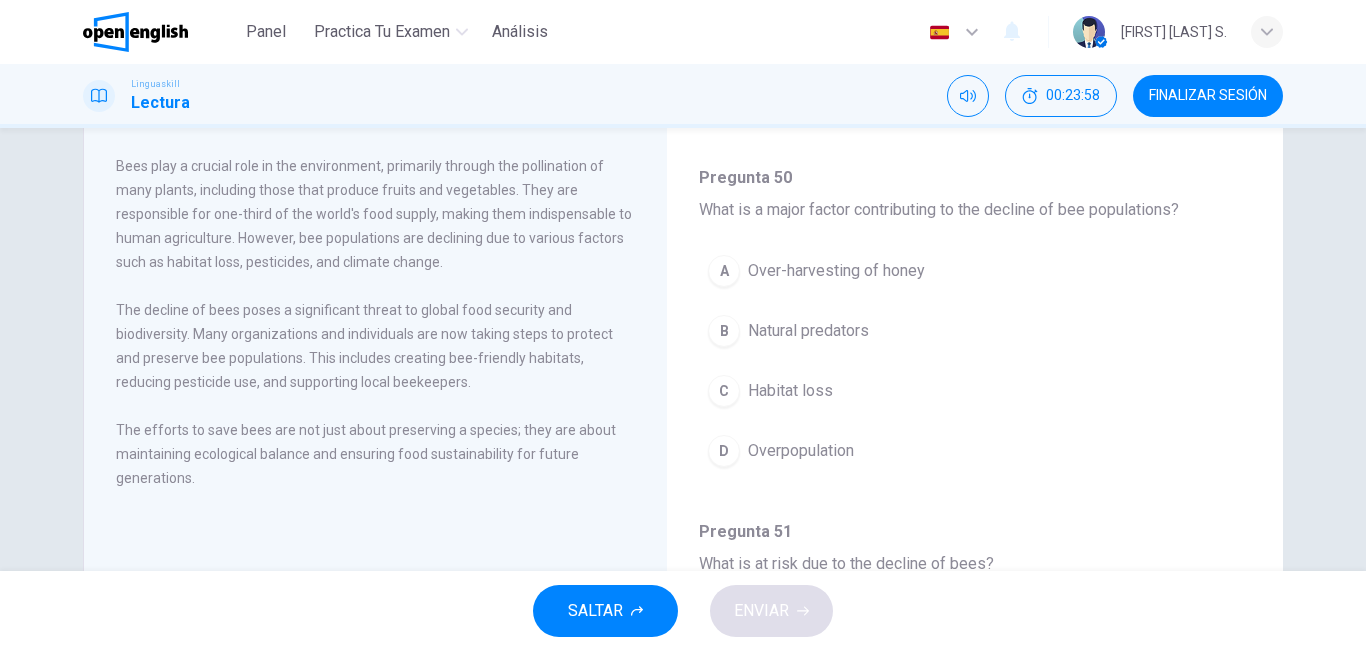 drag, startPoint x: 1353, startPoint y: 298, endPoint x: 1358, endPoint y: 268, distance: 30.413813 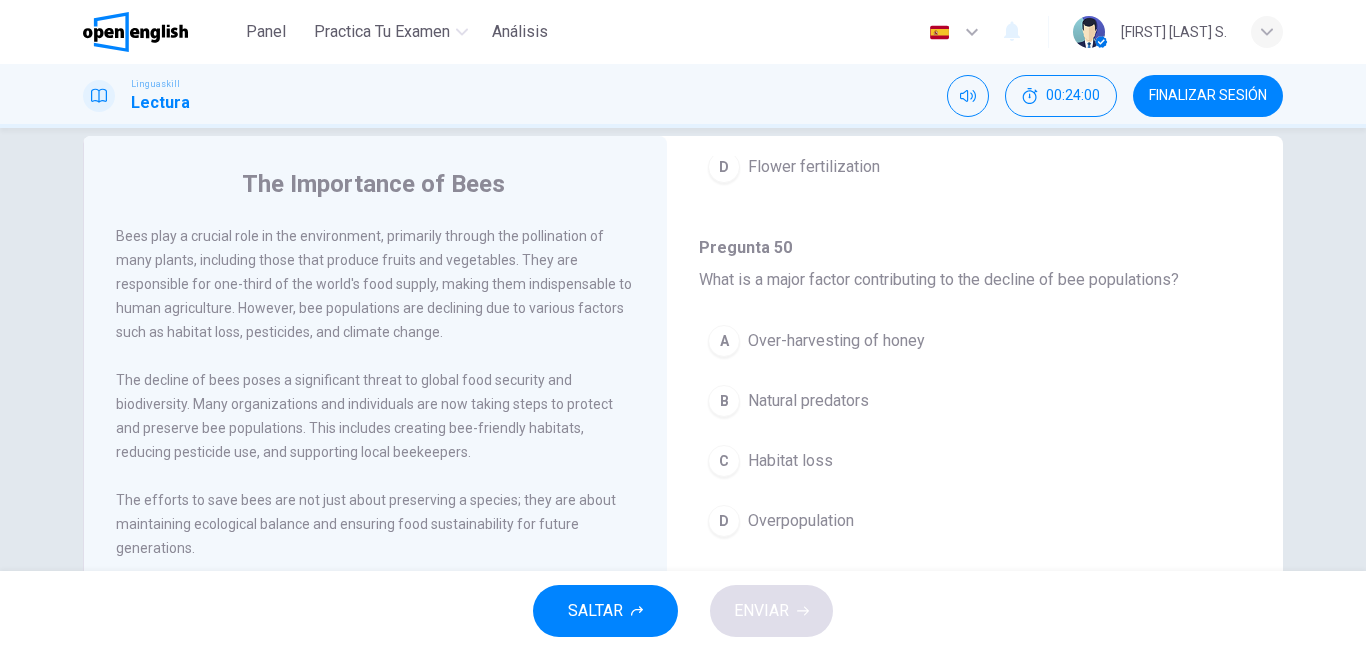 scroll, scrollTop: 43, scrollLeft: 0, axis: vertical 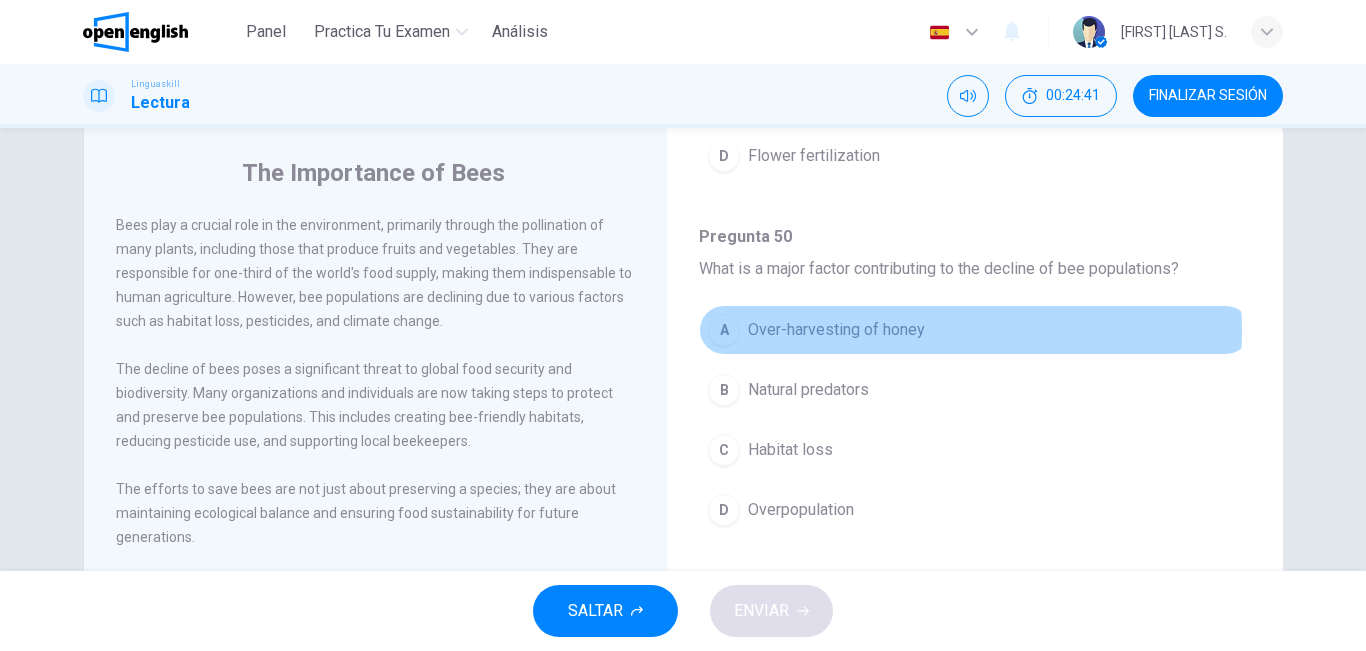 click on "Over-harvesting of honey" at bounding box center (836, 330) 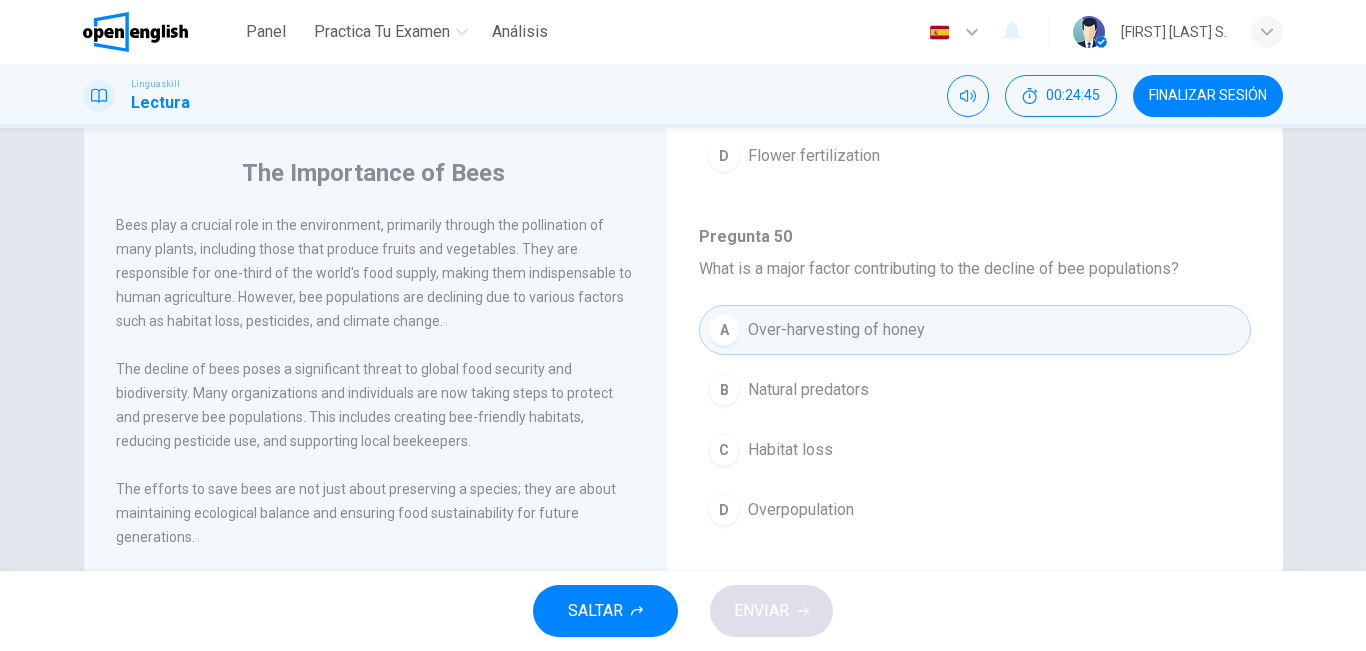drag, startPoint x: 1263, startPoint y: 423, endPoint x: 1244, endPoint y: 491, distance: 70.60453 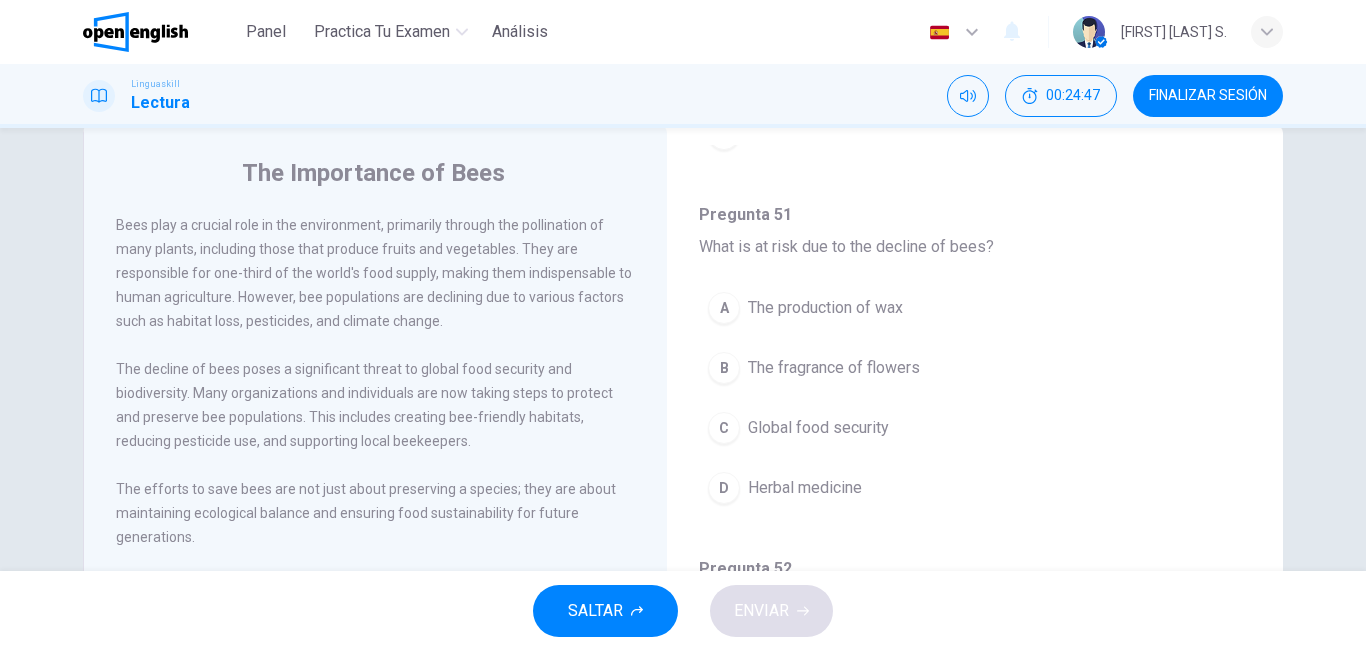 scroll, scrollTop: 793, scrollLeft: 0, axis: vertical 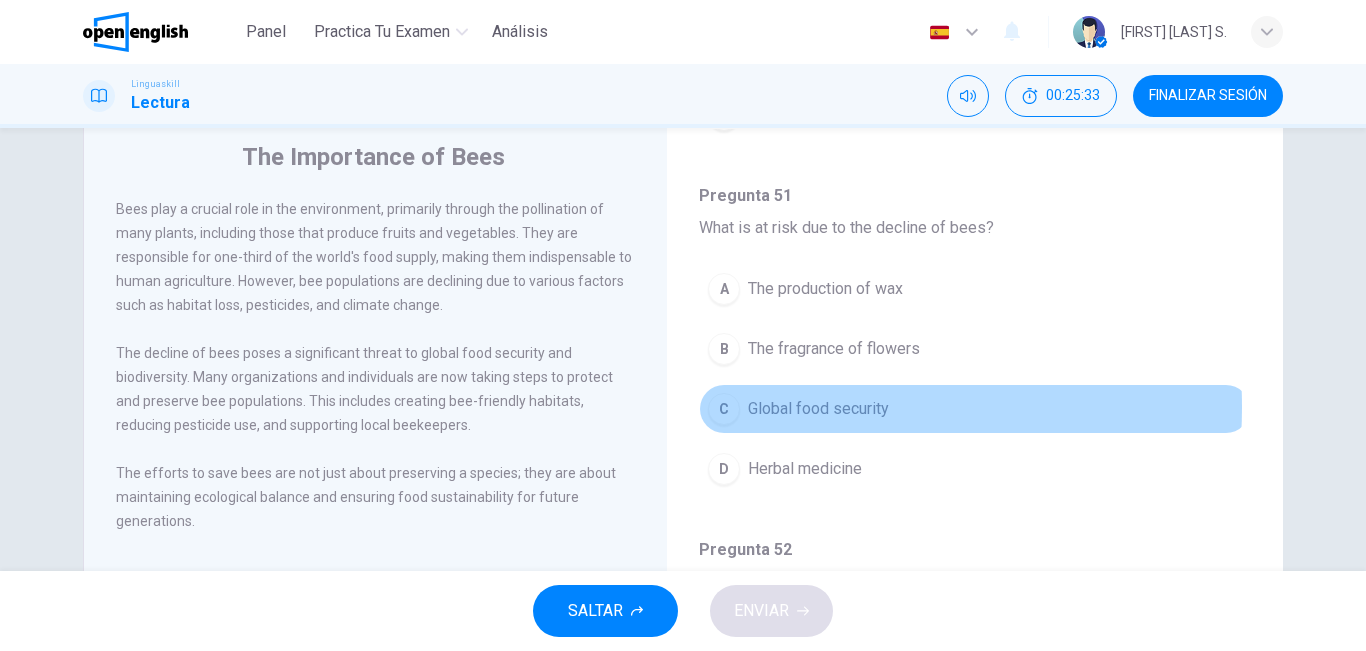 click on "Global food security" at bounding box center [818, 409] 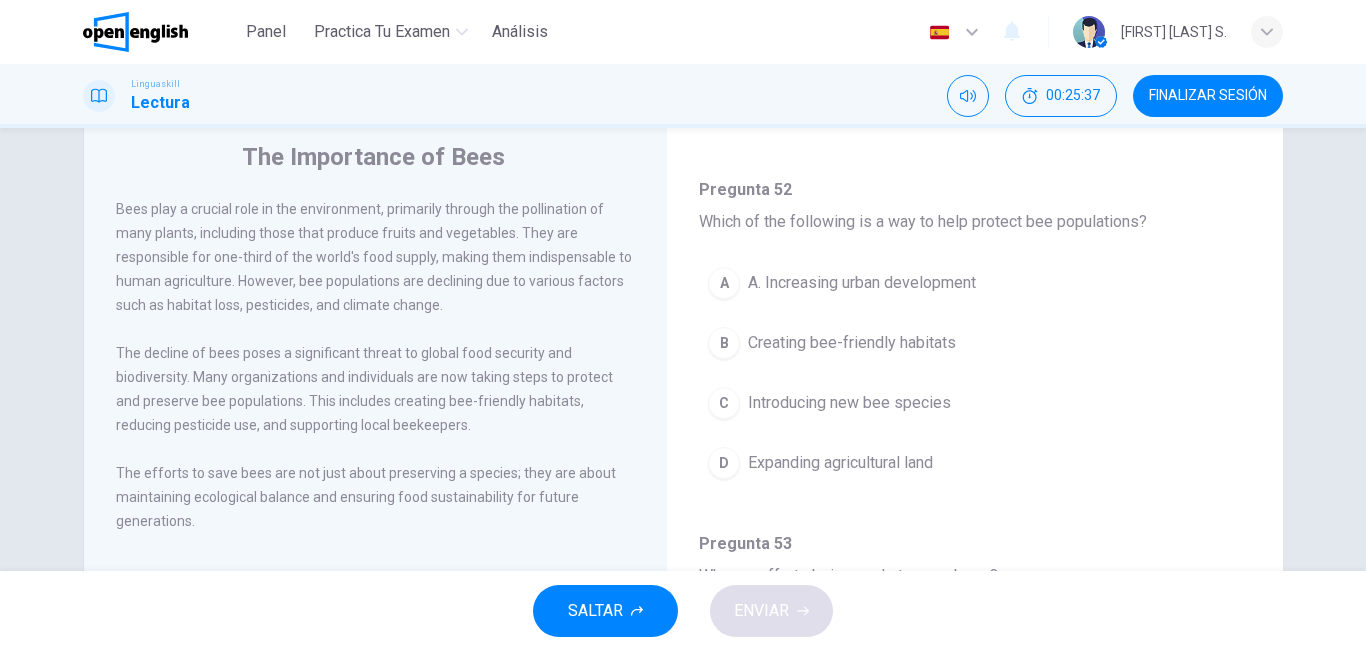 scroll, scrollTop: 1156, scrollLeft: 0, axis: vertical 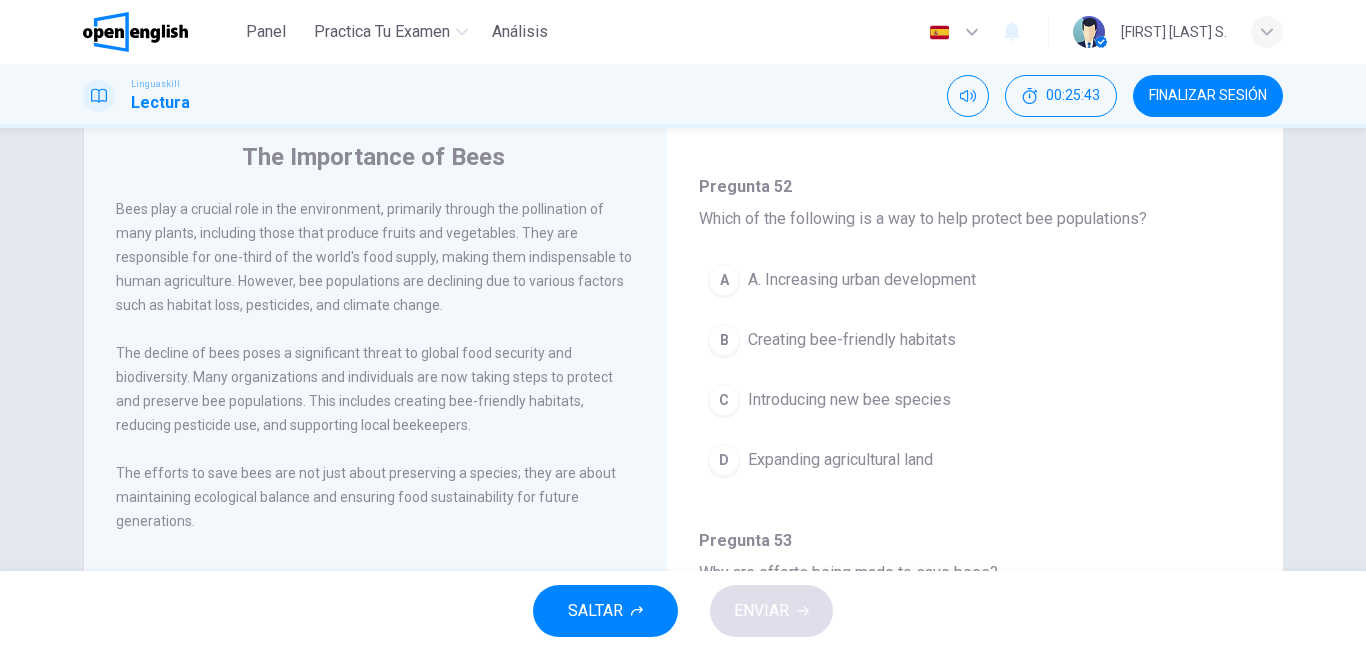 click on "Creating bee-friendly habitats" at bounding box center (852, 340) 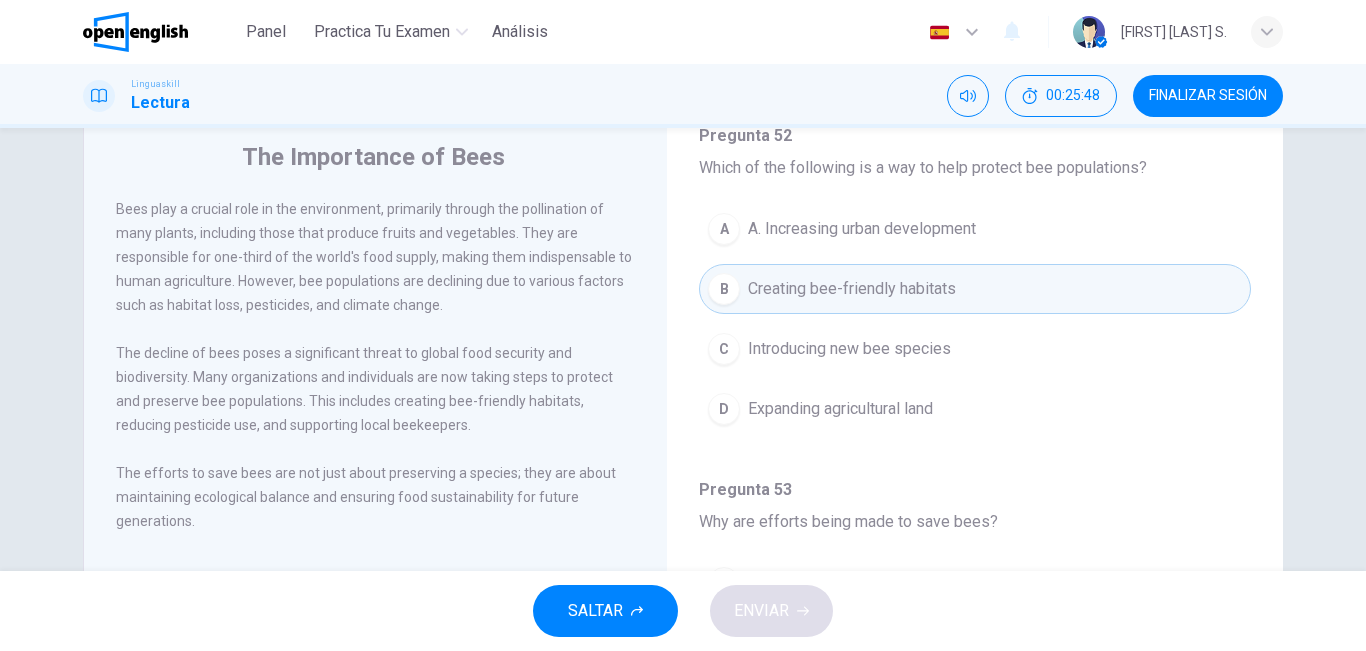 scroll, scrollTop: 1251, scrollLeft: 0, axis: vertical 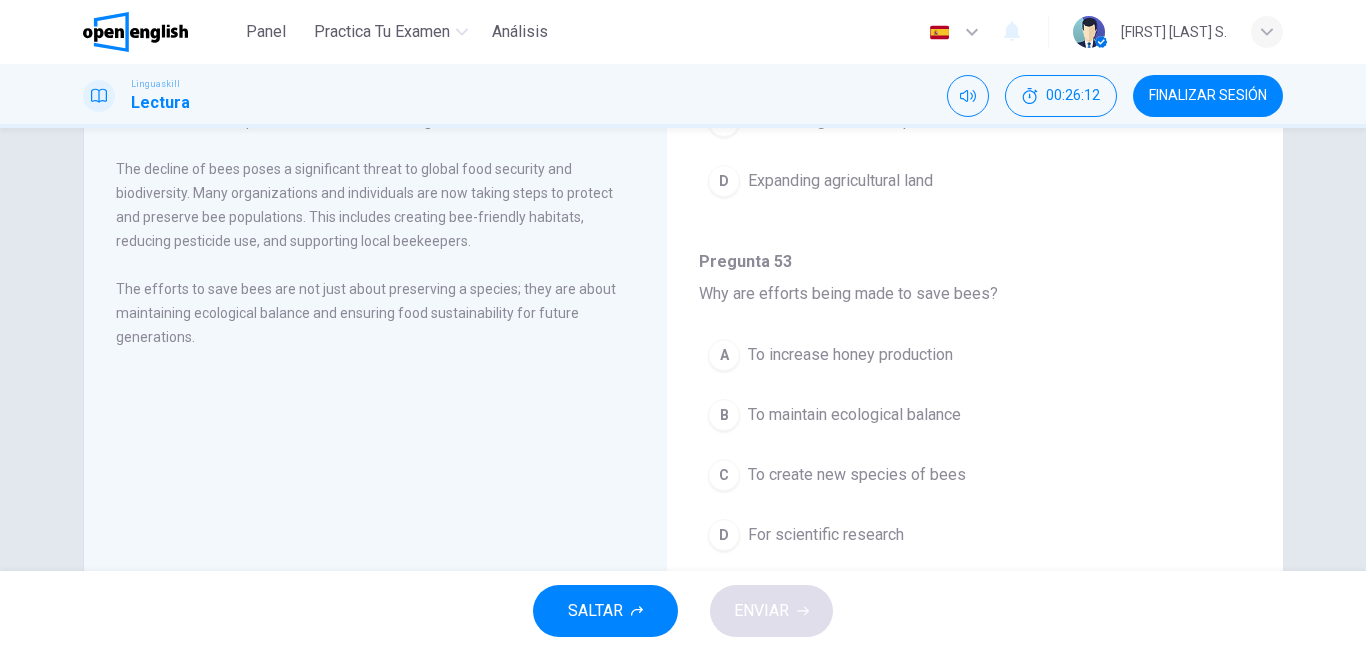 click on "To maintain ecological balance" at bounding box center (854, 415) 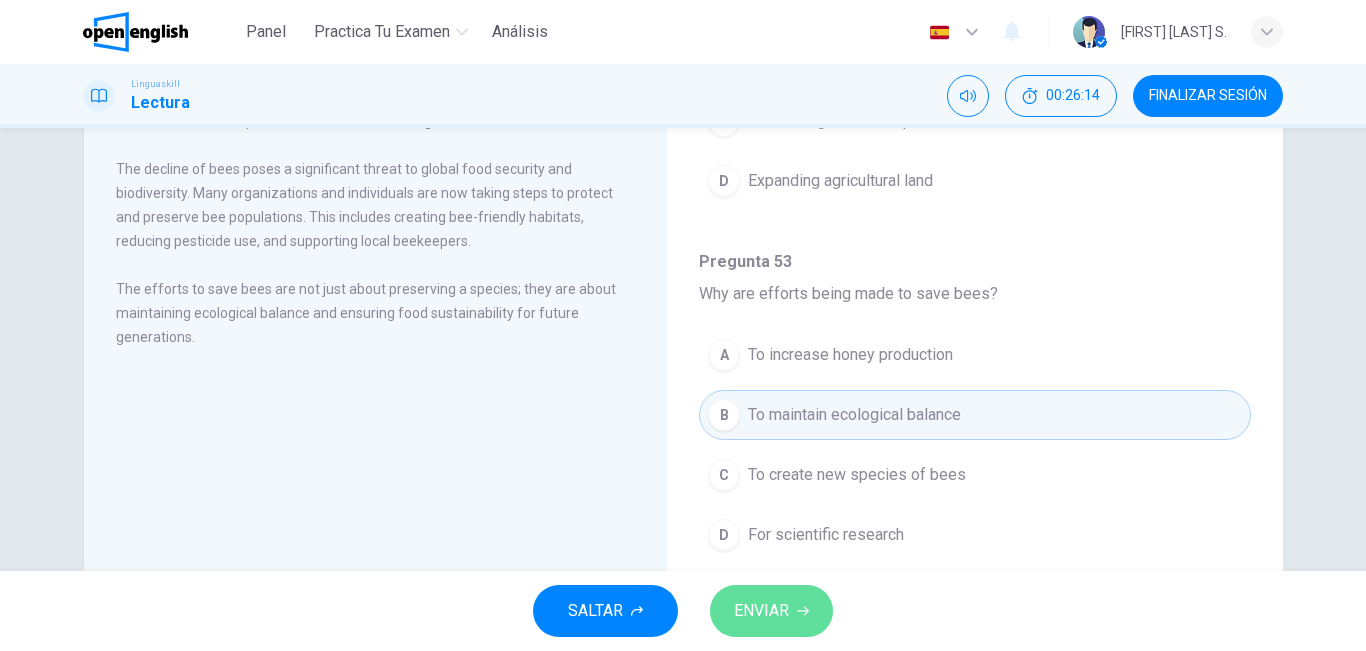 click on "ENVIAR" at bounding box center (761, 611) 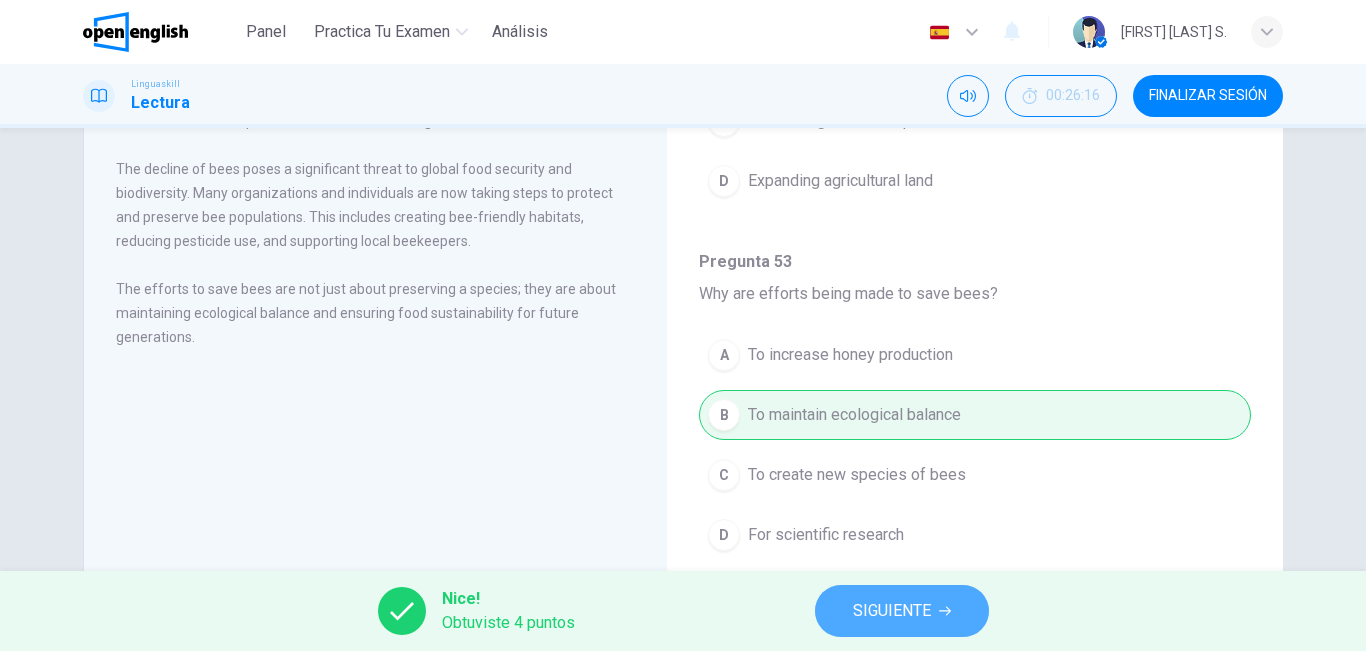click on "SIGUIENTE" at bounding box center (892, 611) 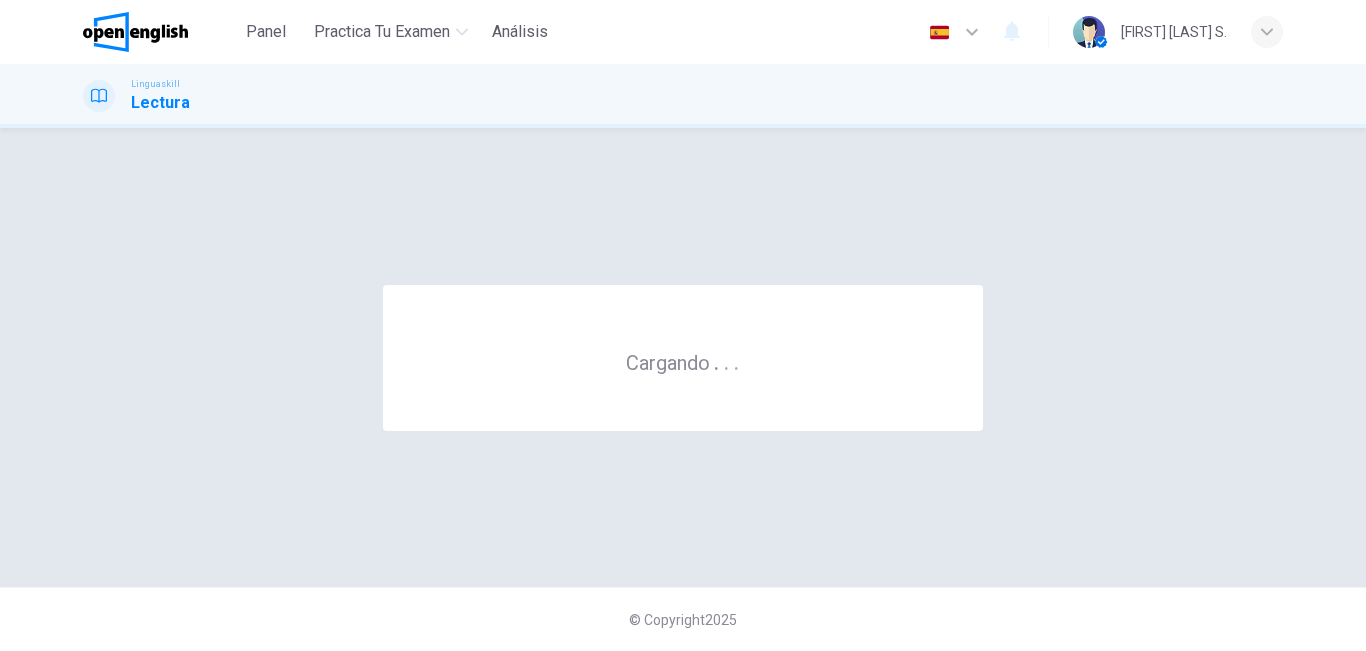 scroll, scrollTop: 0, scrollLeft: 0, axis: both 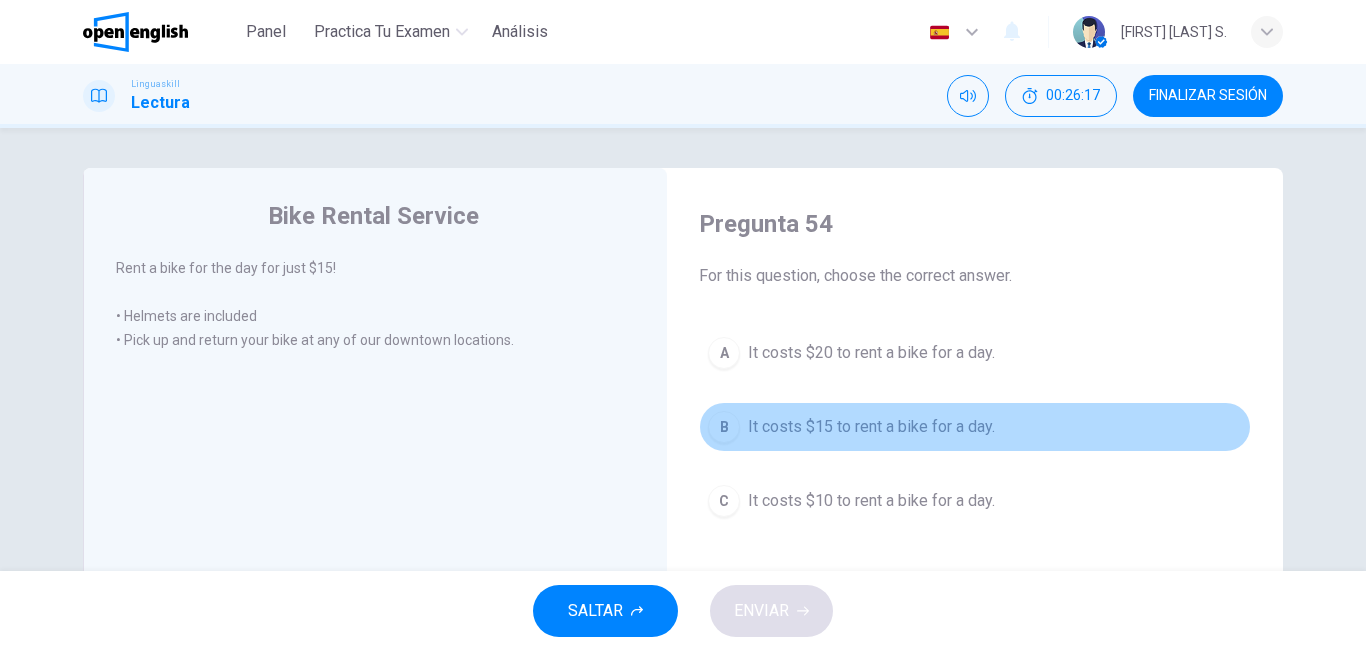 click on "It costs $15 to rent a bike for a day." at bounding box center [871, 427] 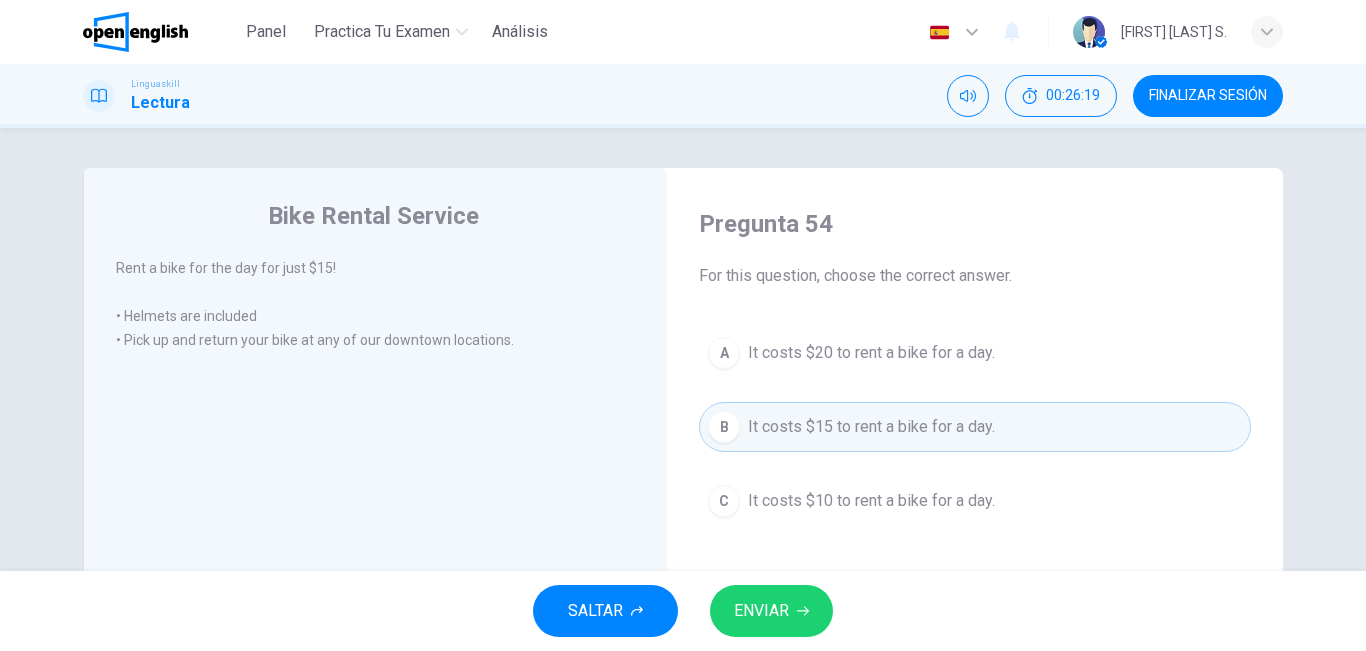 click on "ENVIAR" at bounding box center (761, 611) 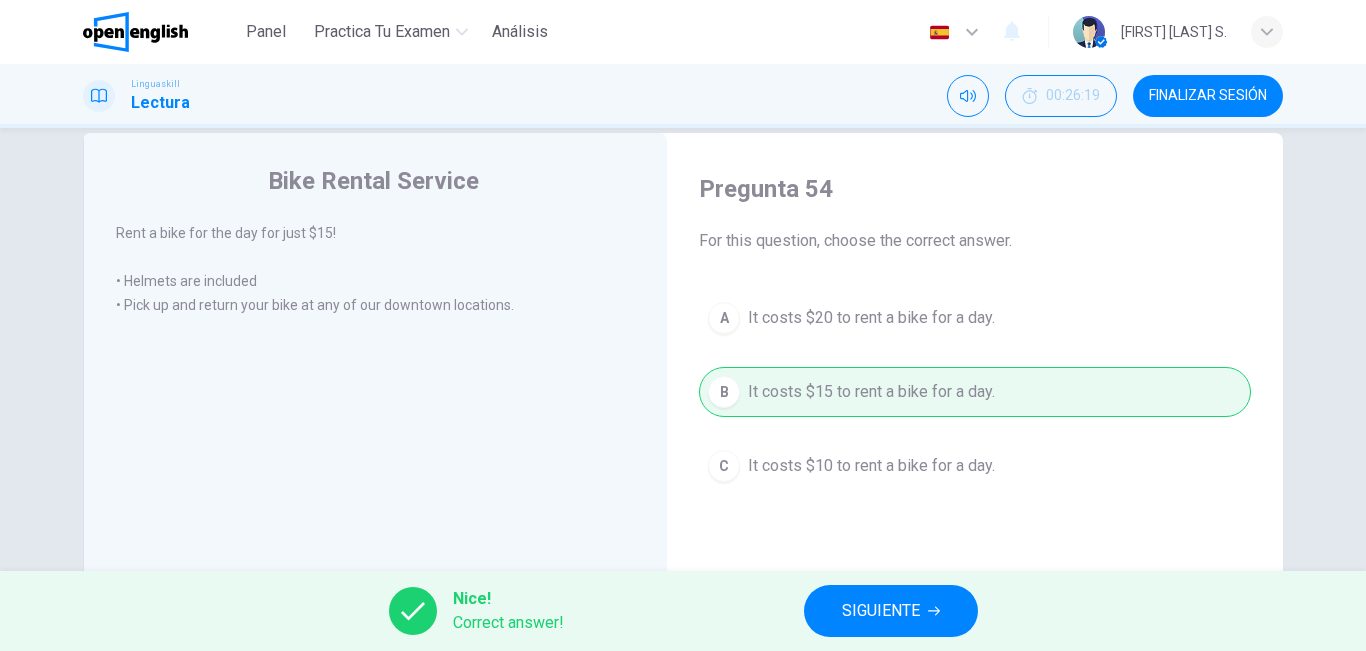 scroll, scrollTop: 41, scrollLeft: 0, axis: vertical 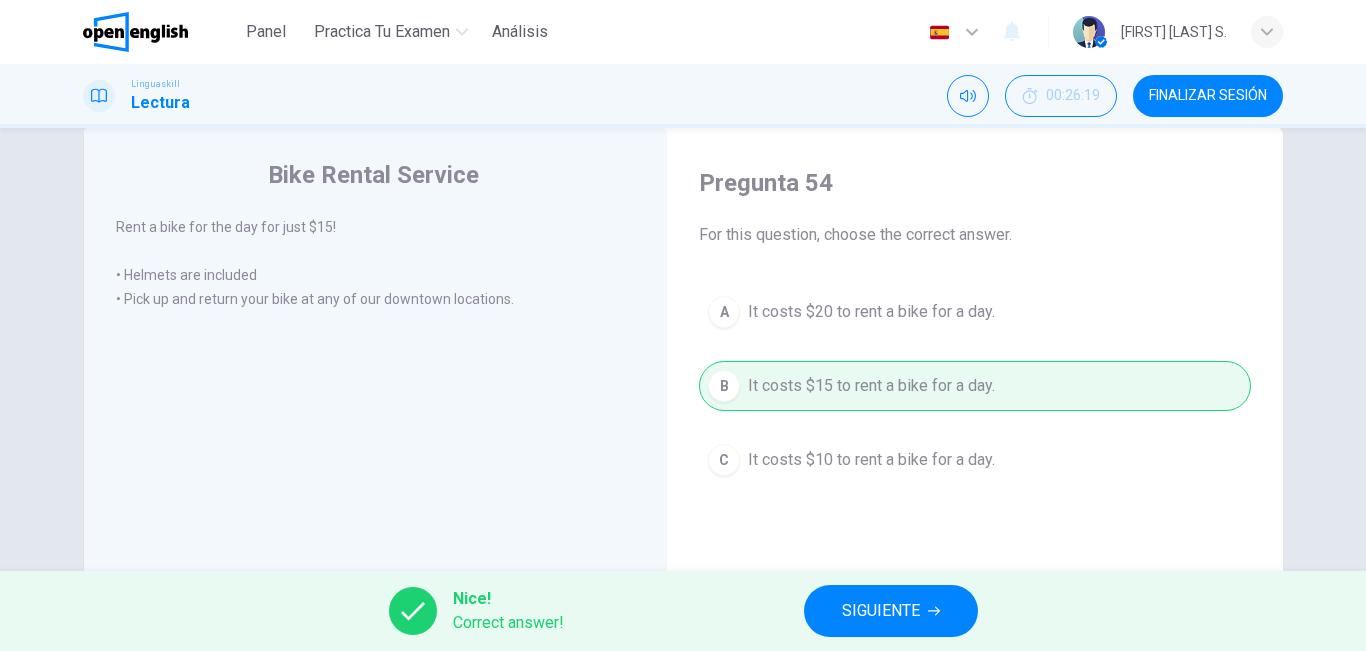 click on "SIGUIENTE" at bounding box center [891, 611] 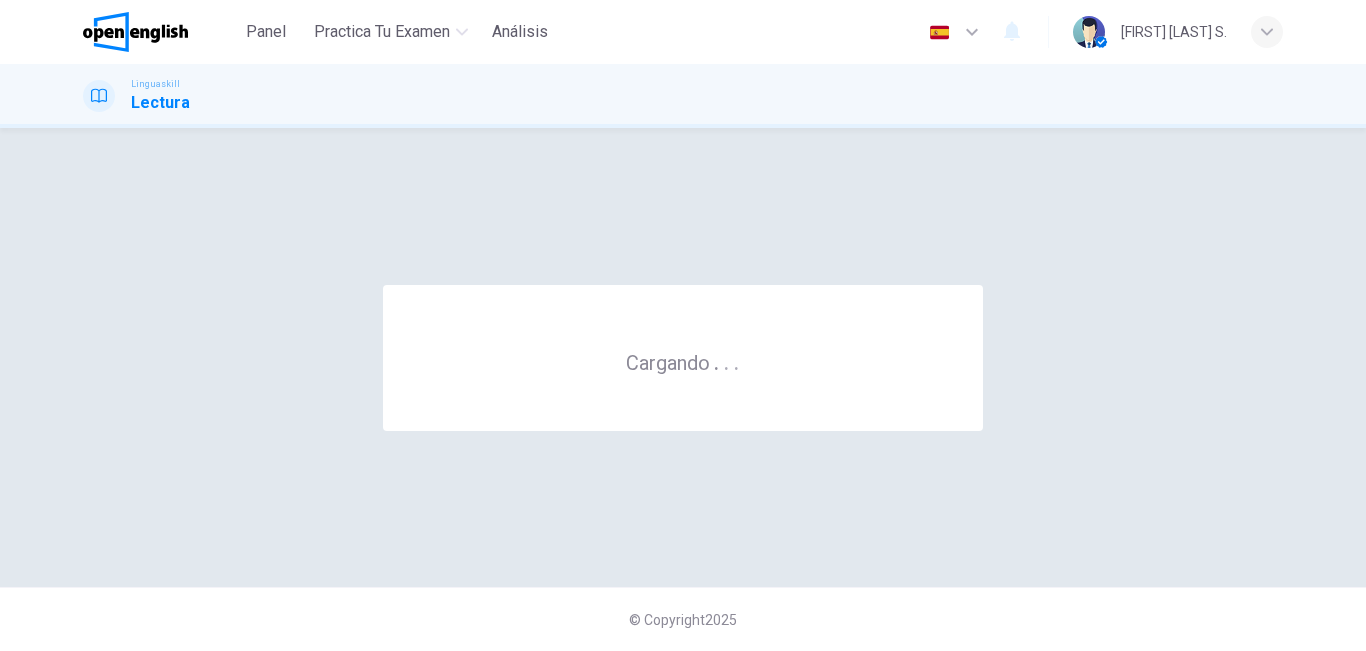 scroll, scrollTop: 0, scrollLeft: 0, axis: both 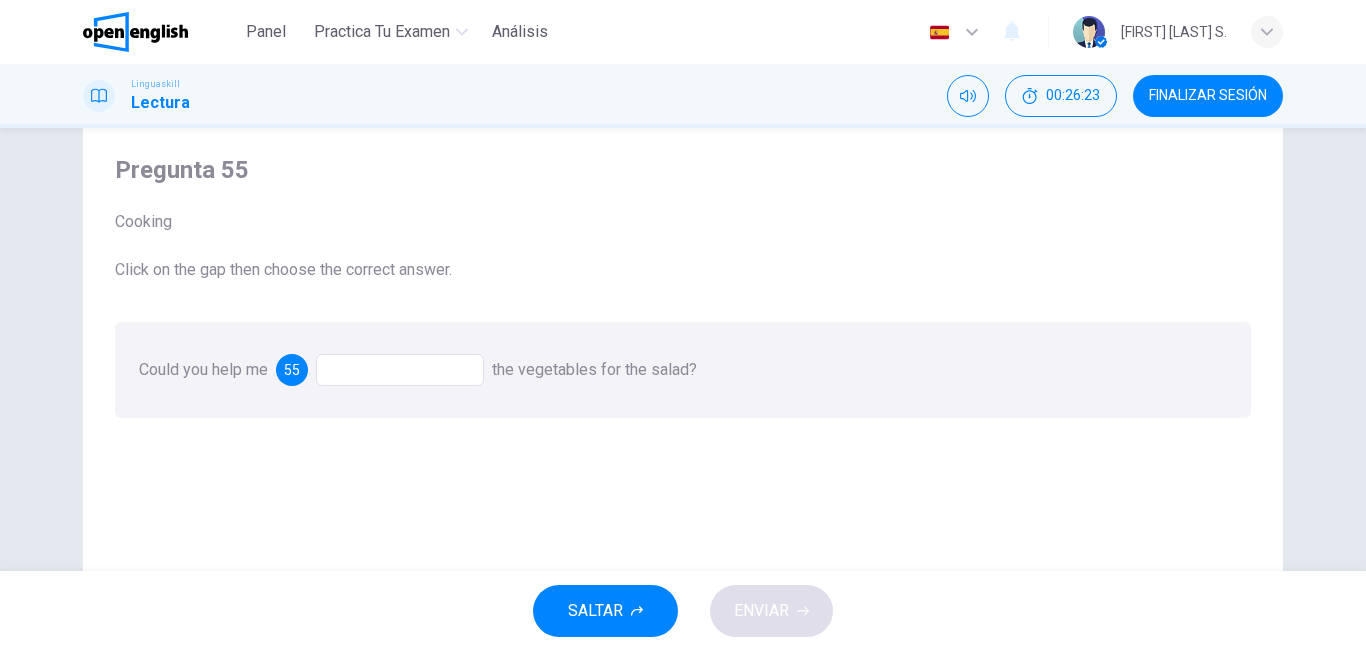 click at bounding box center (400, 370) 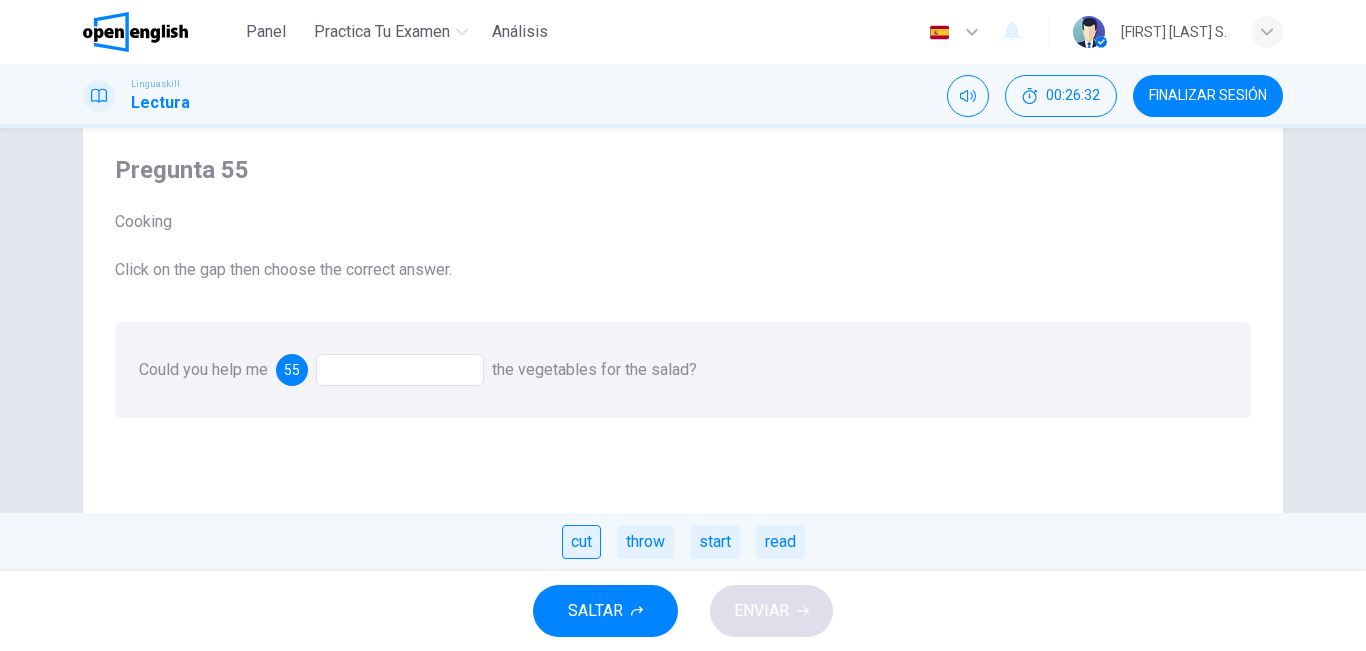 click on "cut" at bounding box center [581, 542] 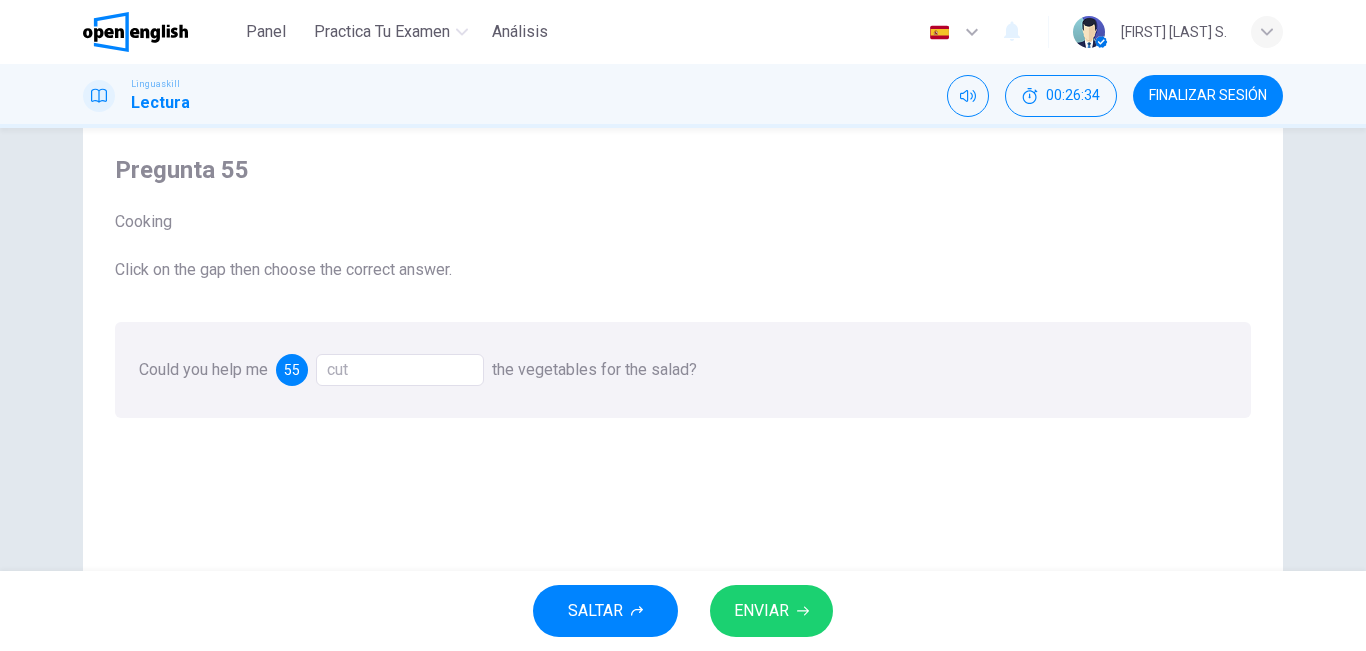 click on "ENVIAR" at bounding box center [761, 611] 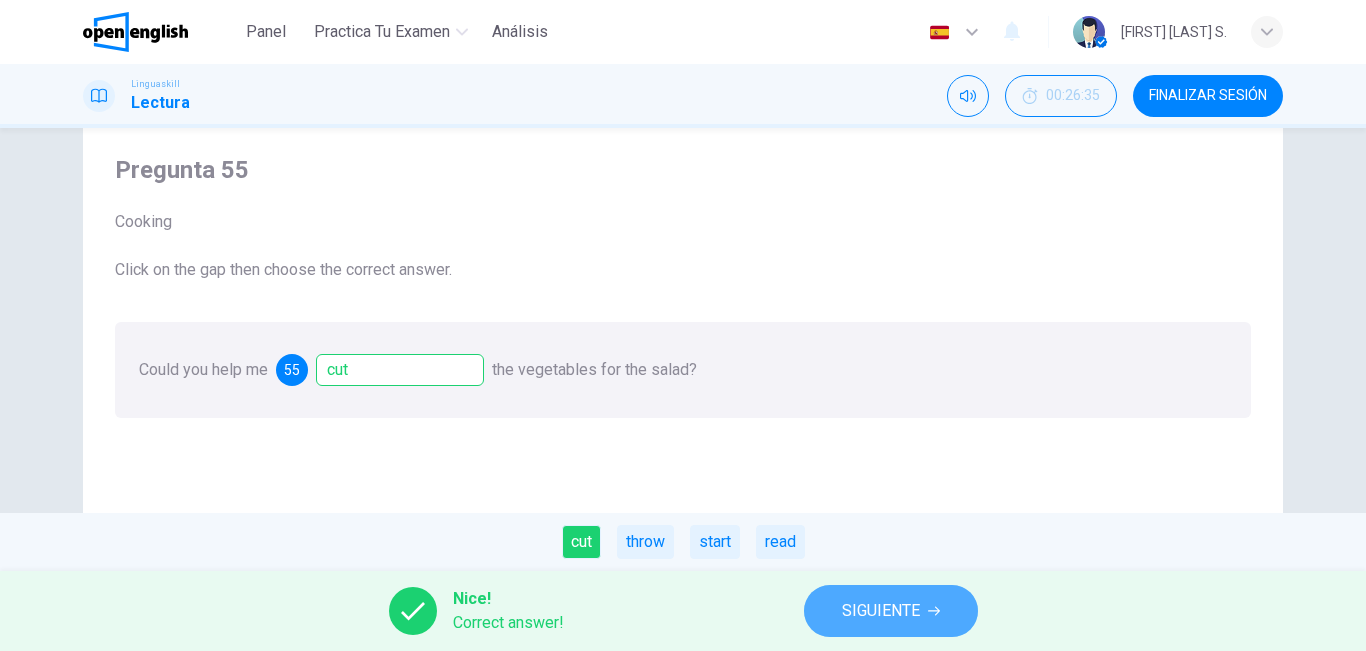 click on "SIGUIENTE" at bounding box center (881, 611) 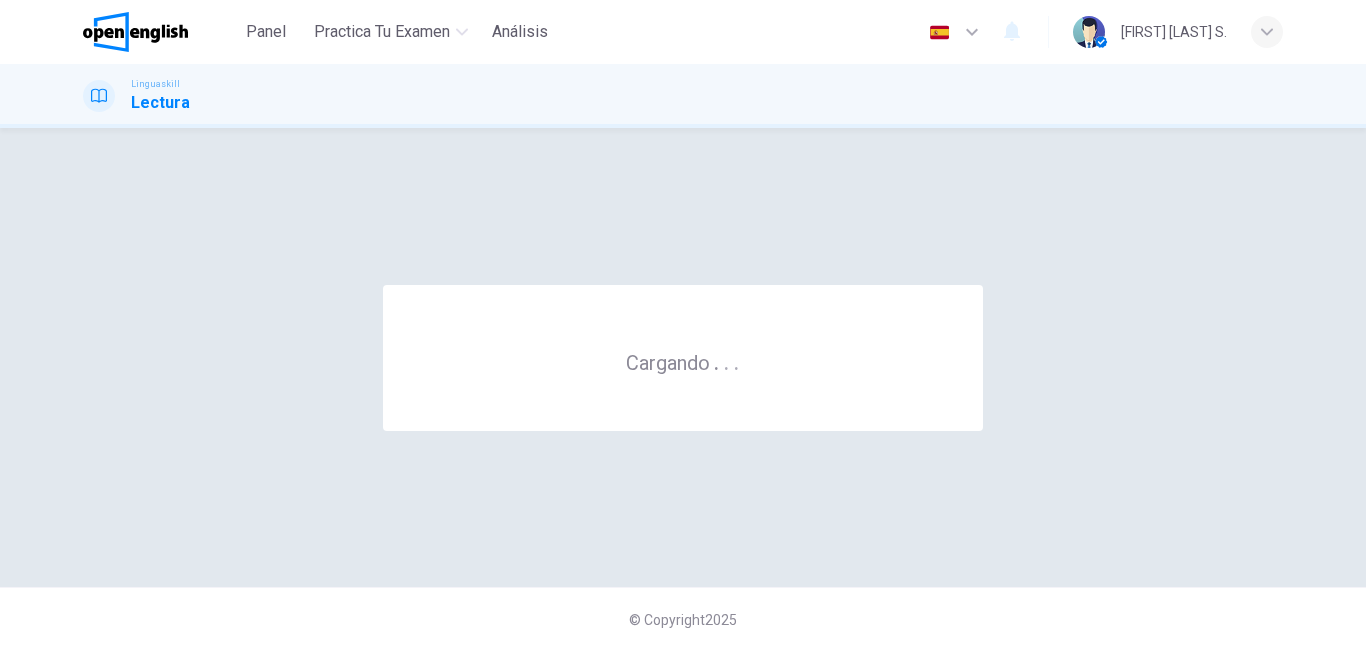 scroll, scrollTop: 0, scrollLeft: 0, axis: both 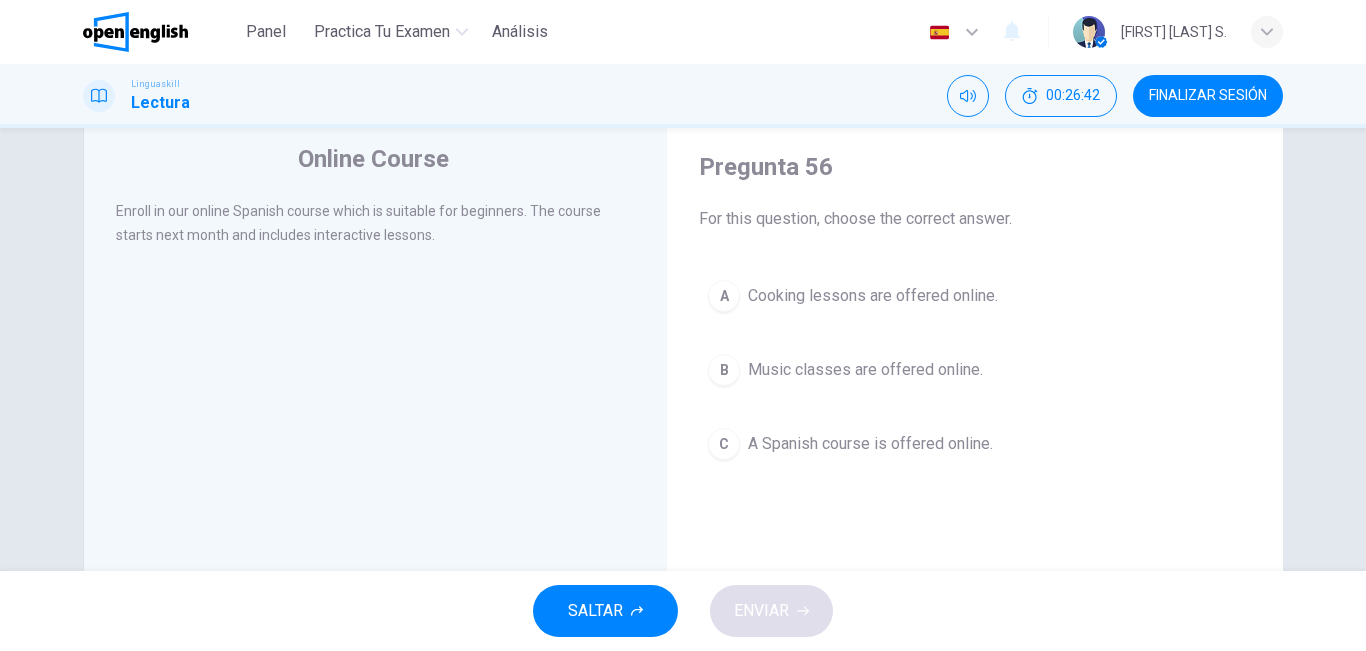 drag, startPoint x: 1351, startPoint y: 370, endPoint x: 1359, endPoint y: 356, distance: 16.124516 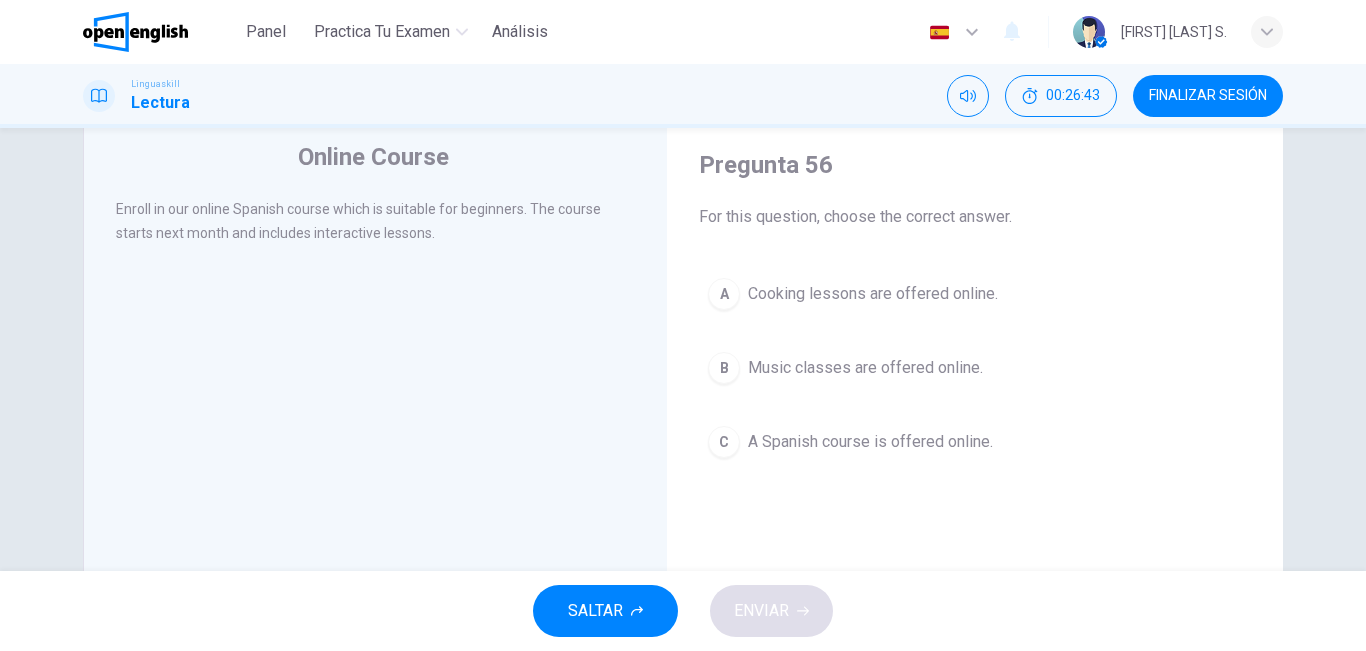 scroll, scrollTop: 39, scrollLeft: 0, axis: vertical 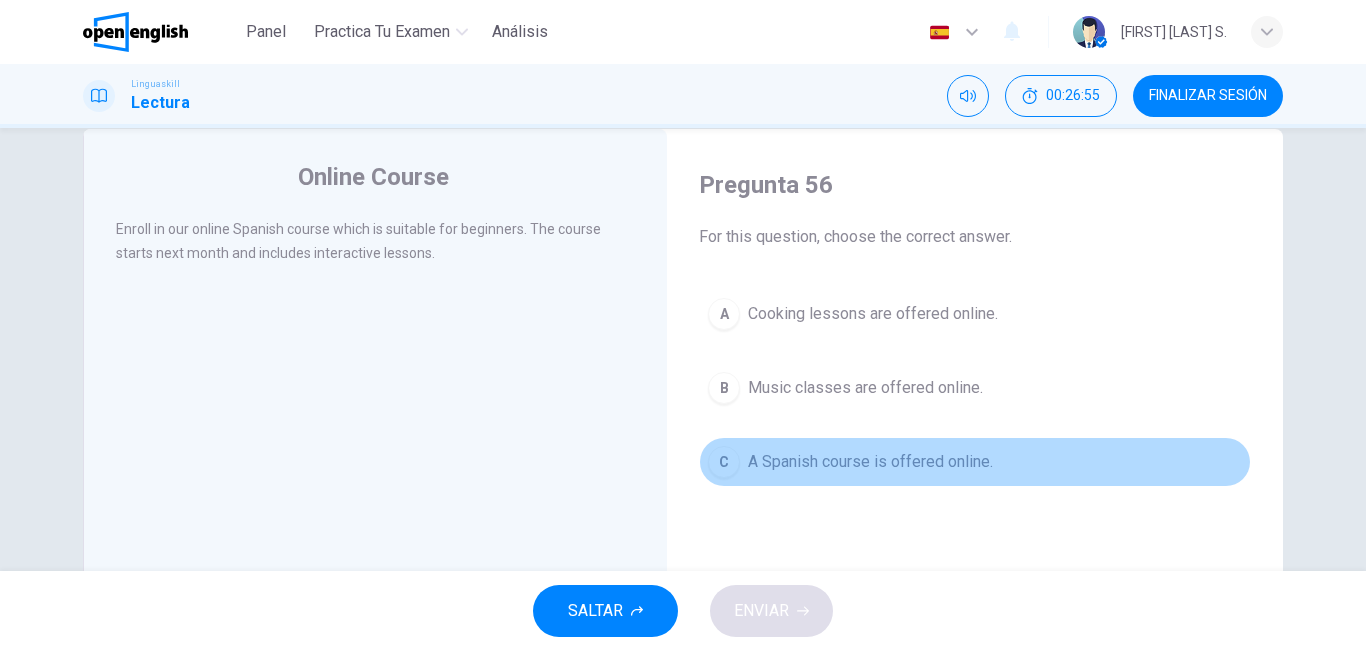 click on "A Spanish course is offered online." at bounding box center (870, 462) 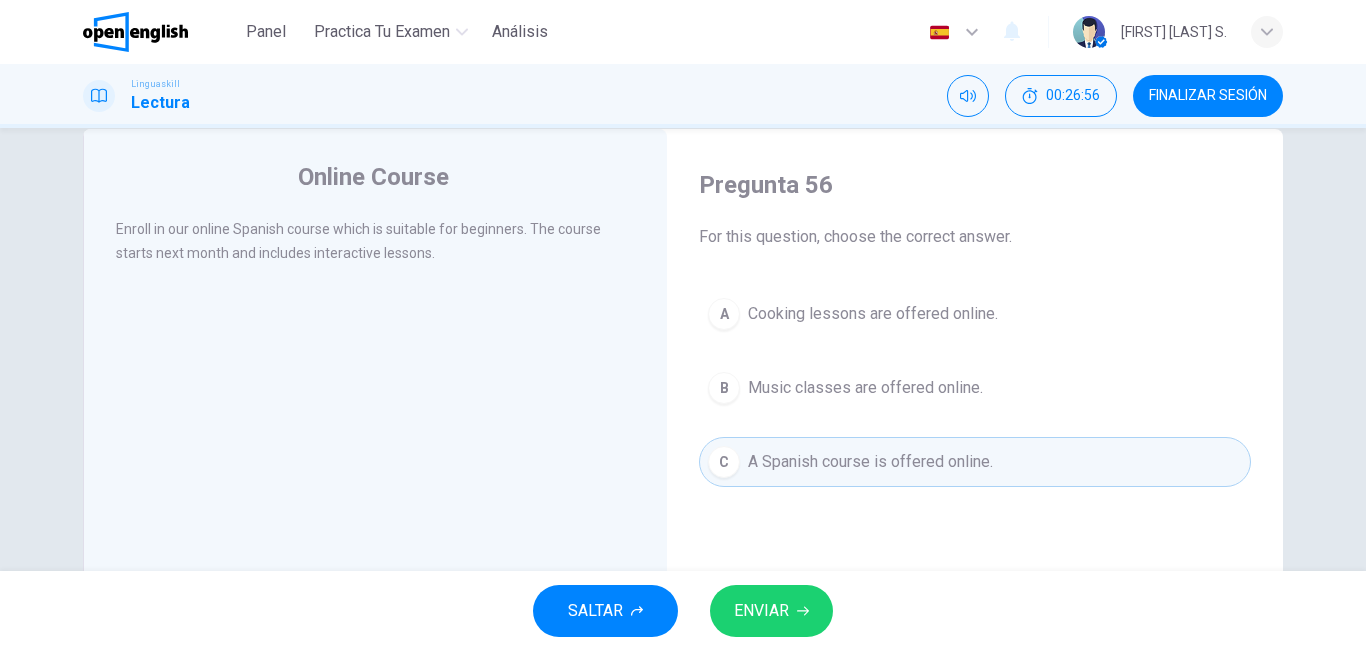click on "ENVIAR" at bounding box center (761, 611) 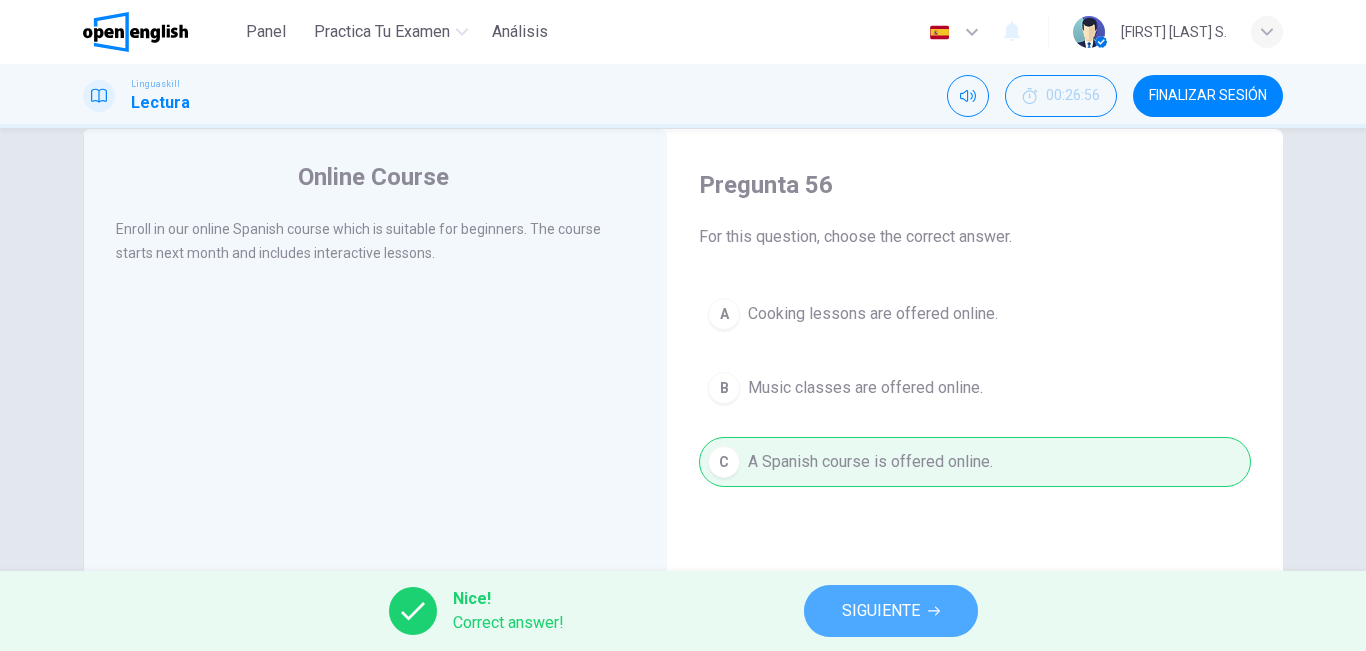 click on "SIGUIENTE" at bounding box center (891, 611) 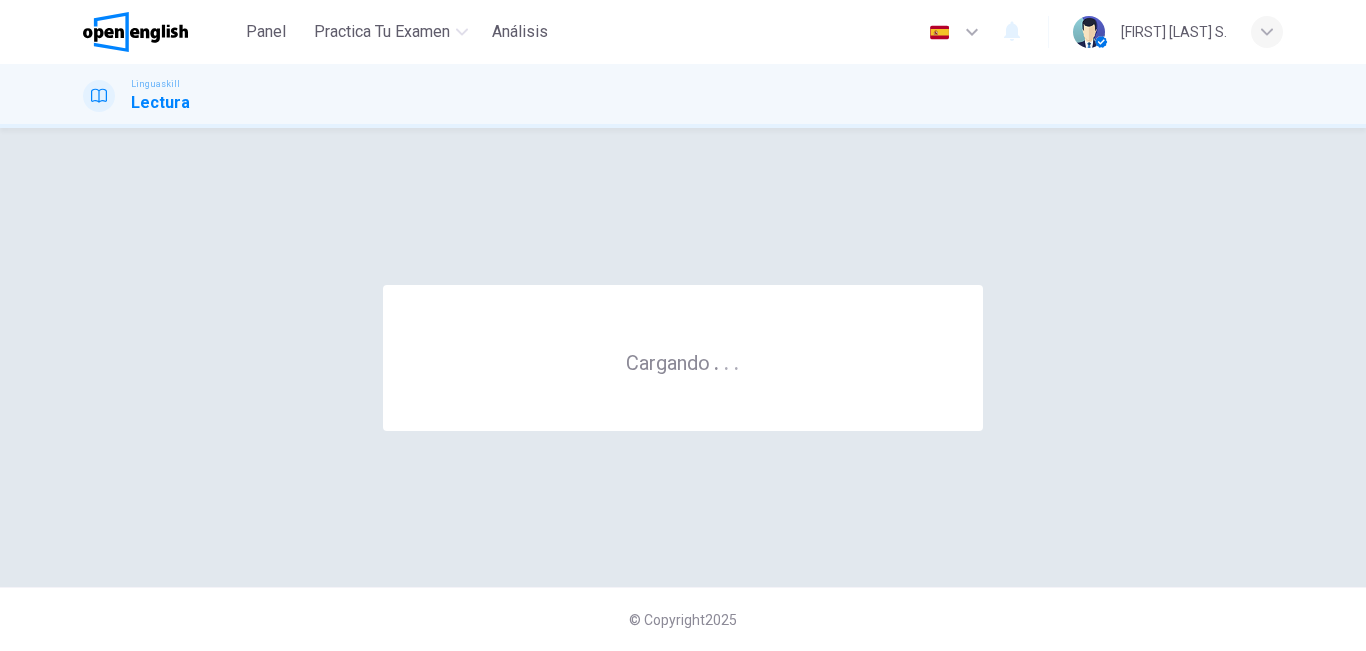 scroll, scrollTop: 0, scrollLeft: 0, axis: both 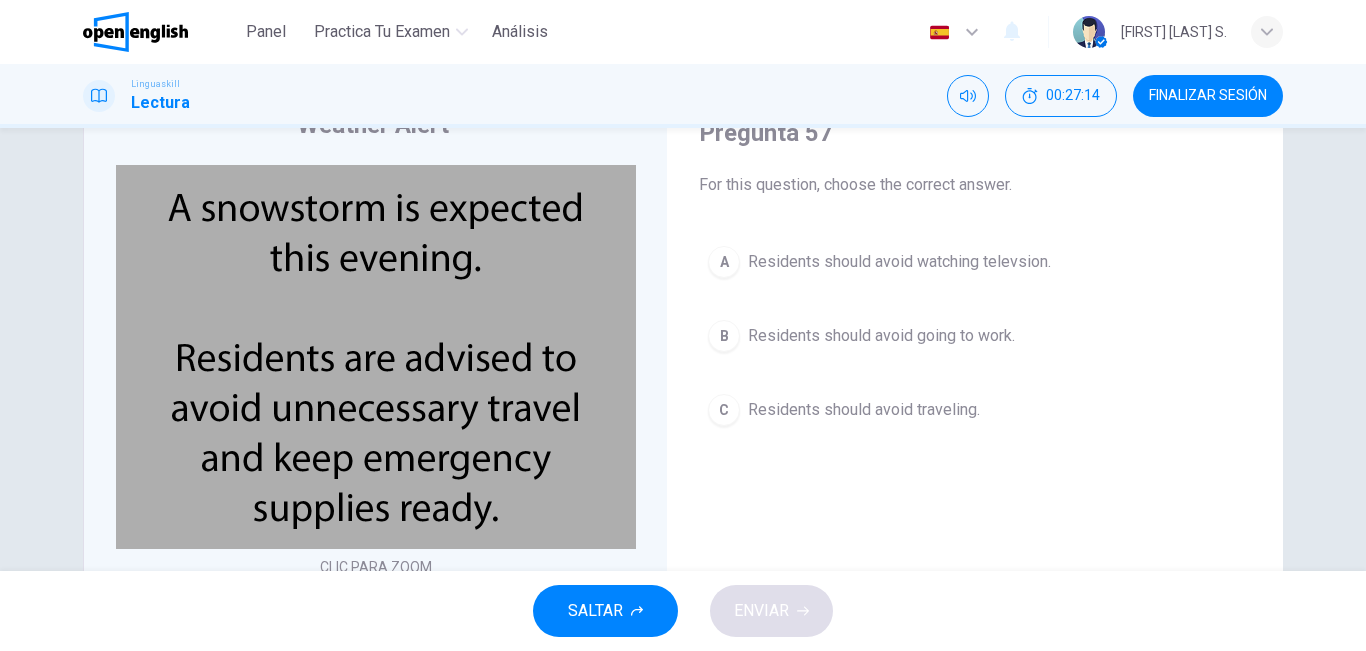 drag, startPoint x: 1058, startPoint y: 484, endPoint x: 1026, endPoint y: 477, distance: 32.75668 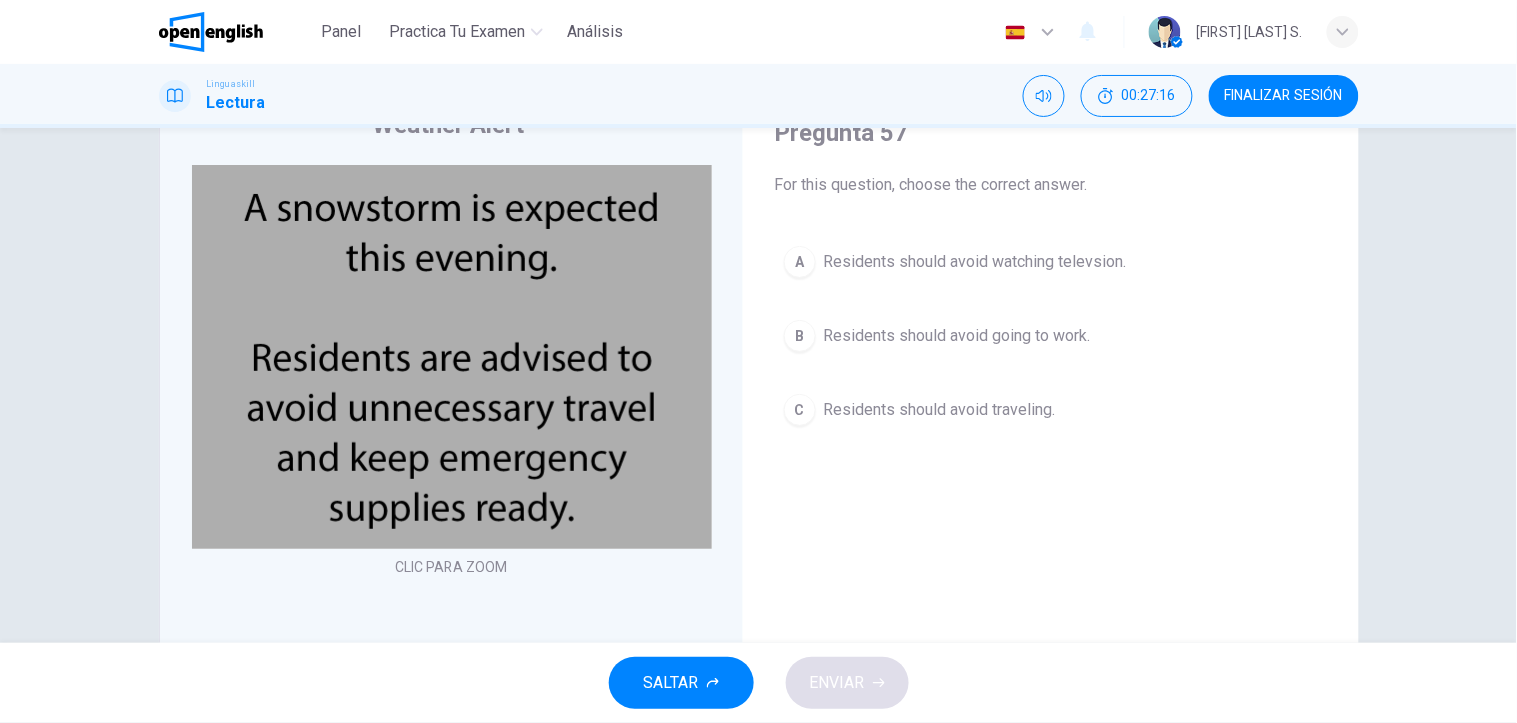scroll, scrollTop: 91, scrollLeft: 0, axis: vertical 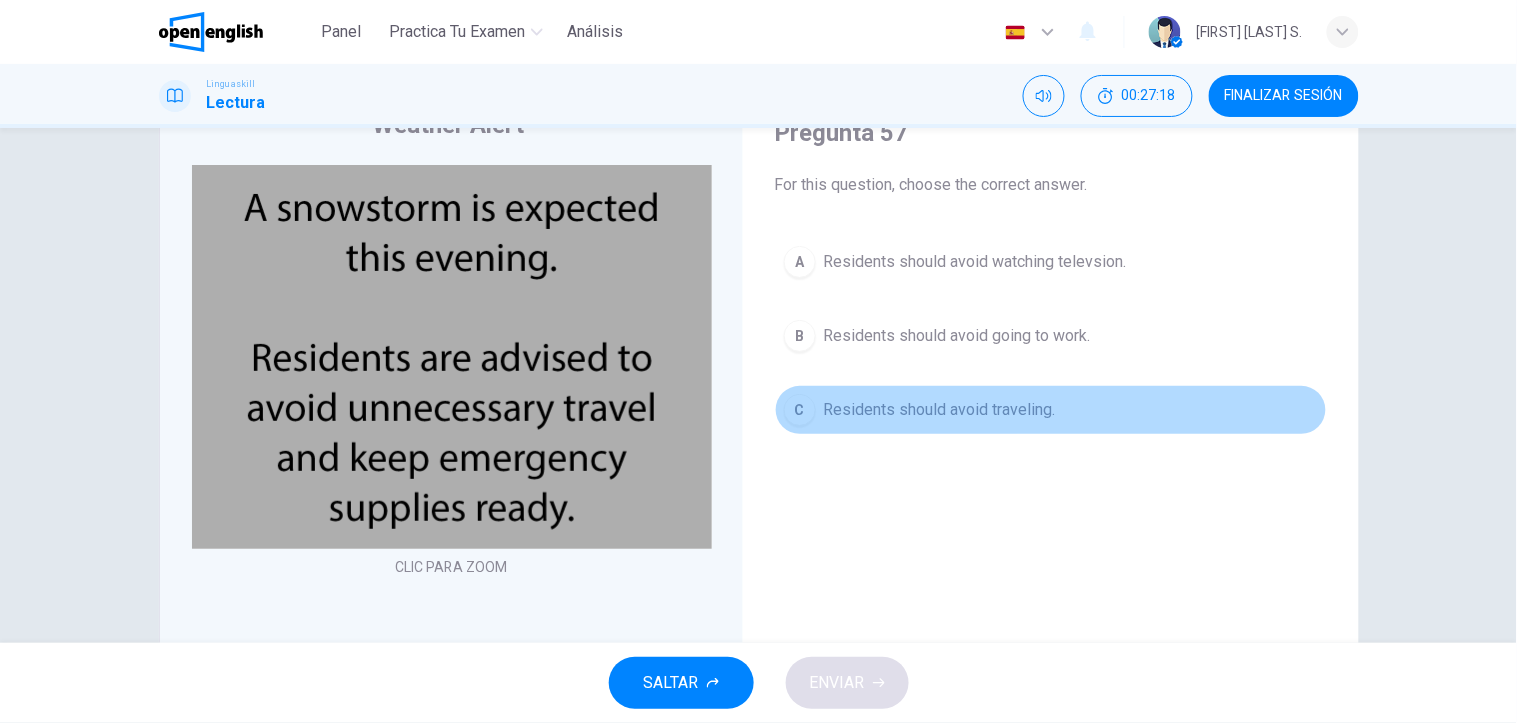 click on "Residents should avoid traveling." at bounding box center (940, 410) 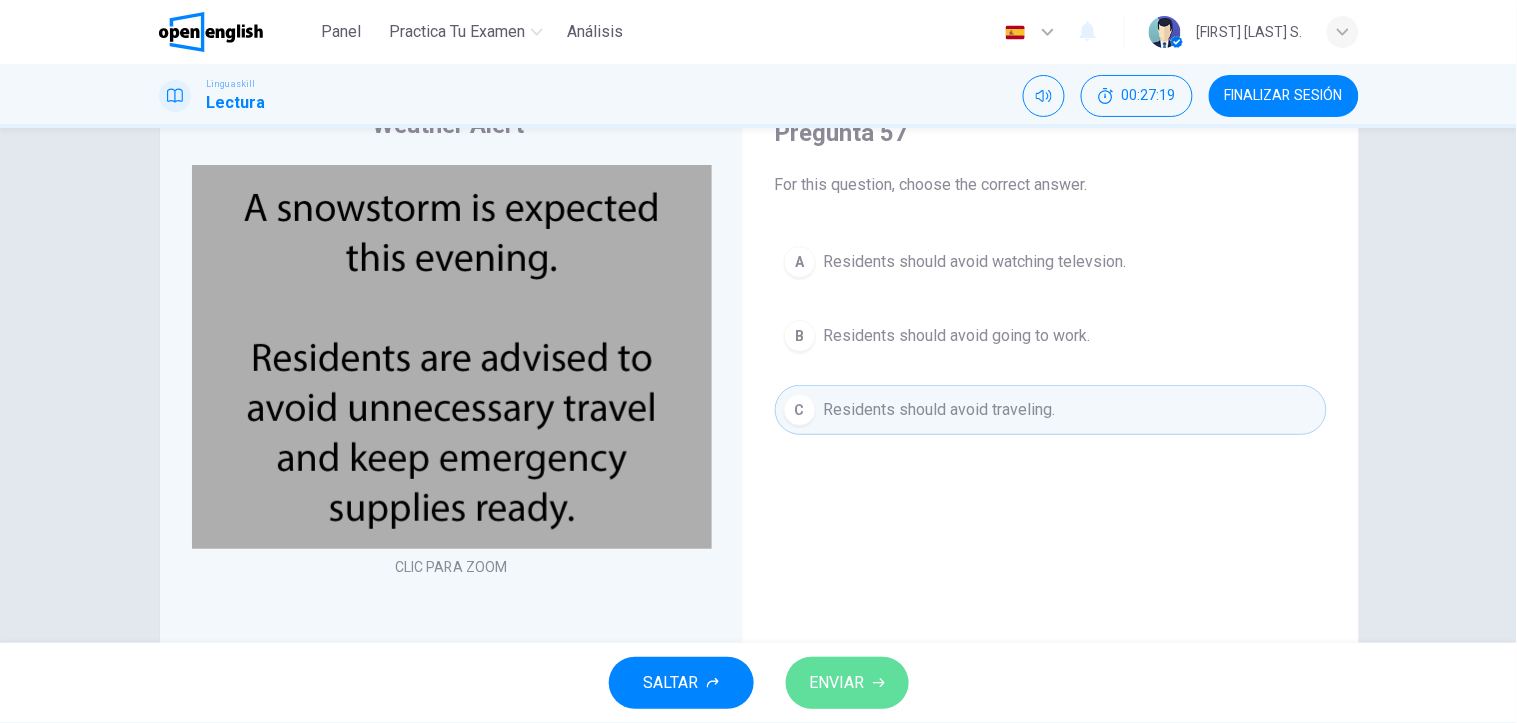 click on "ENVIAR" at bounding box center (837, 683) 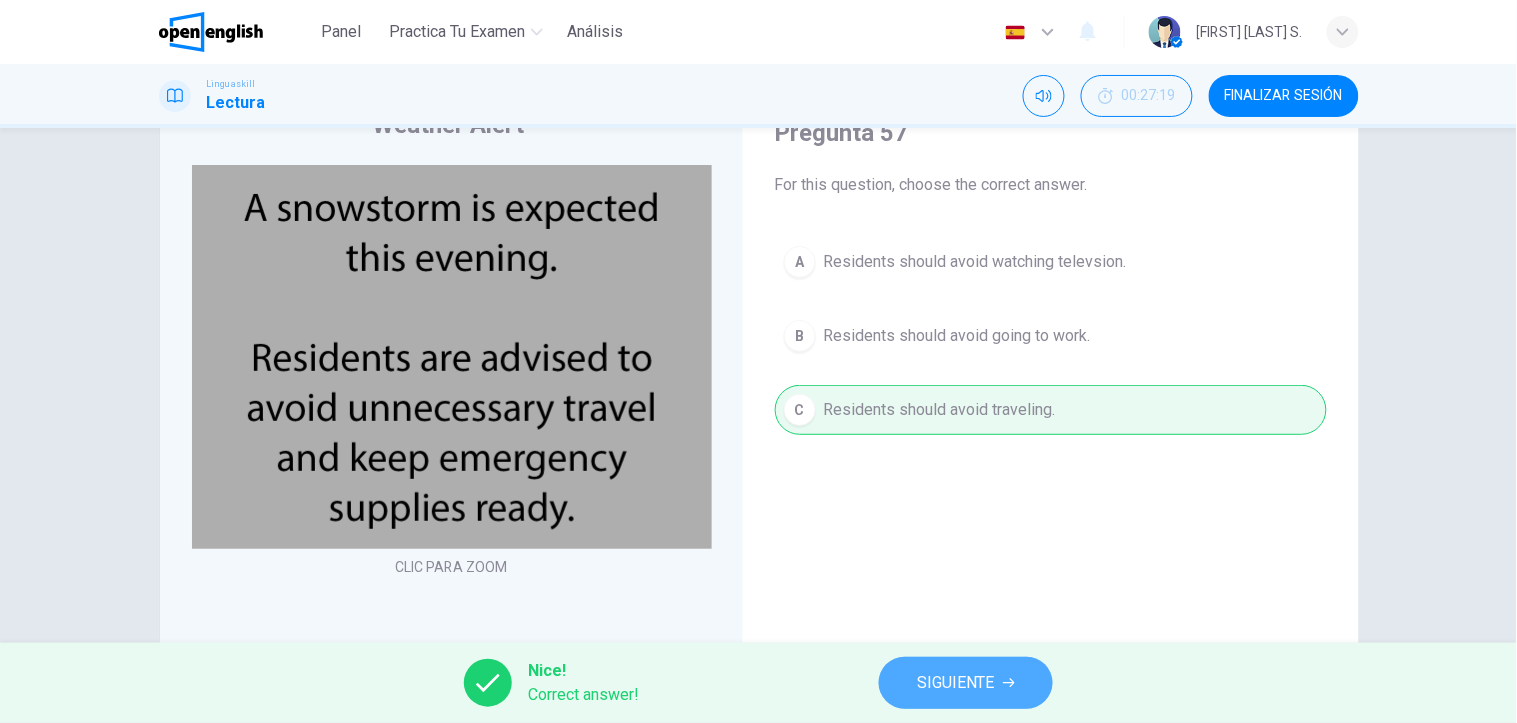 click on "SIGUIENTE" at bounding box center (956, 683) 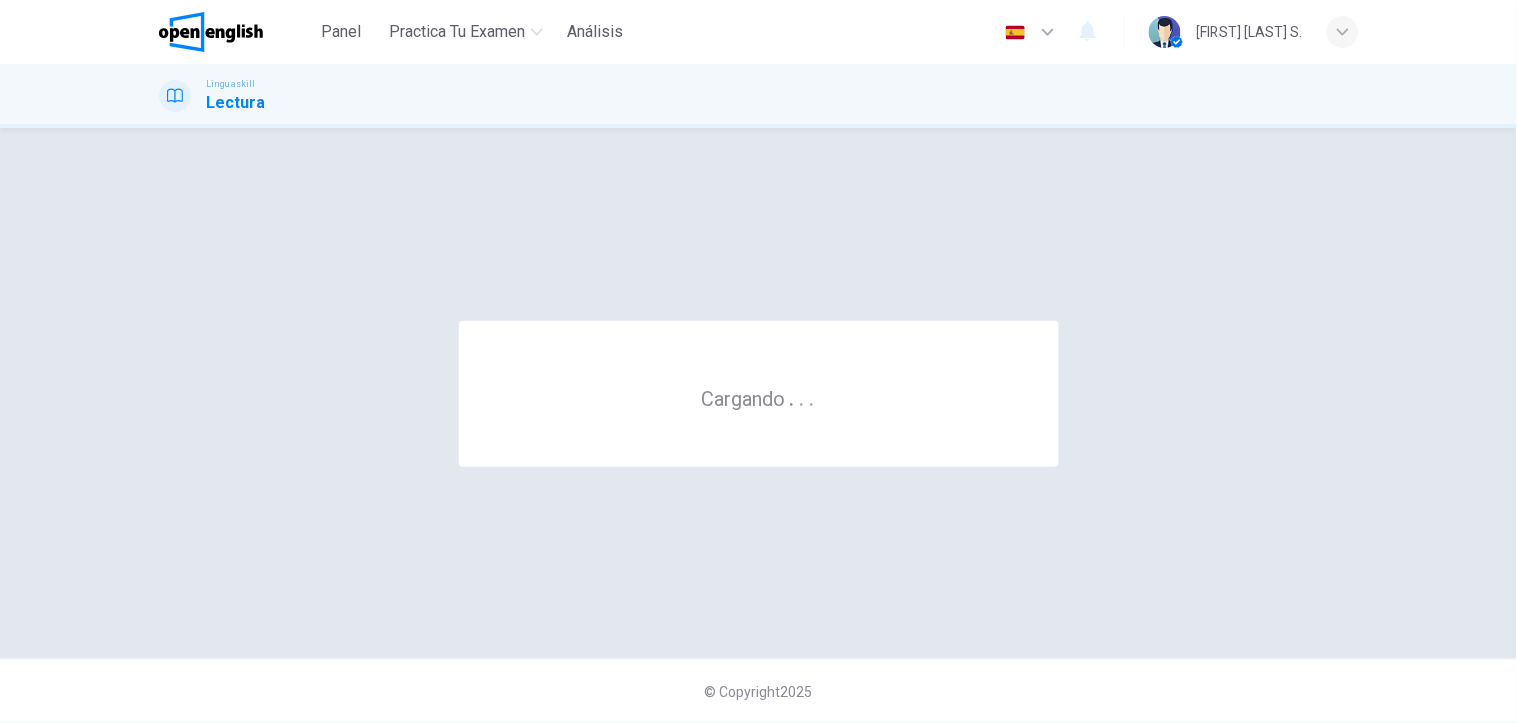 scroll, scrollTop: 0, scrollLeft: 0, axis: both 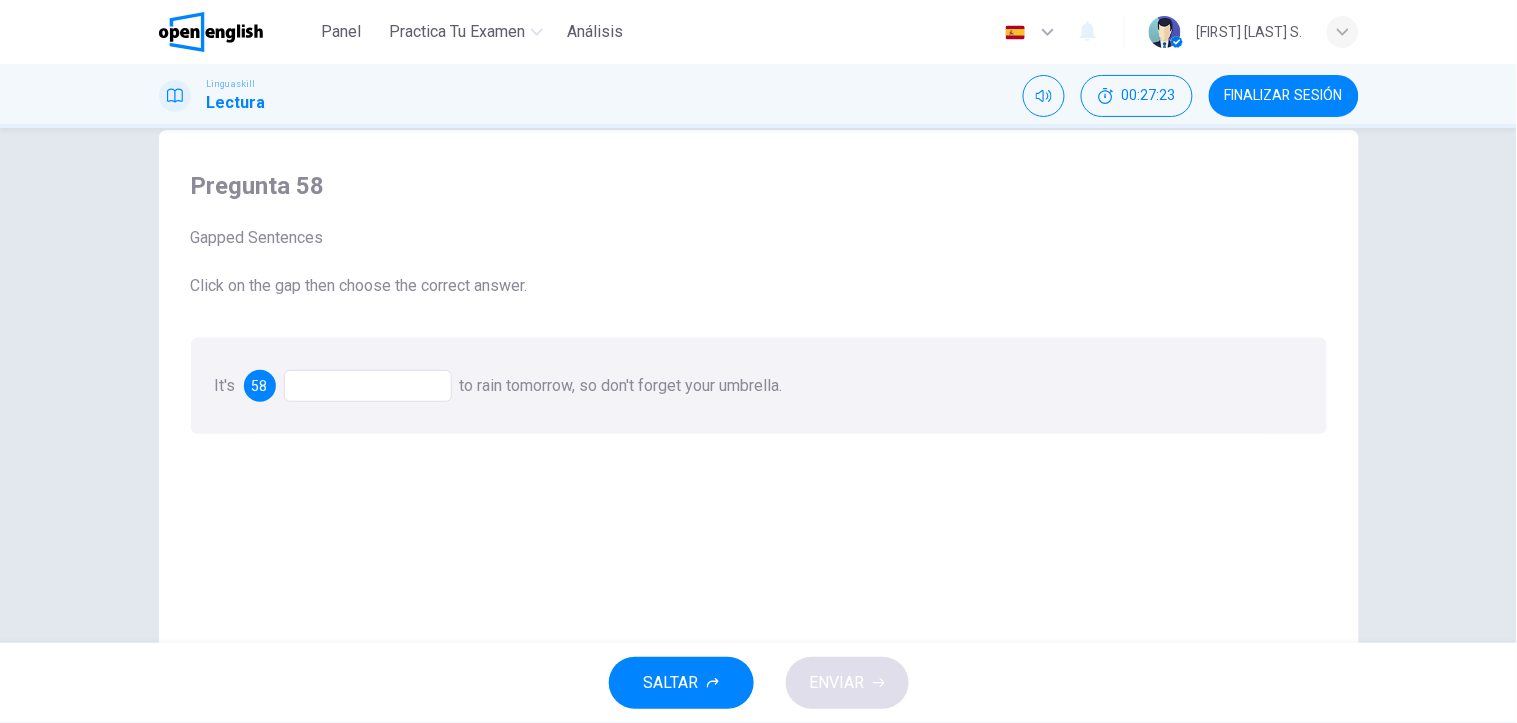 click at bounding box center (368, 386) 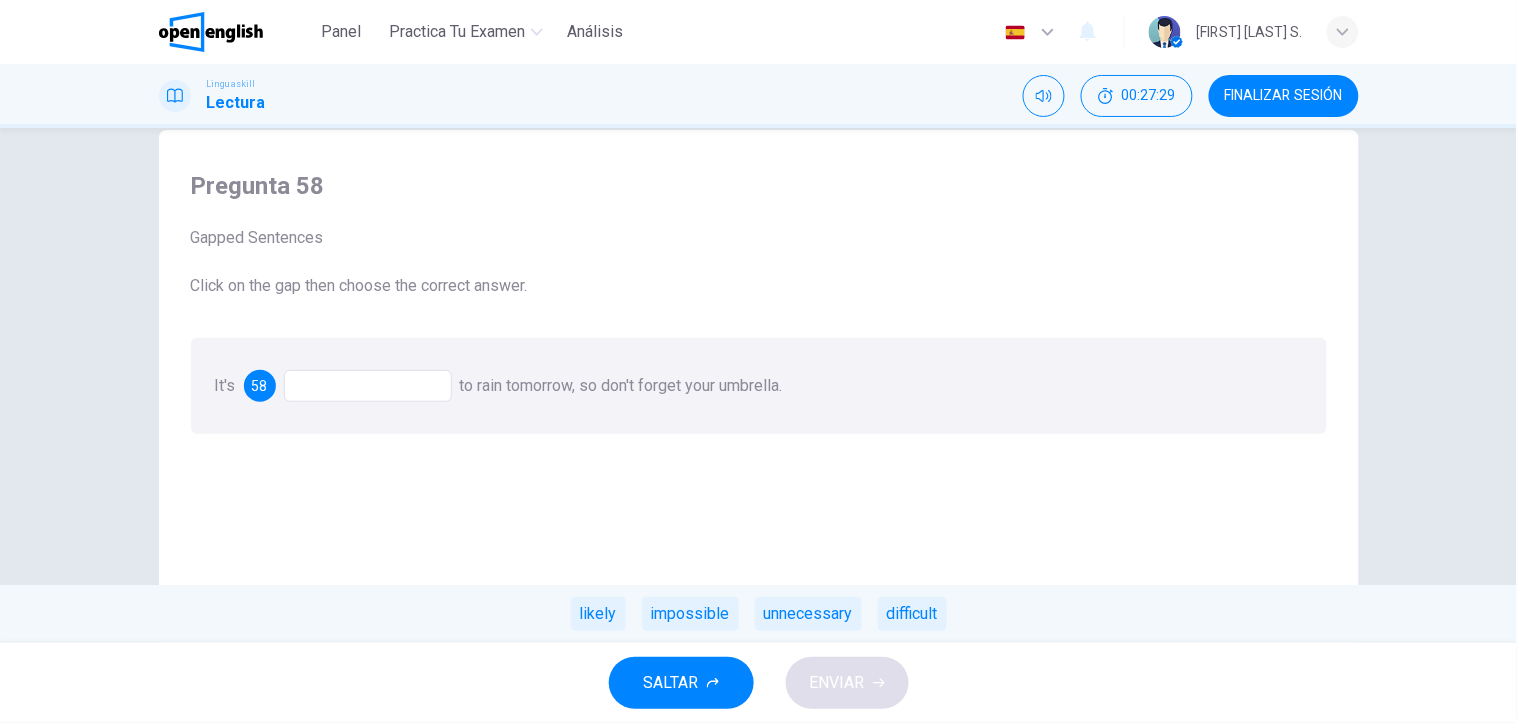 click on "likely impossible unnecessary difficult" at bounding box center [758, 614] 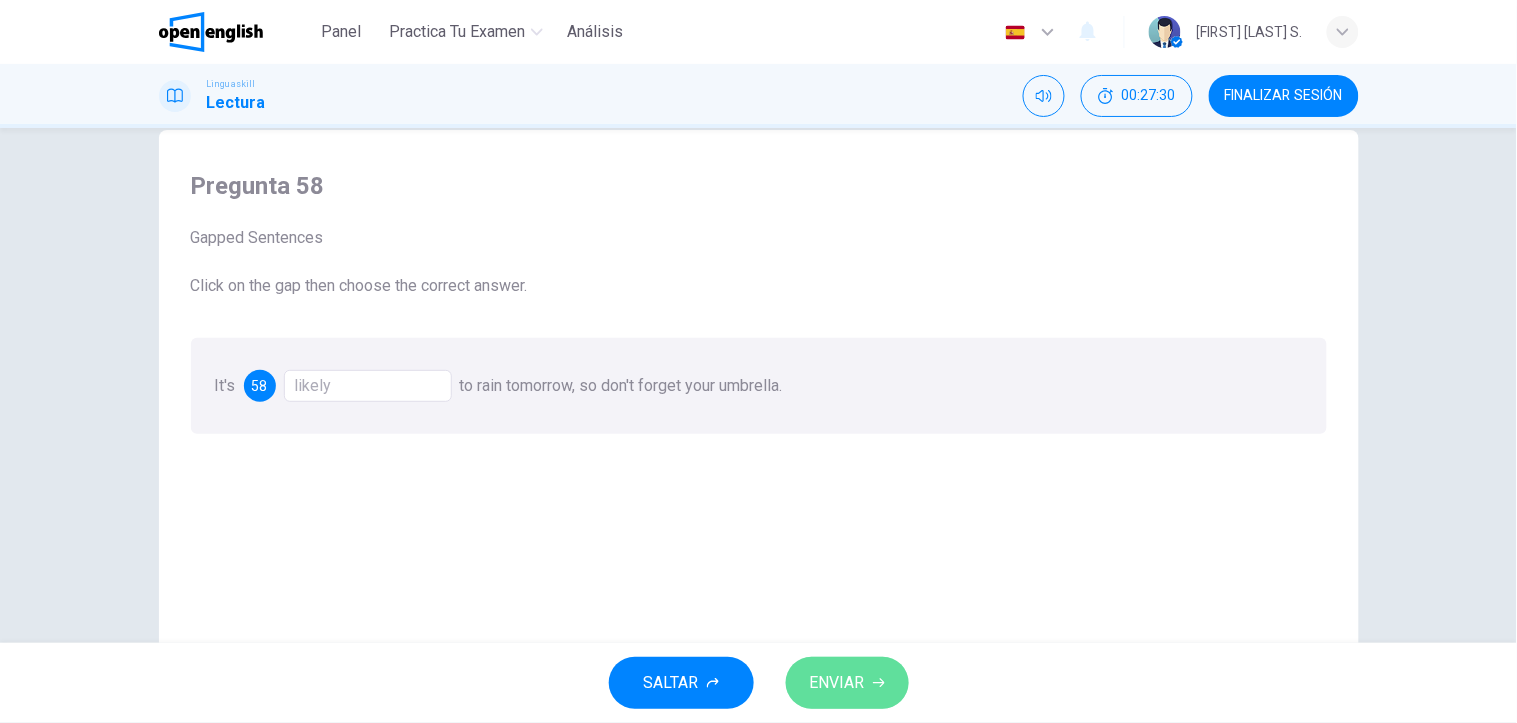 click on "ENVIAR" at bounding box center (837, 683) 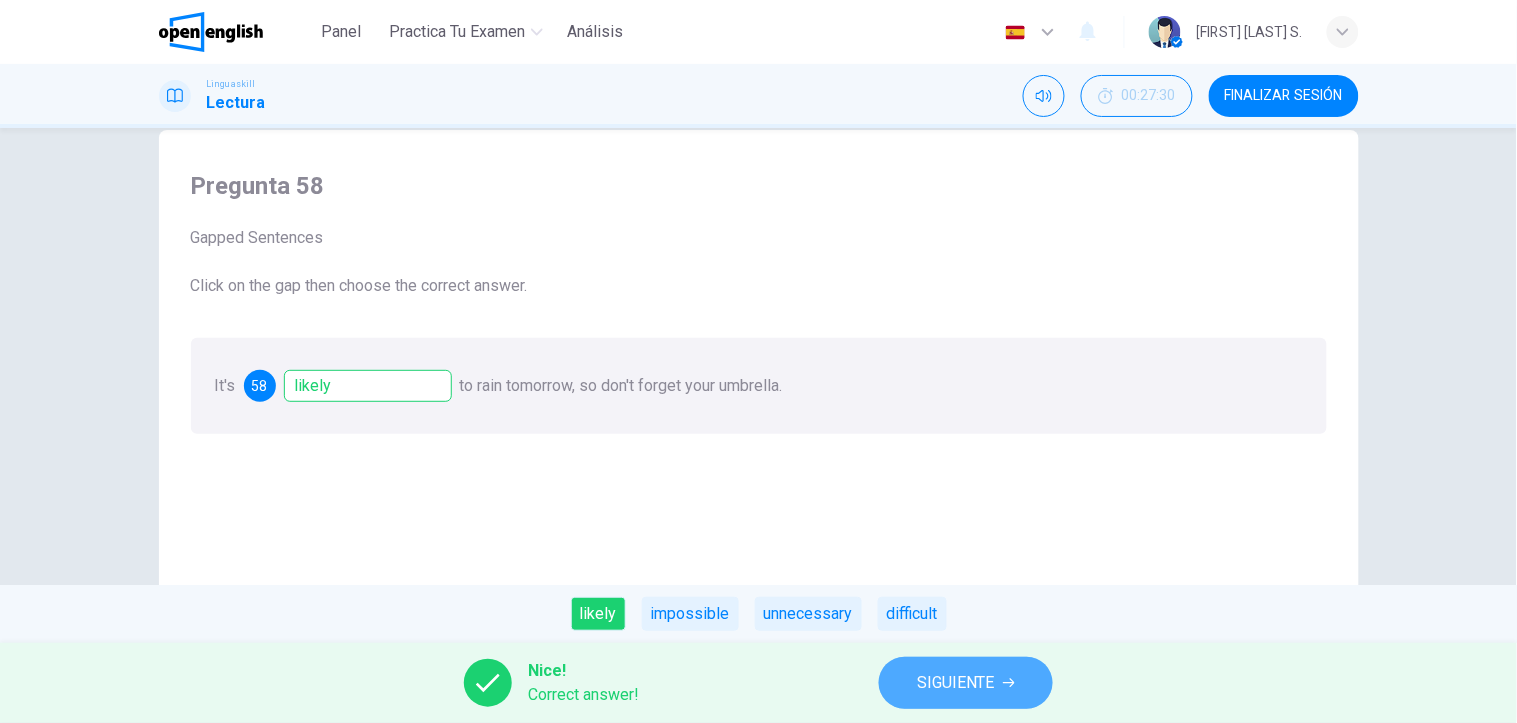 click on "SIGUIENTE" at bounding box center (956, 683) 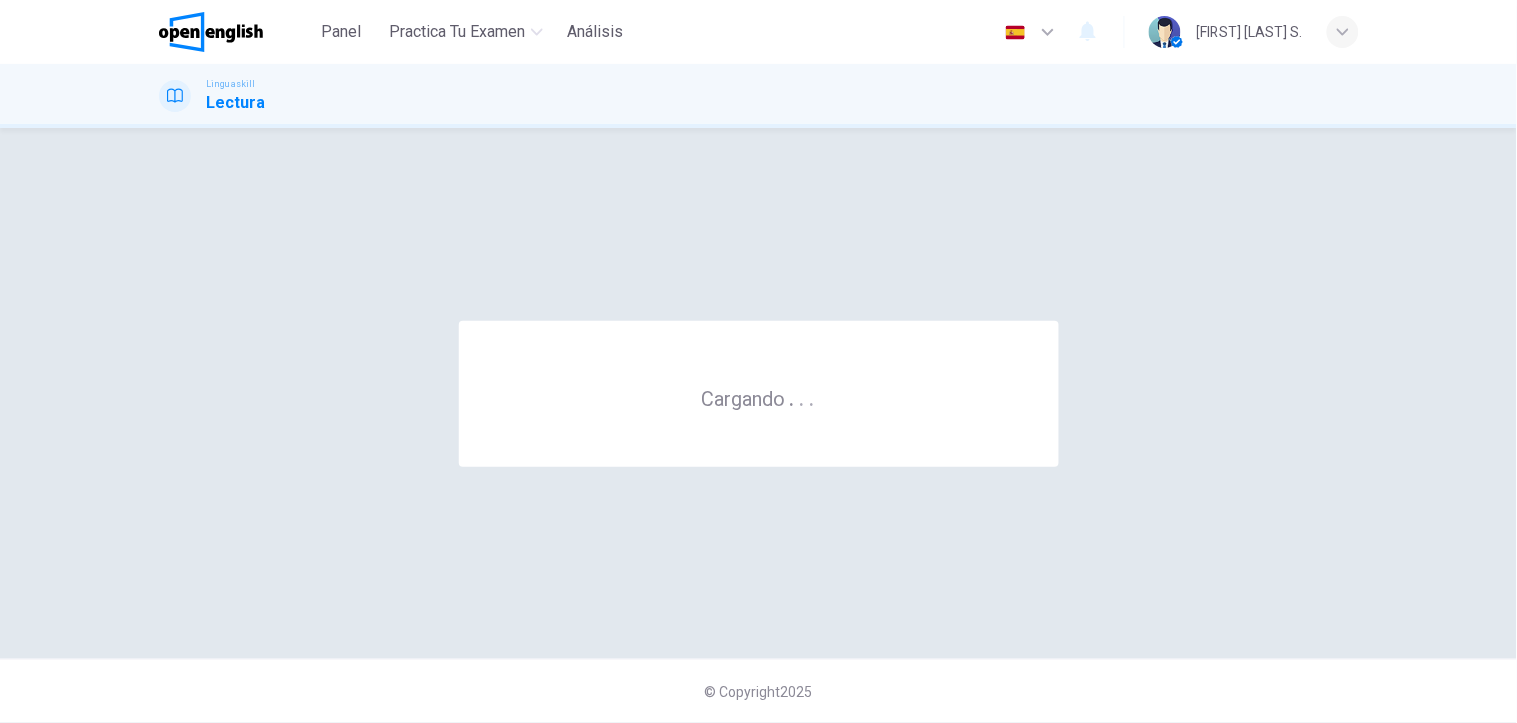 scroll, scrollTop: 0, scrollLeft: 0, axis: both 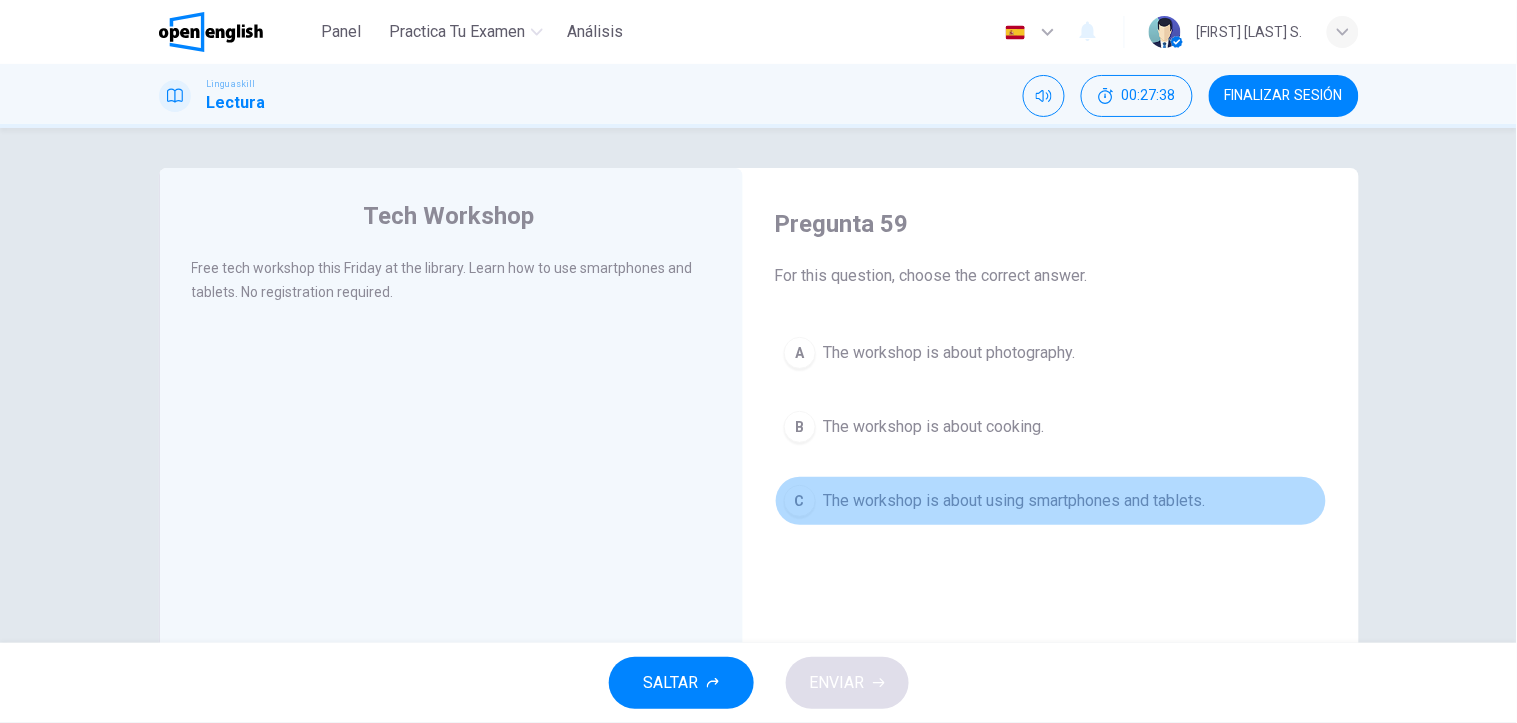 click on "The workshop is about using smartphones and tablets." at bounding box center (1015, 501) 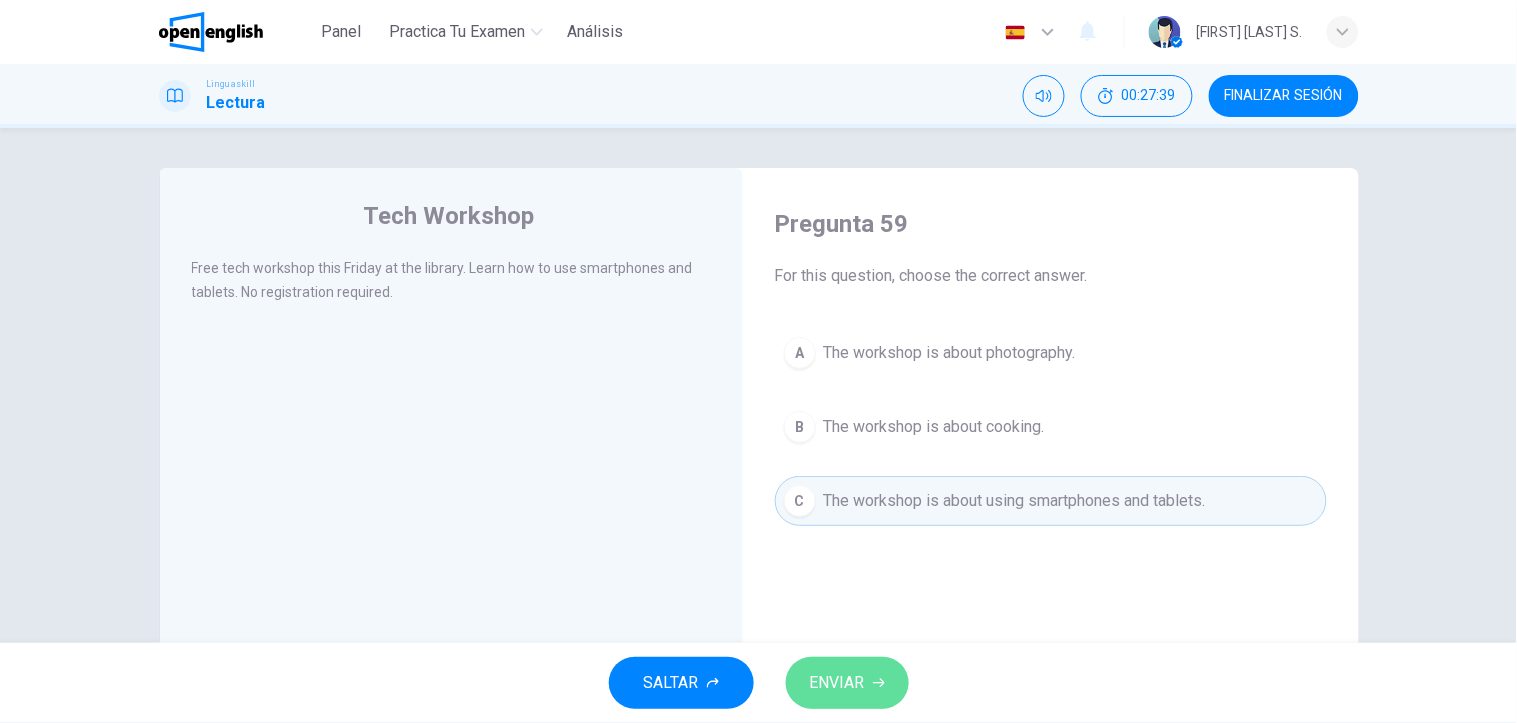 click on "ENVIAR" at bounding box center [837, 683] 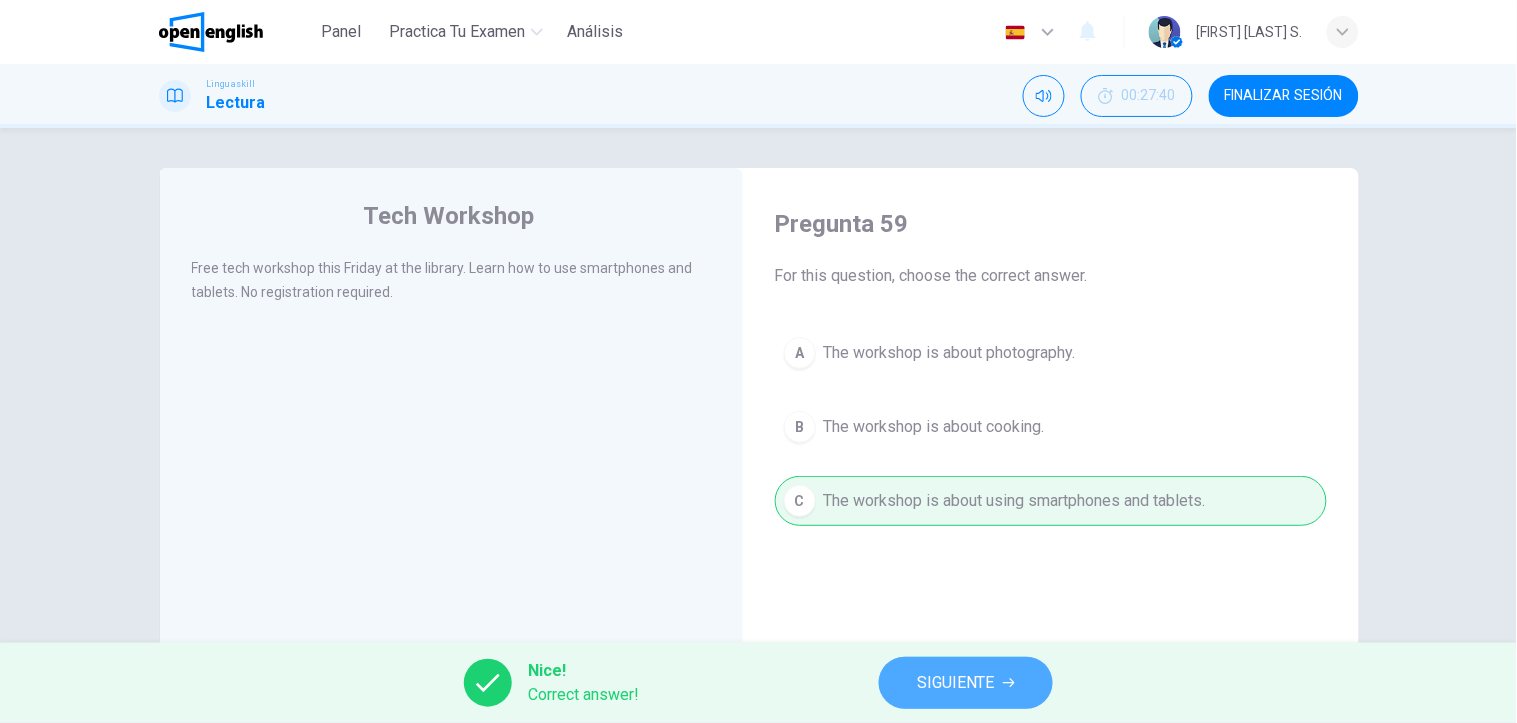 click on "SIGUIENTE" at bounding box center (966, 683) 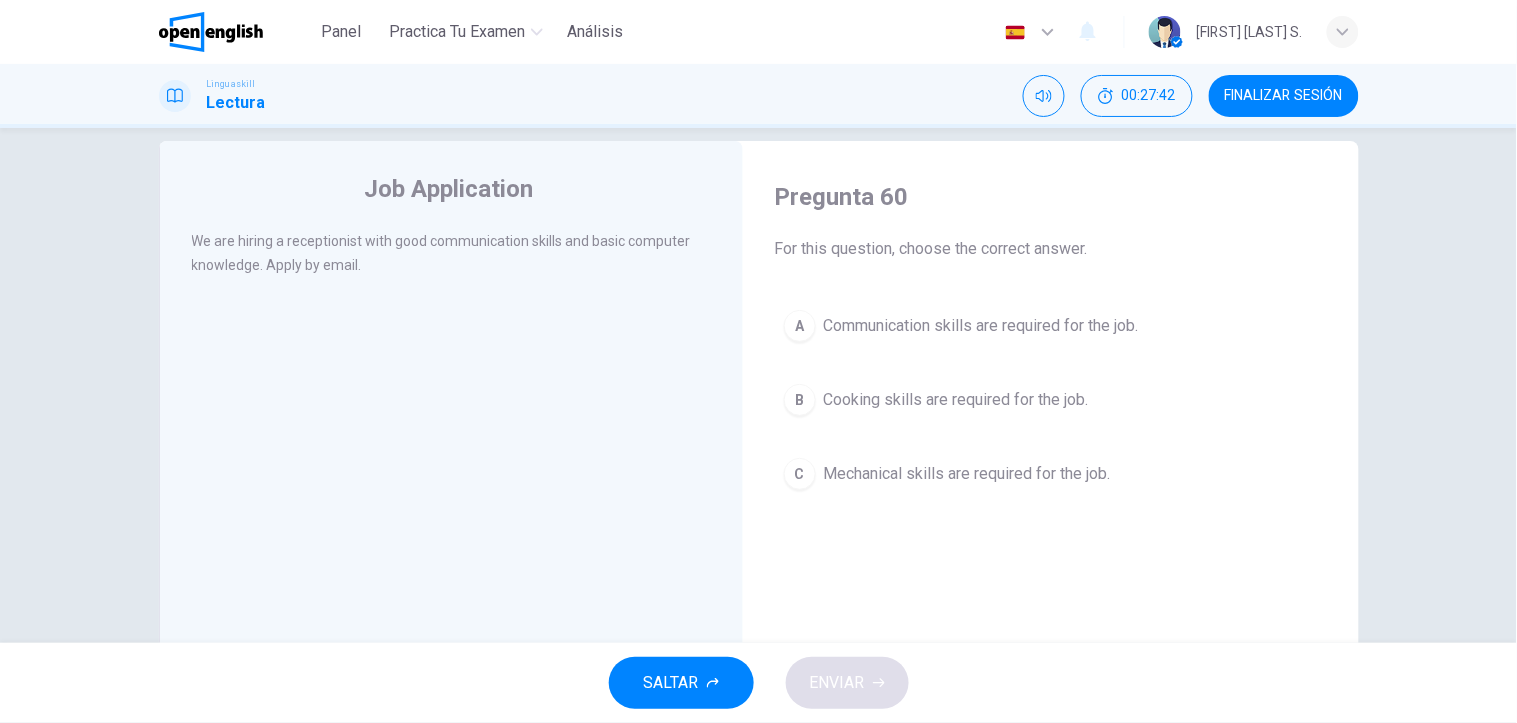 scroll, scrollTop: 33, scrollLeft: 0, axis: vertical 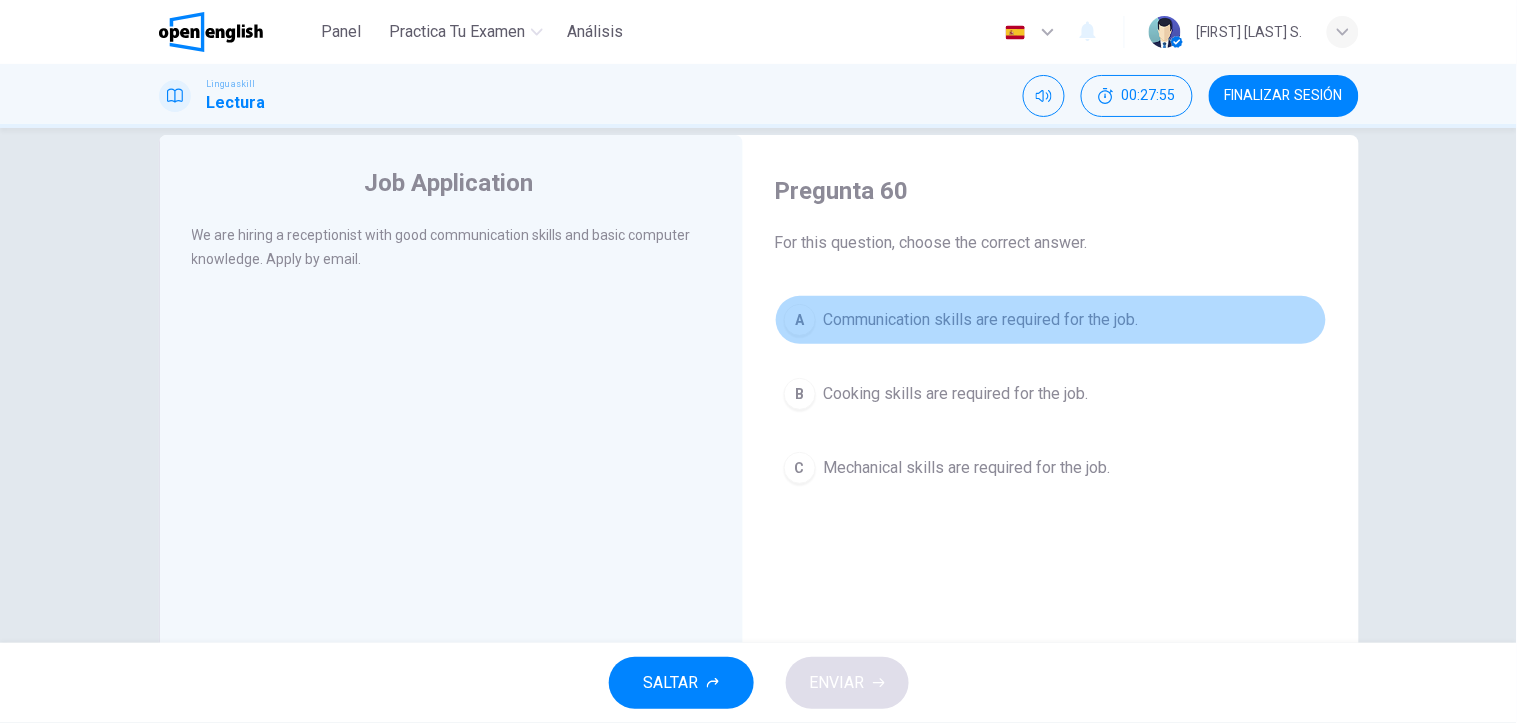 click on "Communication skills are required for the job." at bounding box center [981, 320] 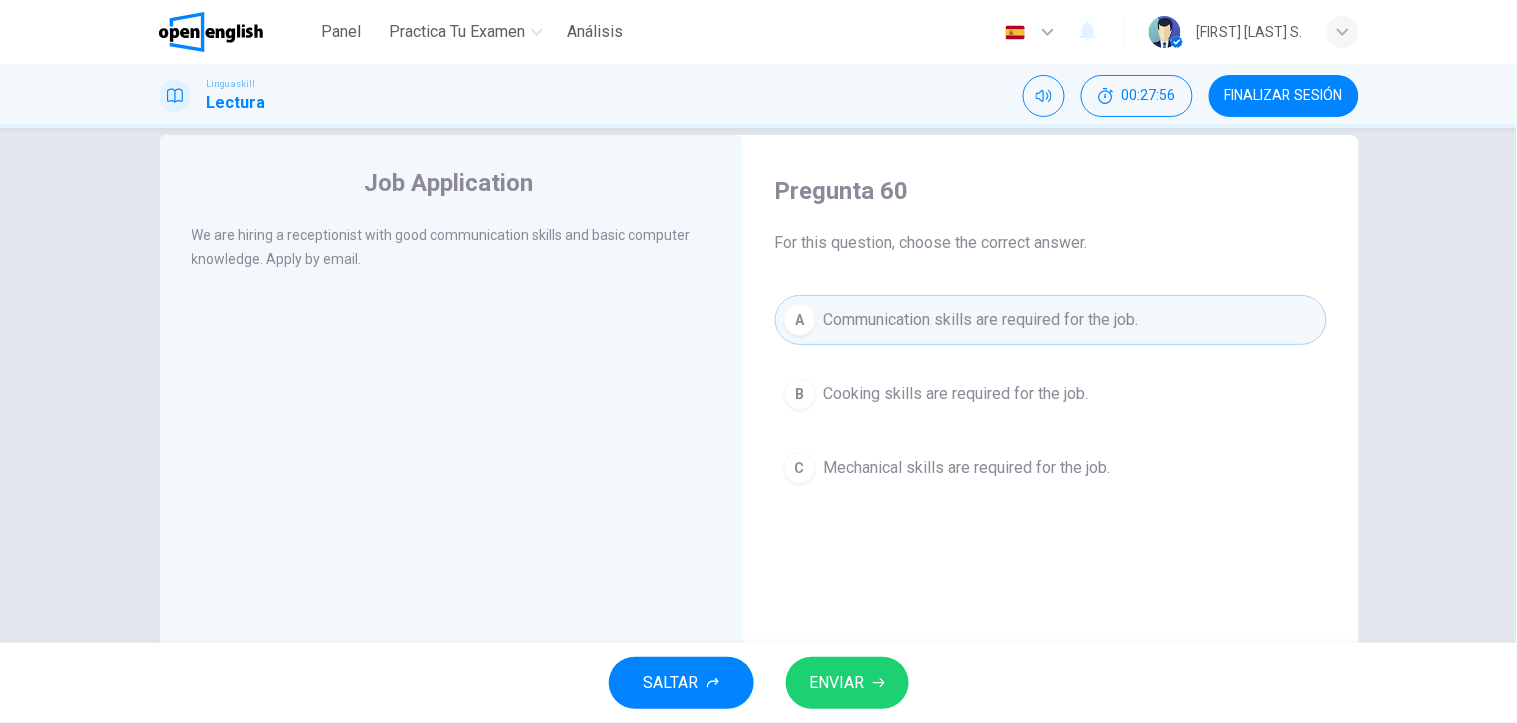click on "ENVIAR" at bounding box center [837, 683] 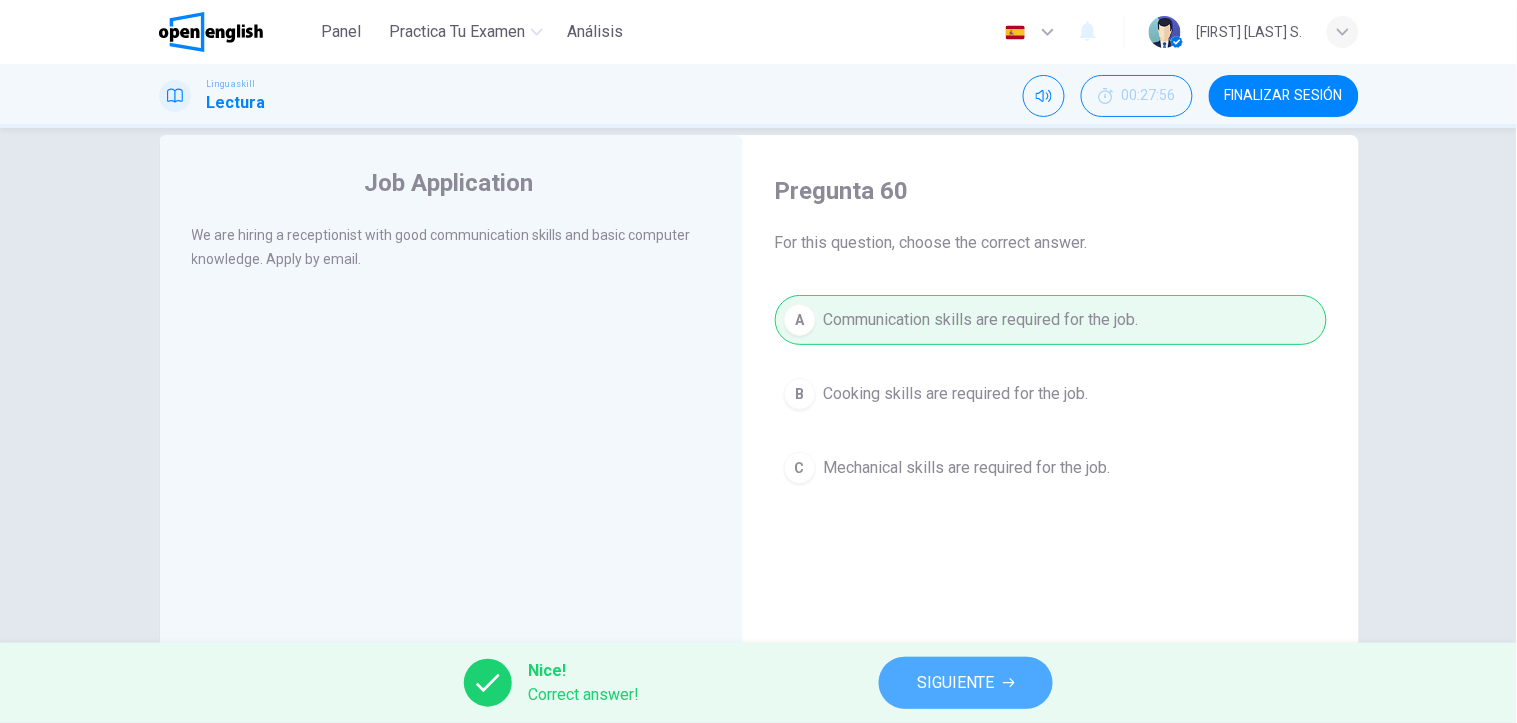 click on "SIGUIENTE" at bounding box center [956, 683] 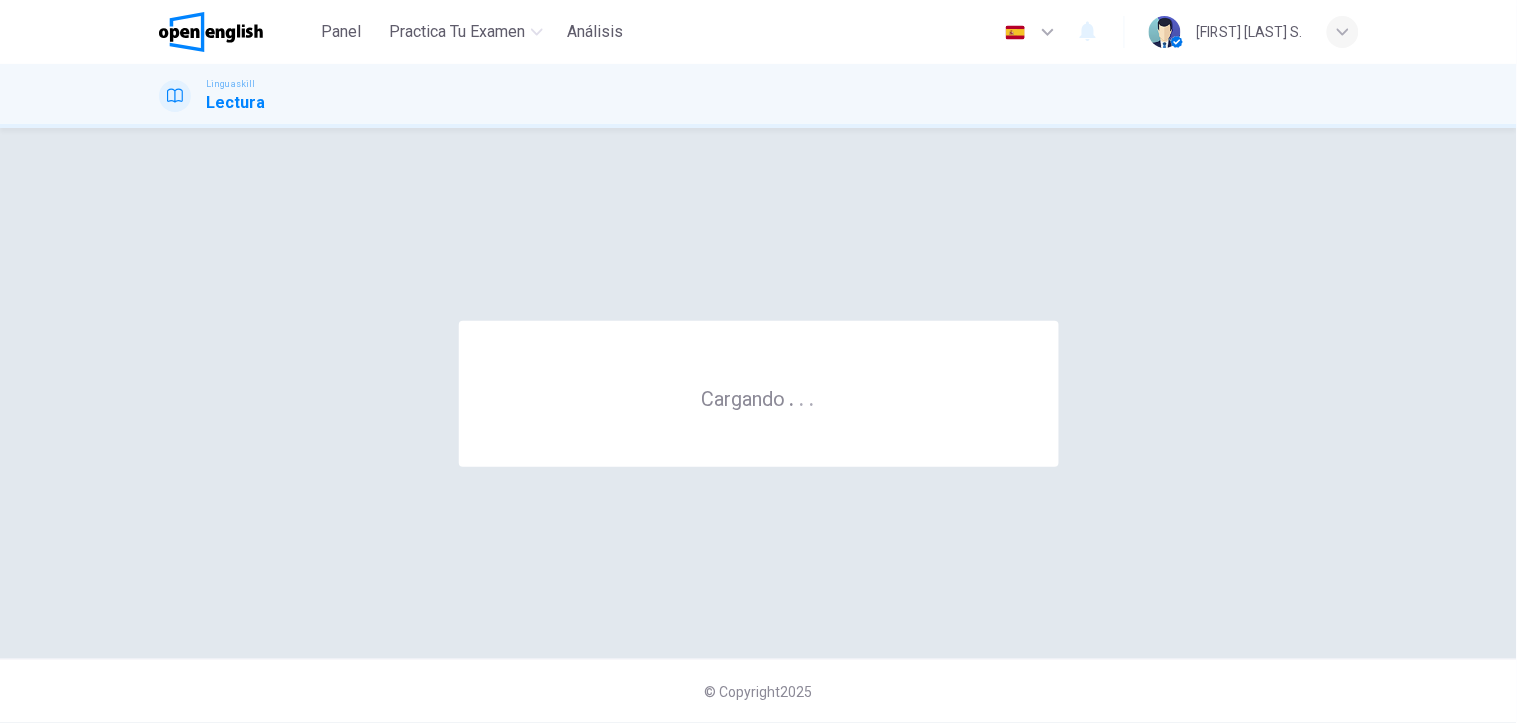 scroll, scrollTop: 0, scrollLeft: 0, axis: both 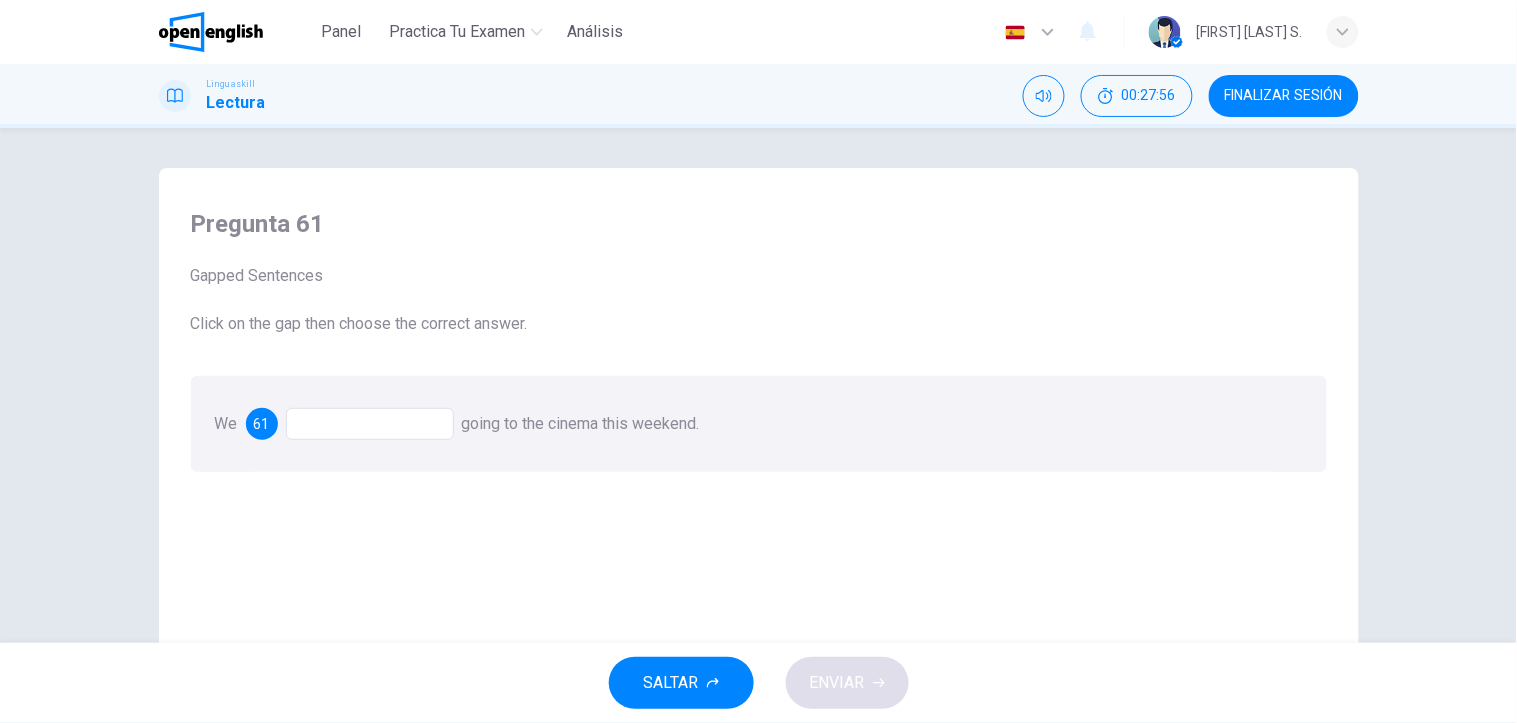 drag, startPoint x: 1287, startPoint y: 81, endPoint x: 842, endPoint y: 146, distance: 449.72214 